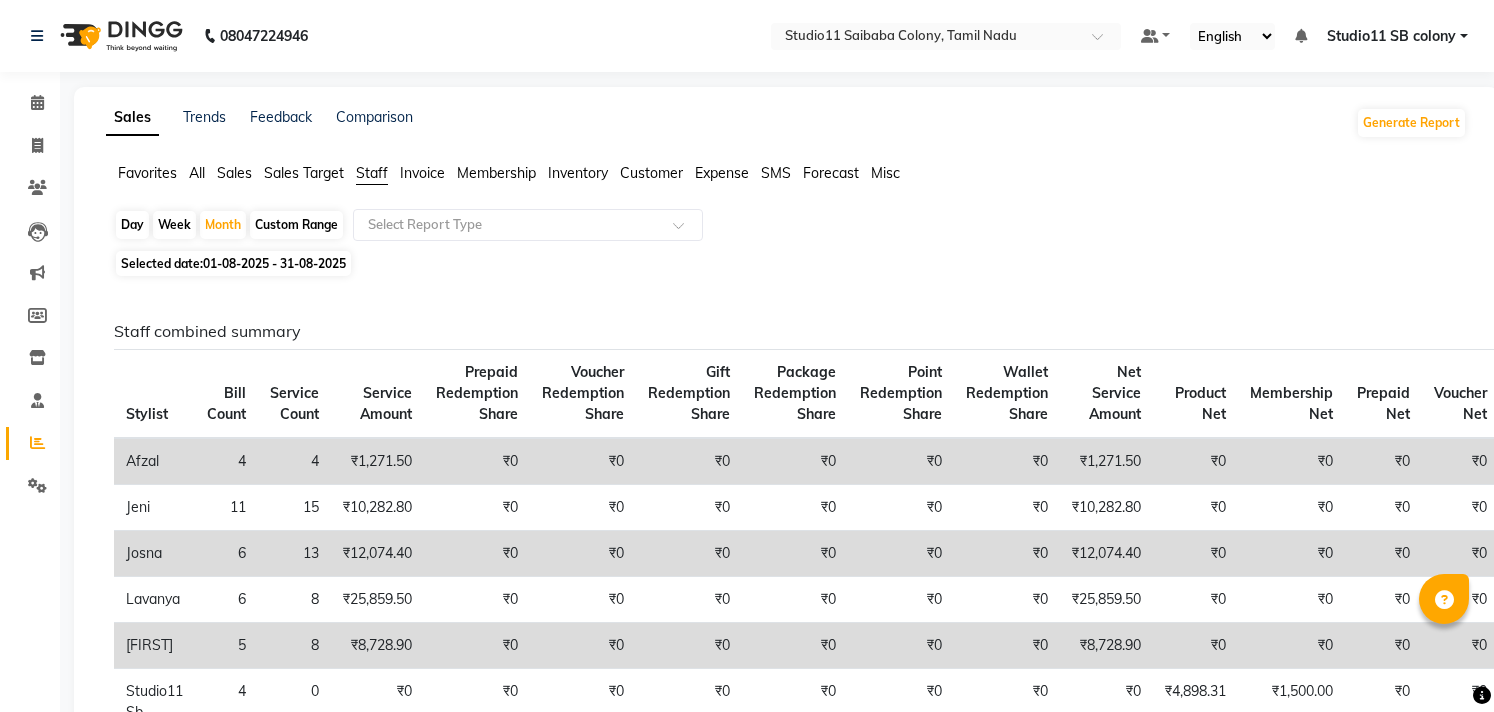 scroll, scrollTop: 0, scrollLeft: 0, axis: both 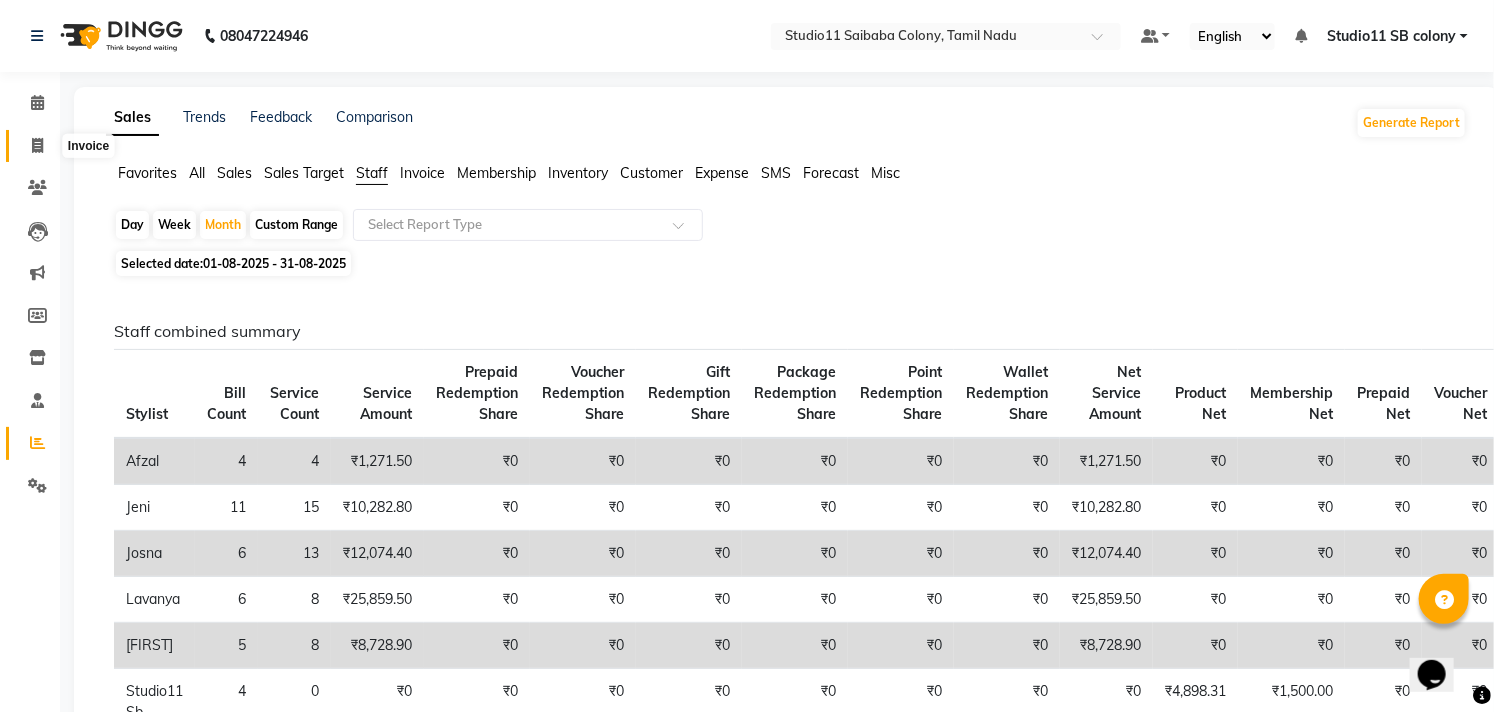 click 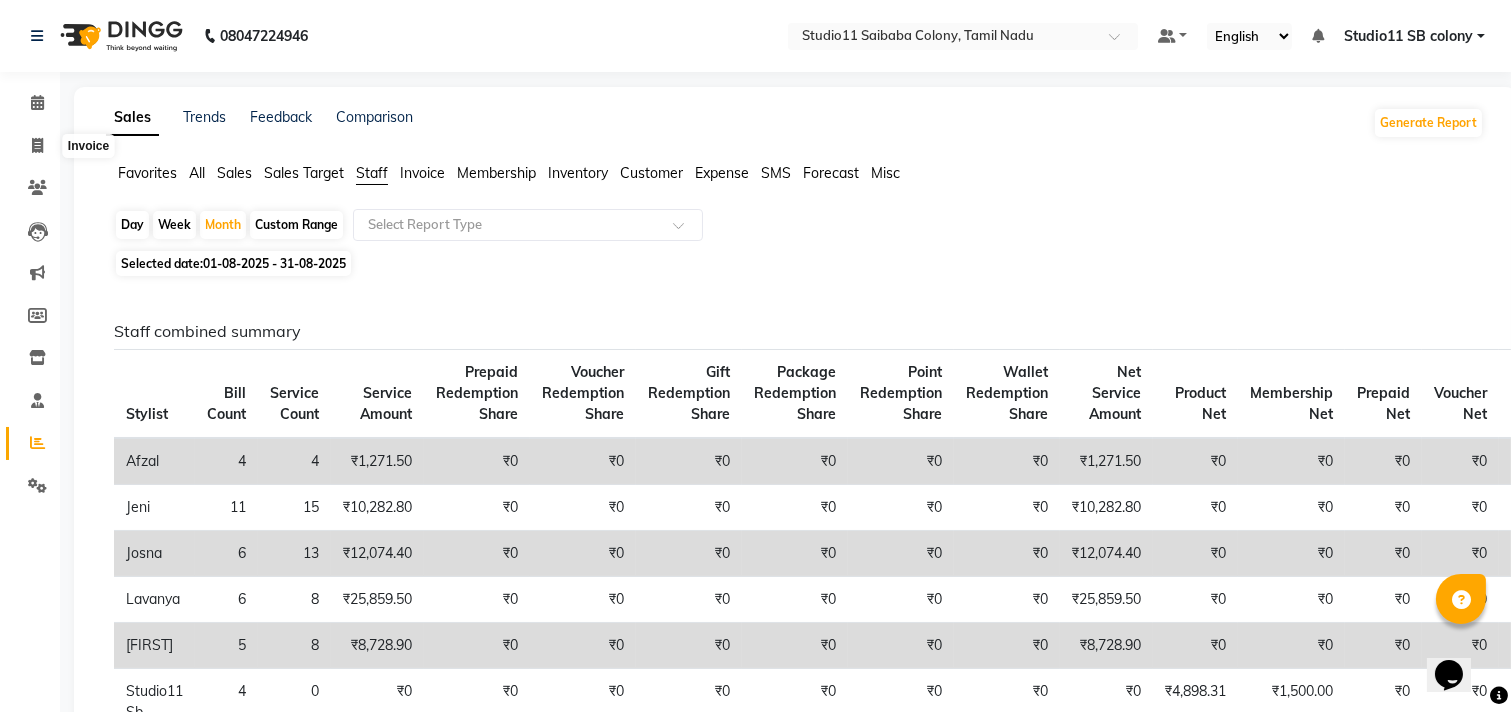 select on "7717" 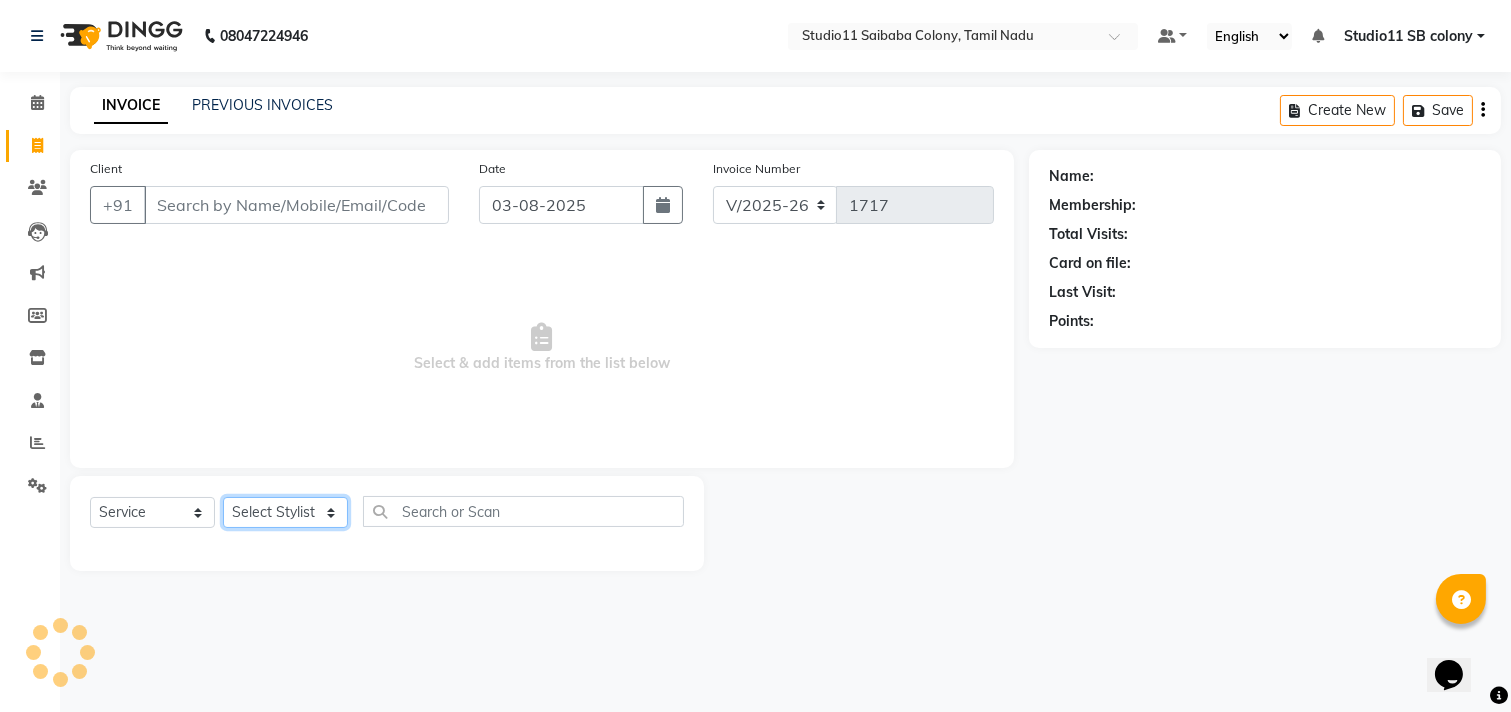 click on "Select Stylist" 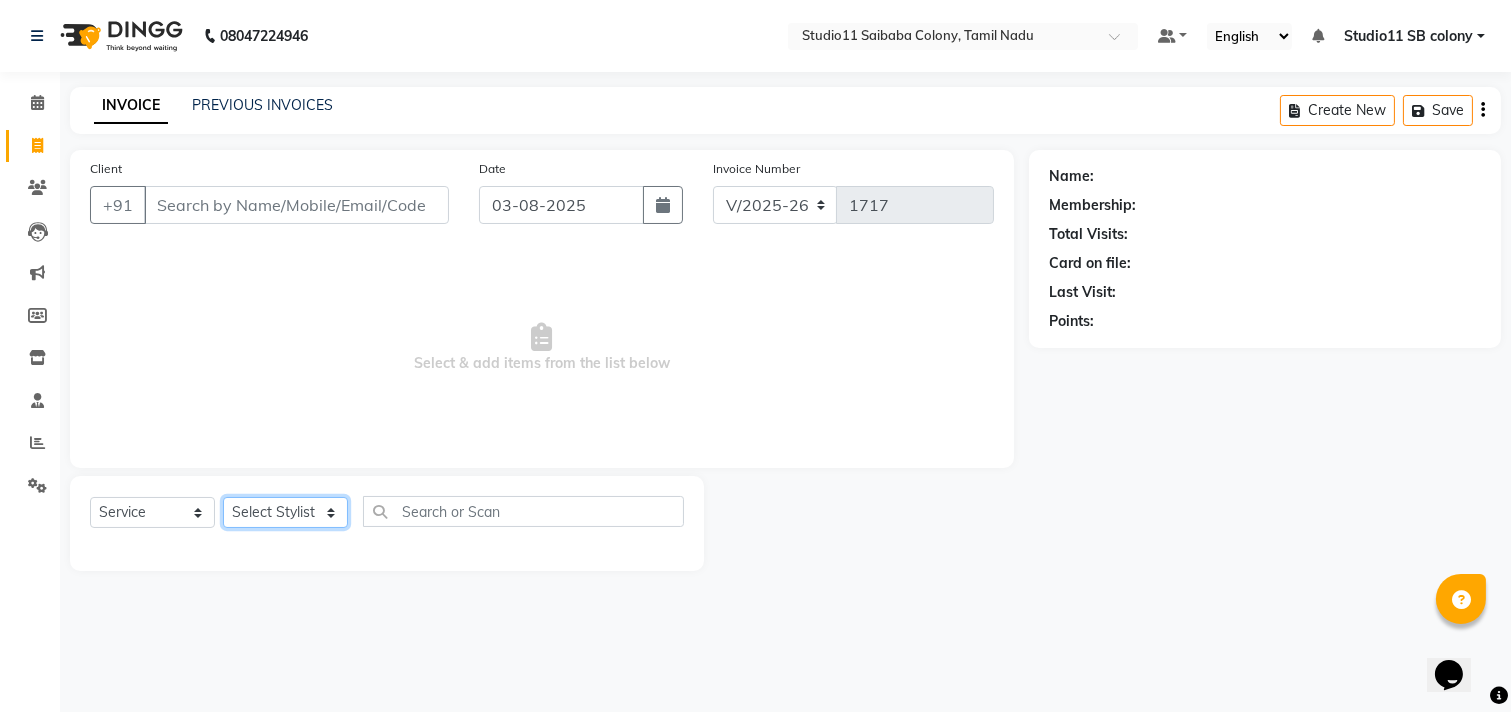 click on "Select Stylist Afzal Akbar Dani Jeni Josna kaif lavanya manimekalai Praveen Sonu Studio11 SB colony Tahir tamil" 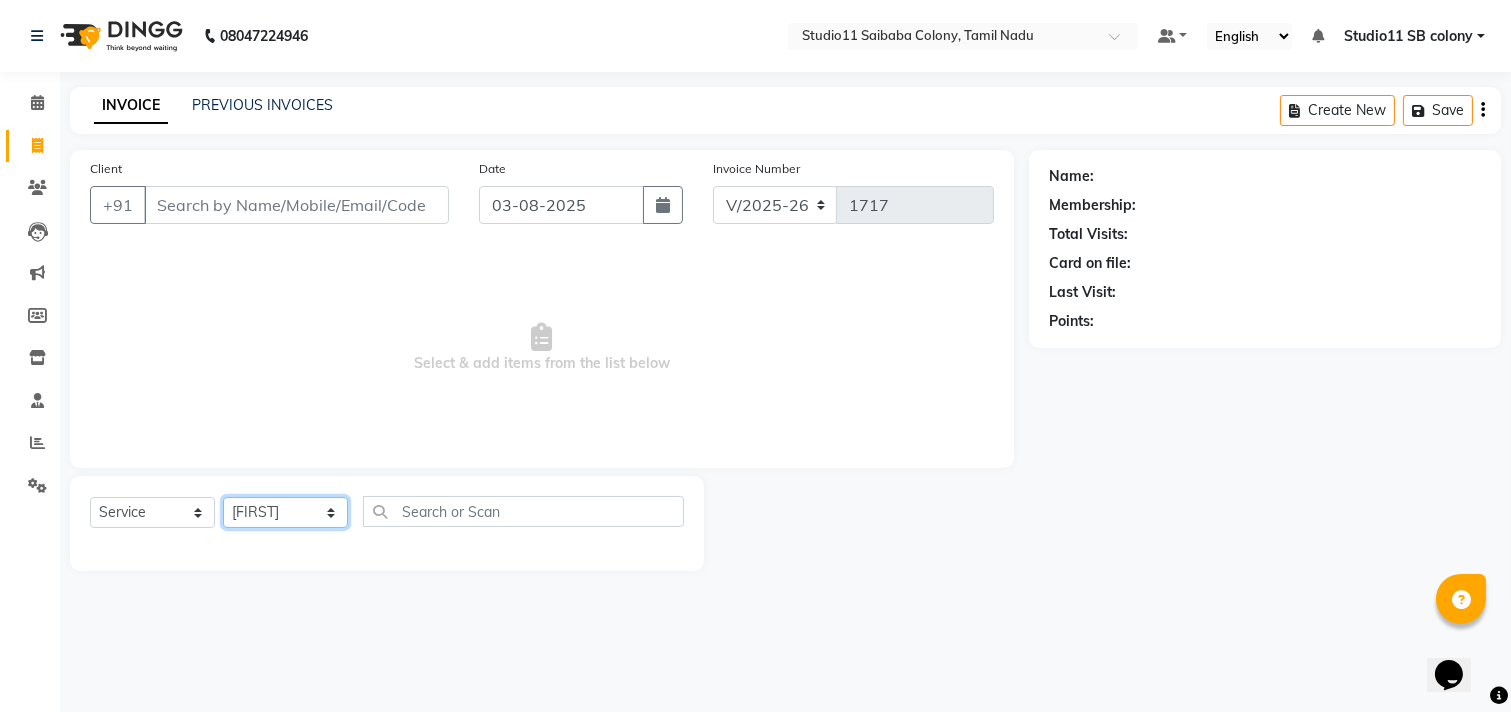 click on "Select Stylist Afzal Akbar Dani Jeni Josna kaif lavanya manimekalai Praveen Sonu Studio11 SB colony Tahir tamil" 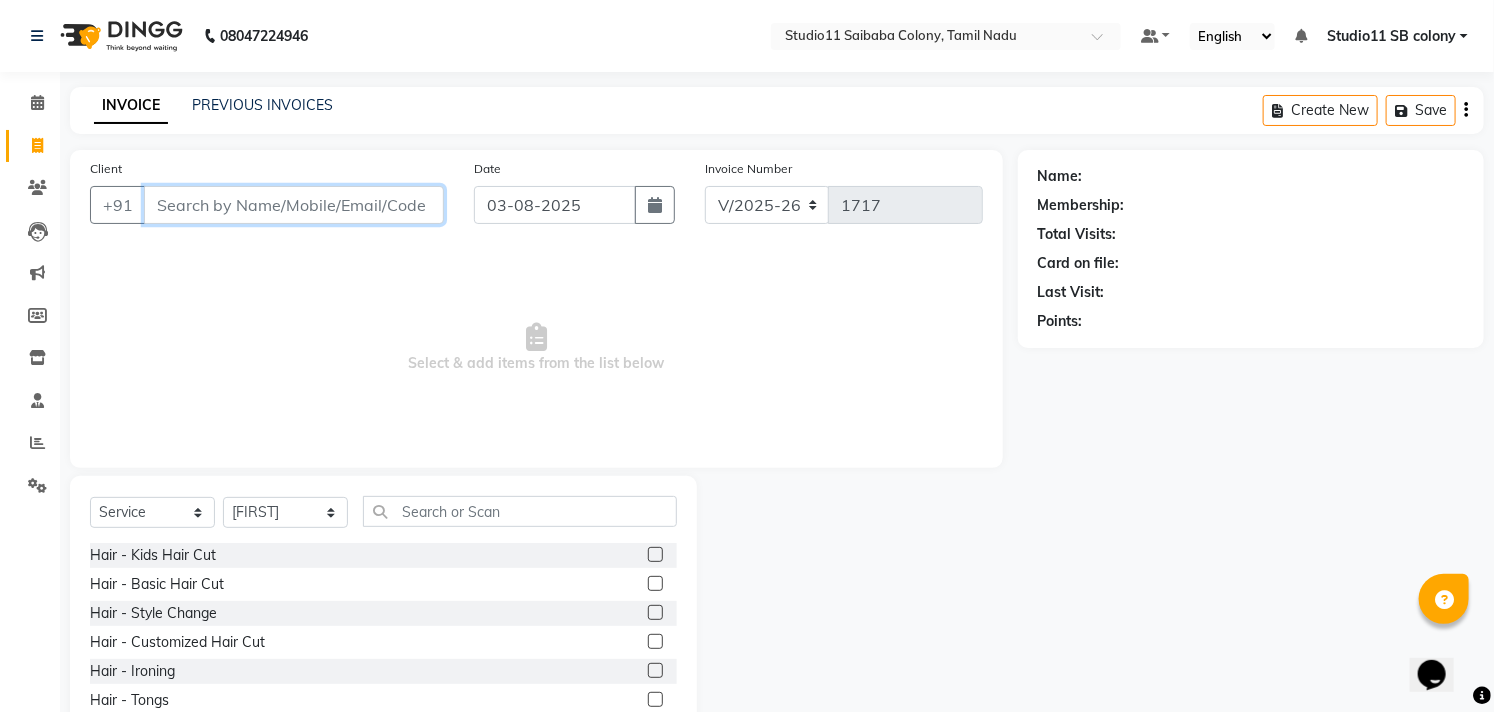 click on "Client" at bounding box center [294, 205] 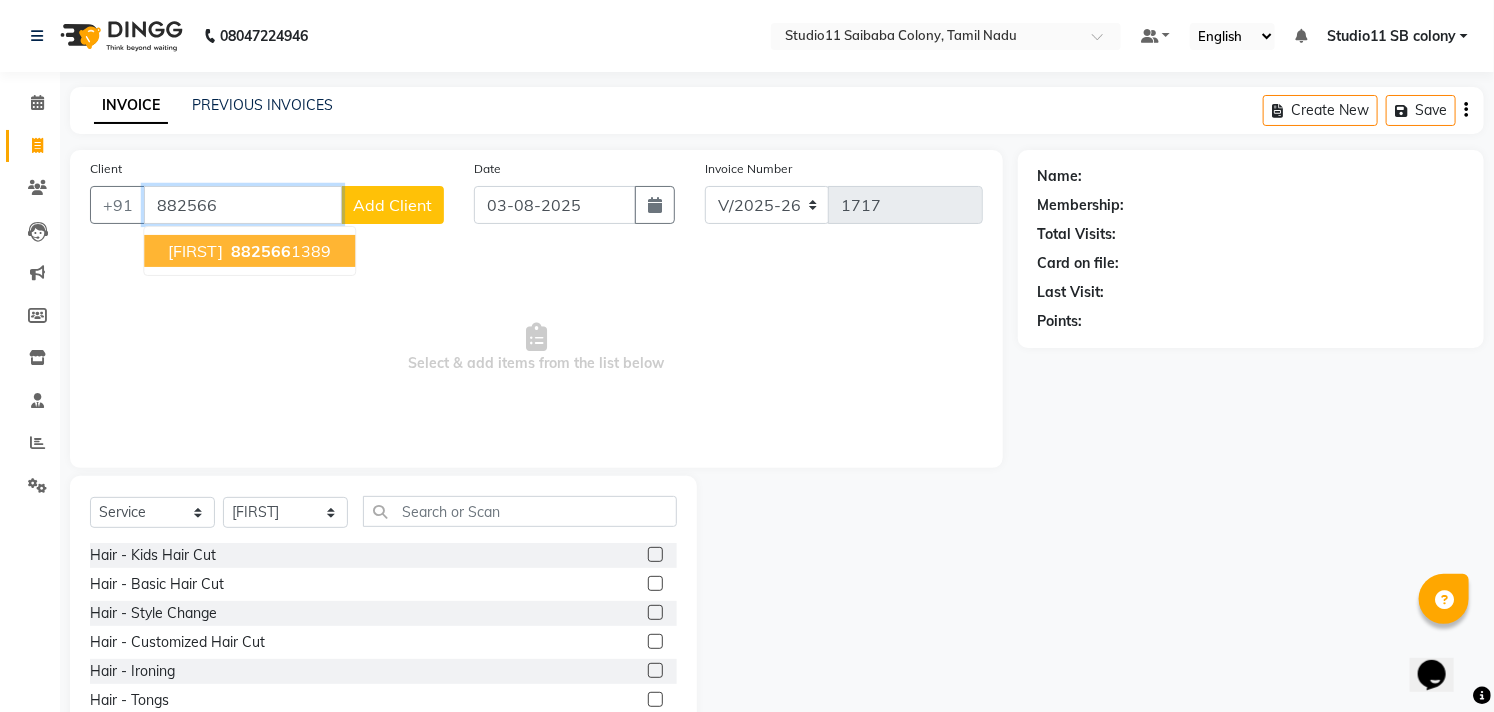 click on "882566 1389" at bounding box center (279, 251) 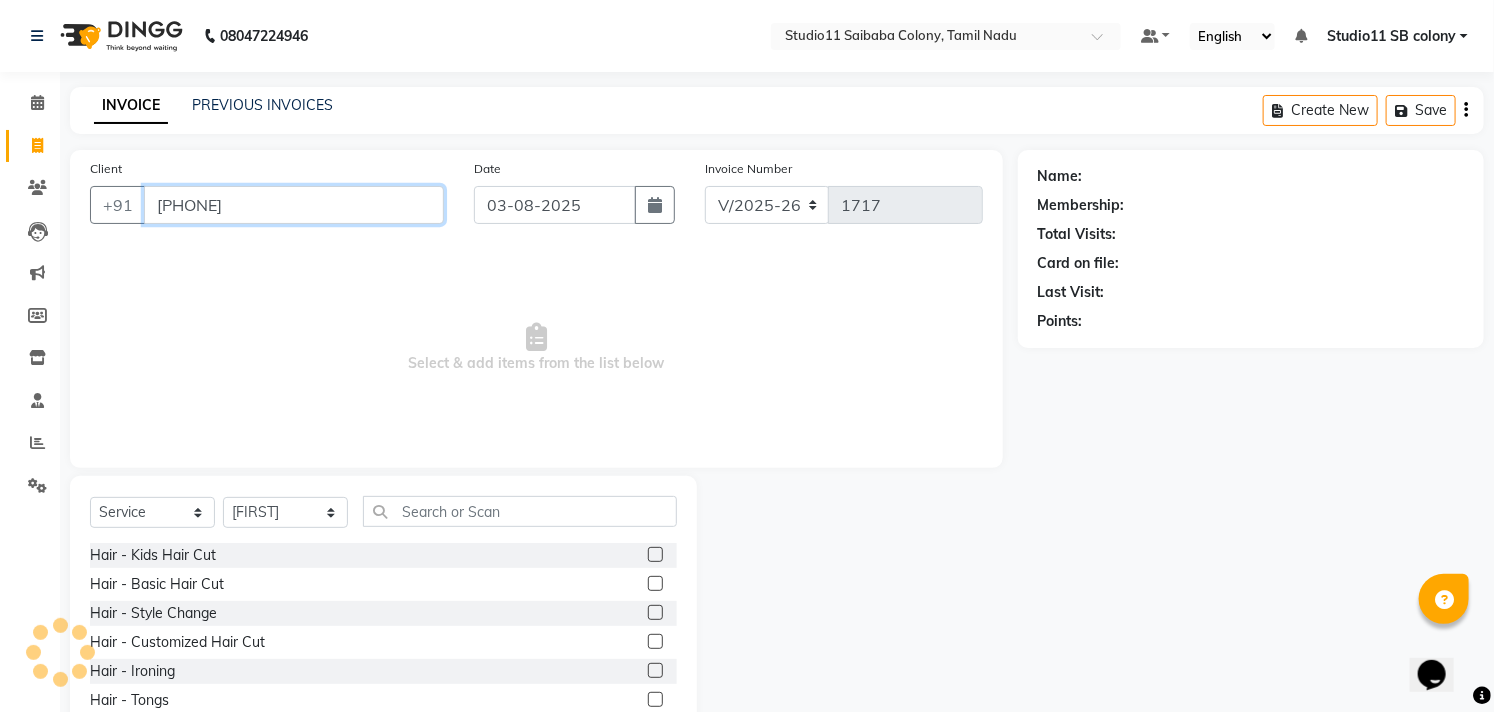 type on "8825661389" 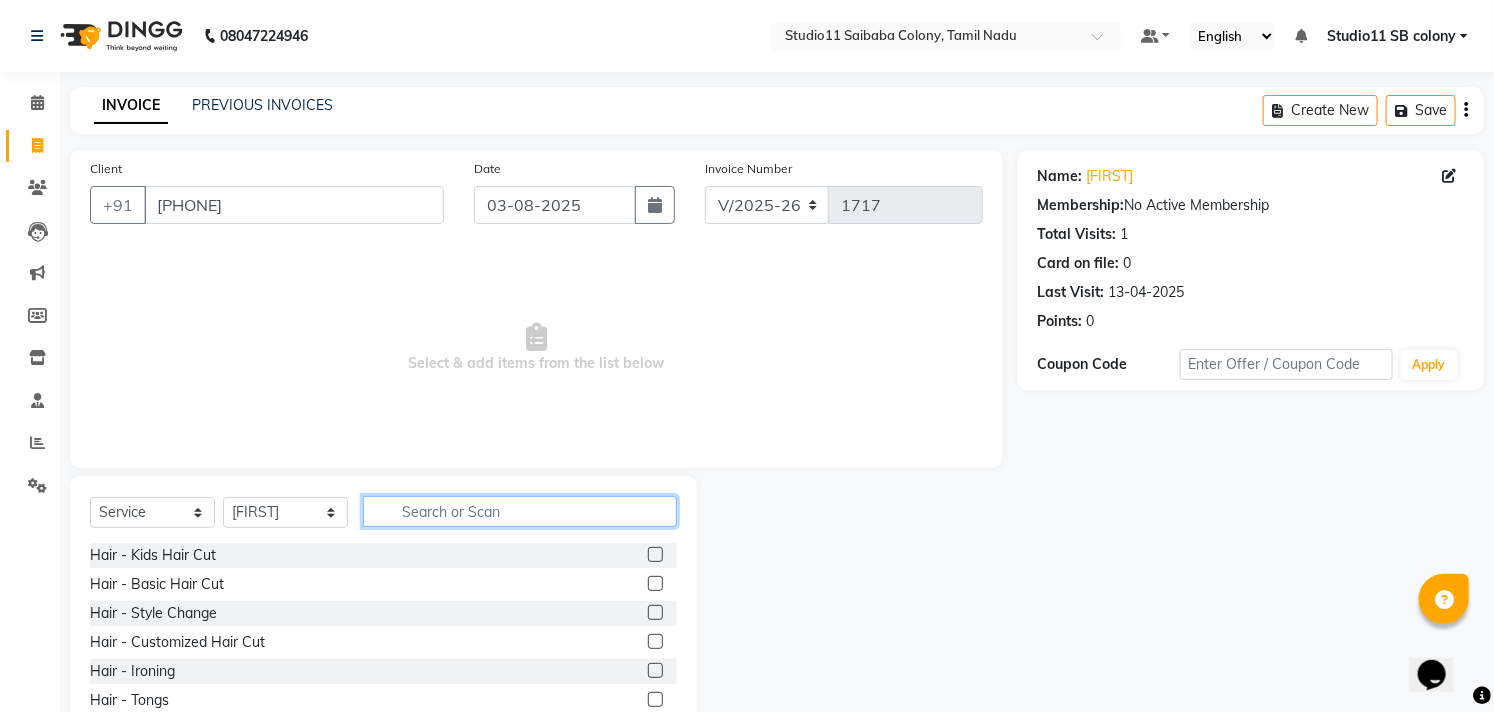 click 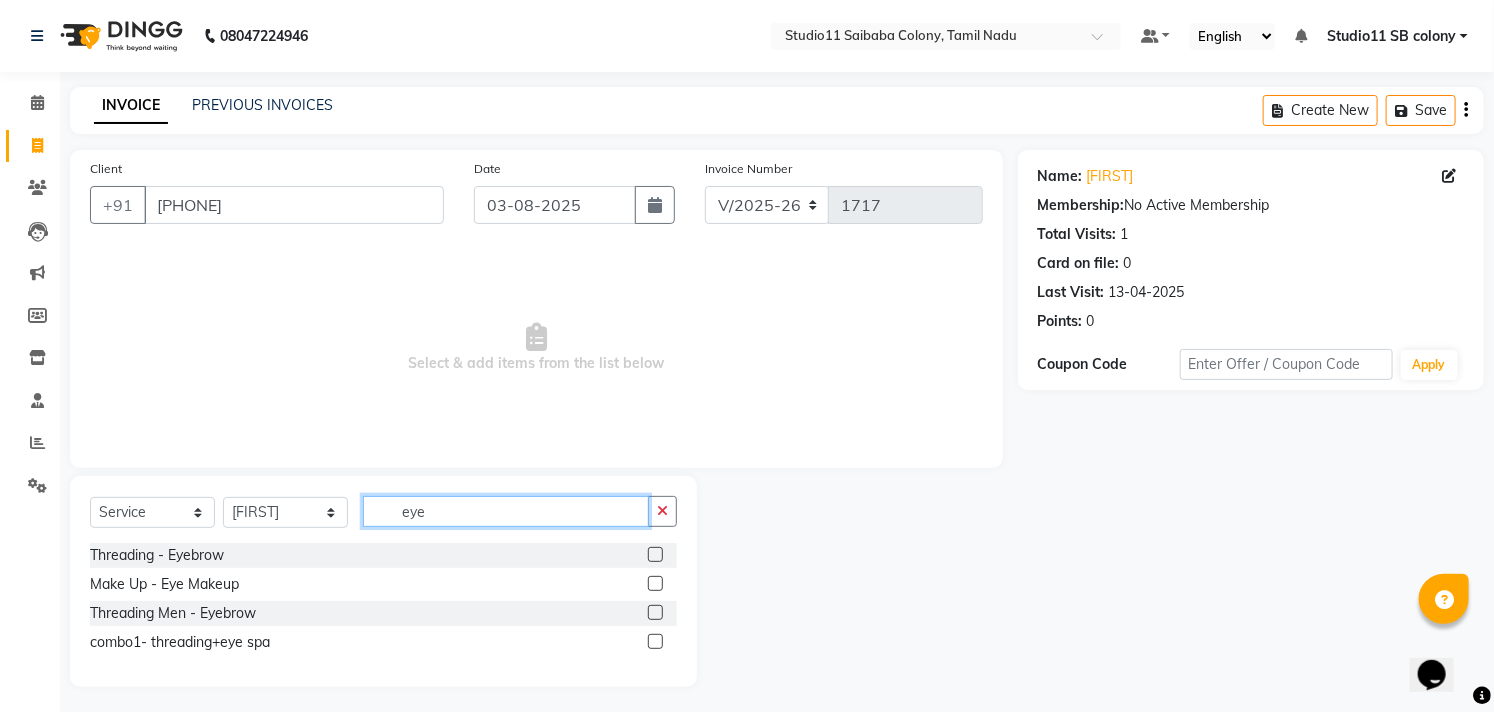 type on "eye" 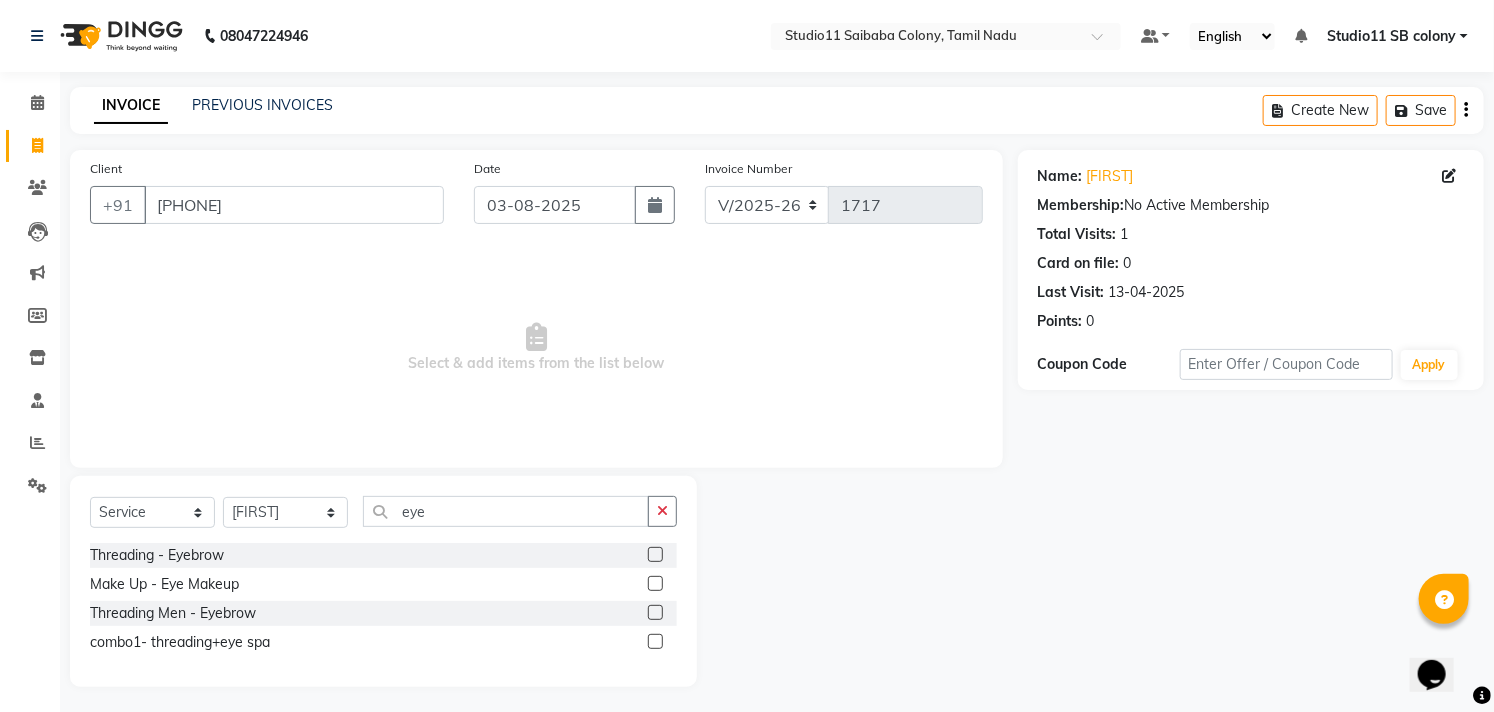 click 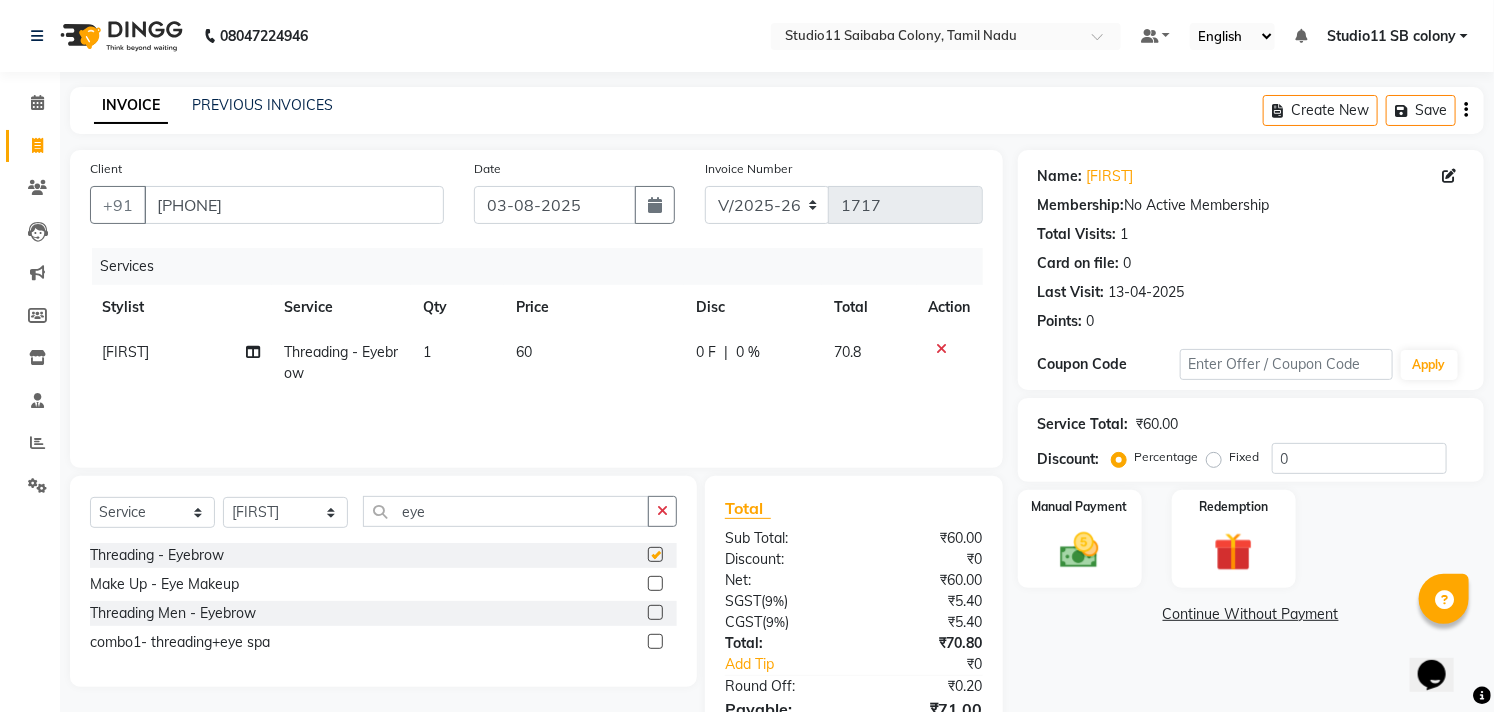 checkbox on "false" 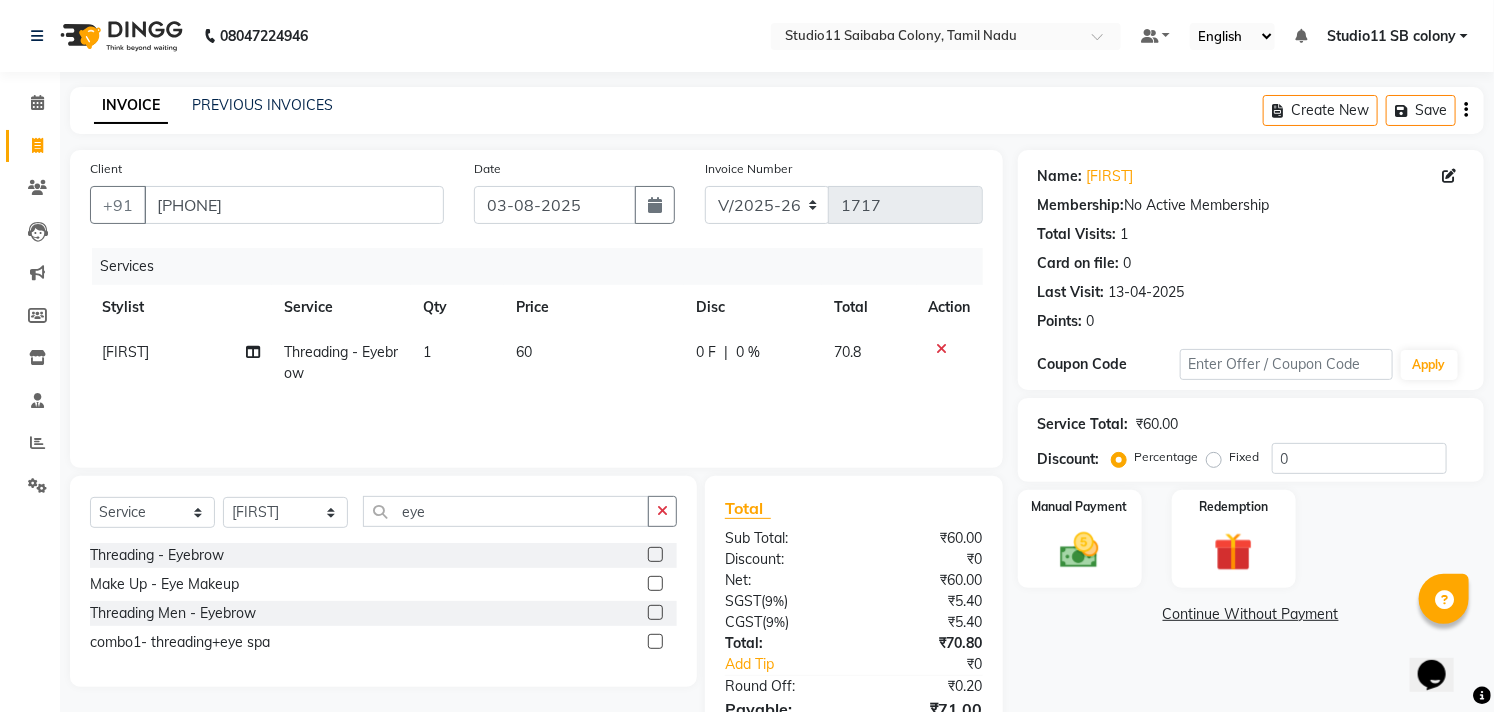 click on "60" 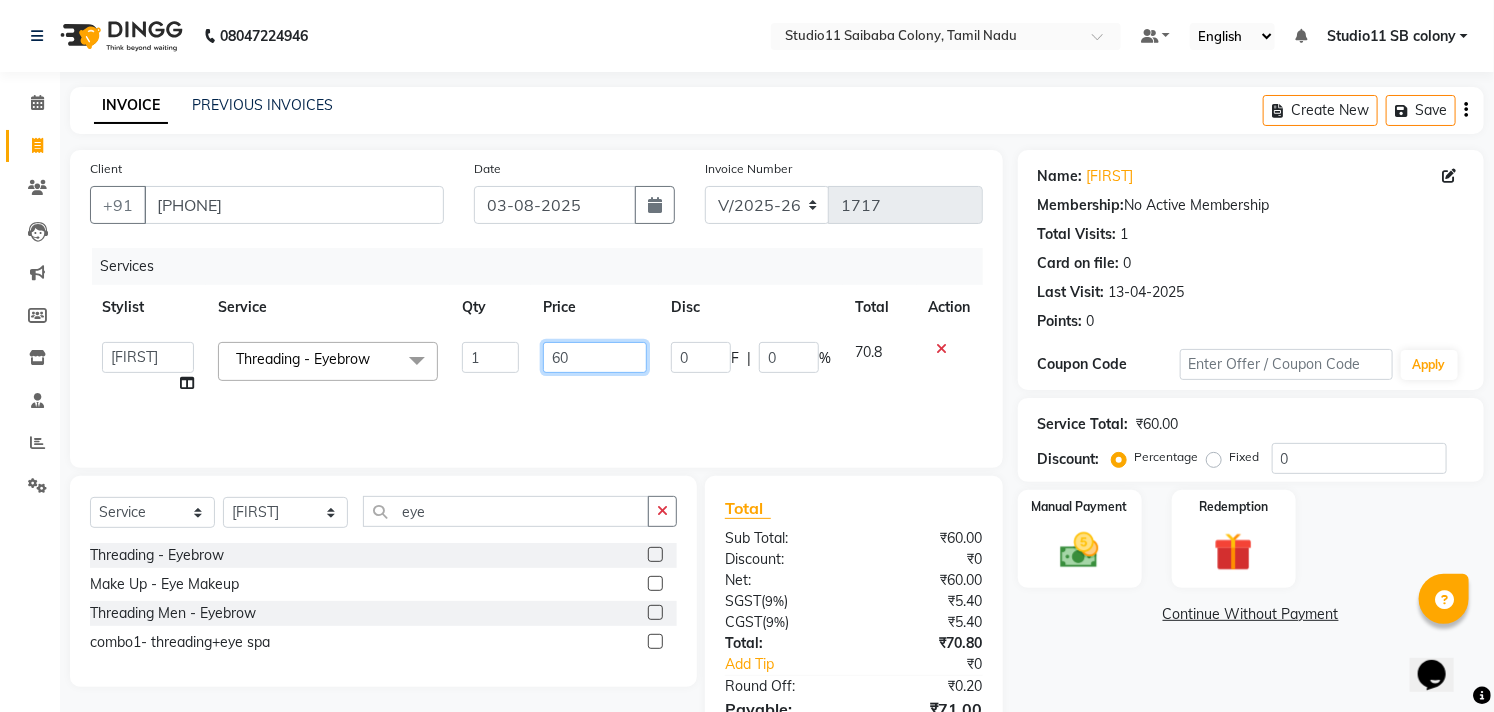 click on "60" 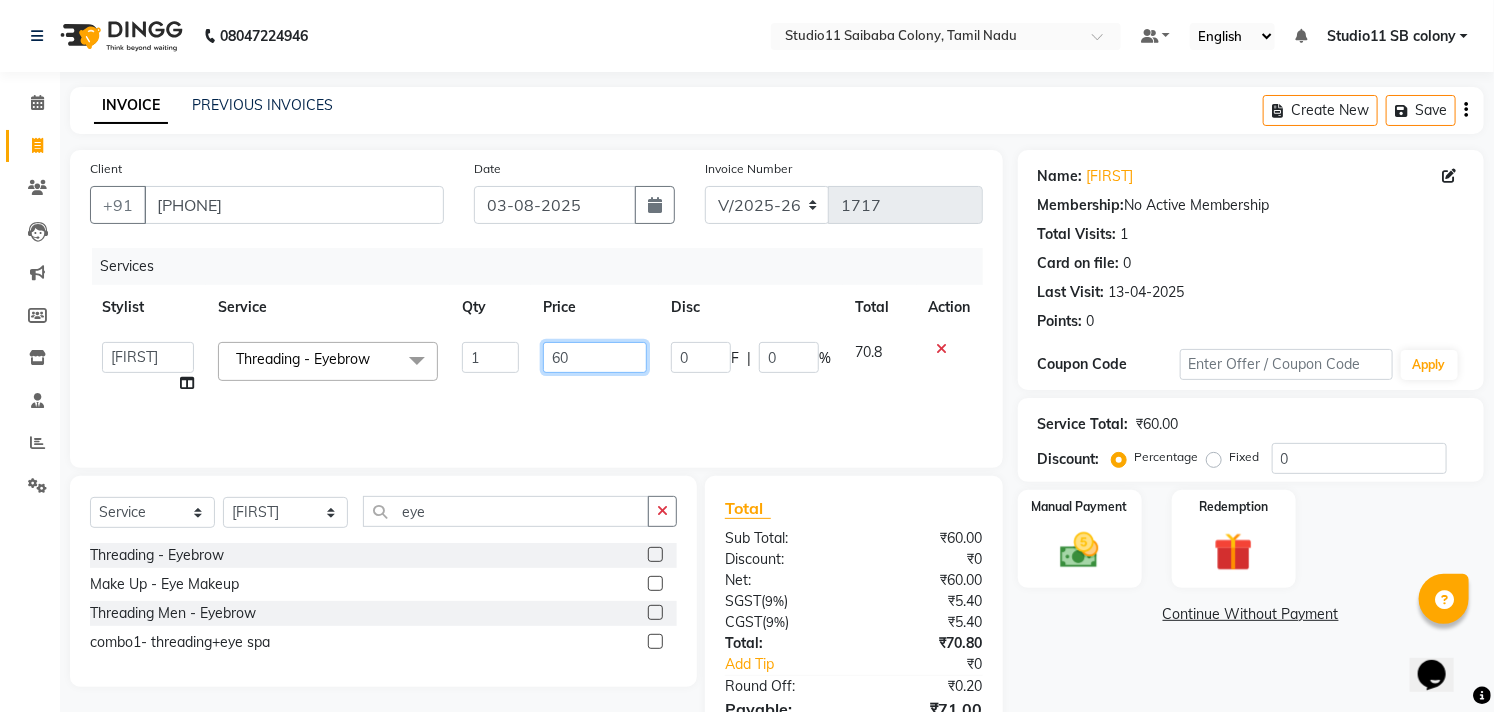 click on "60" 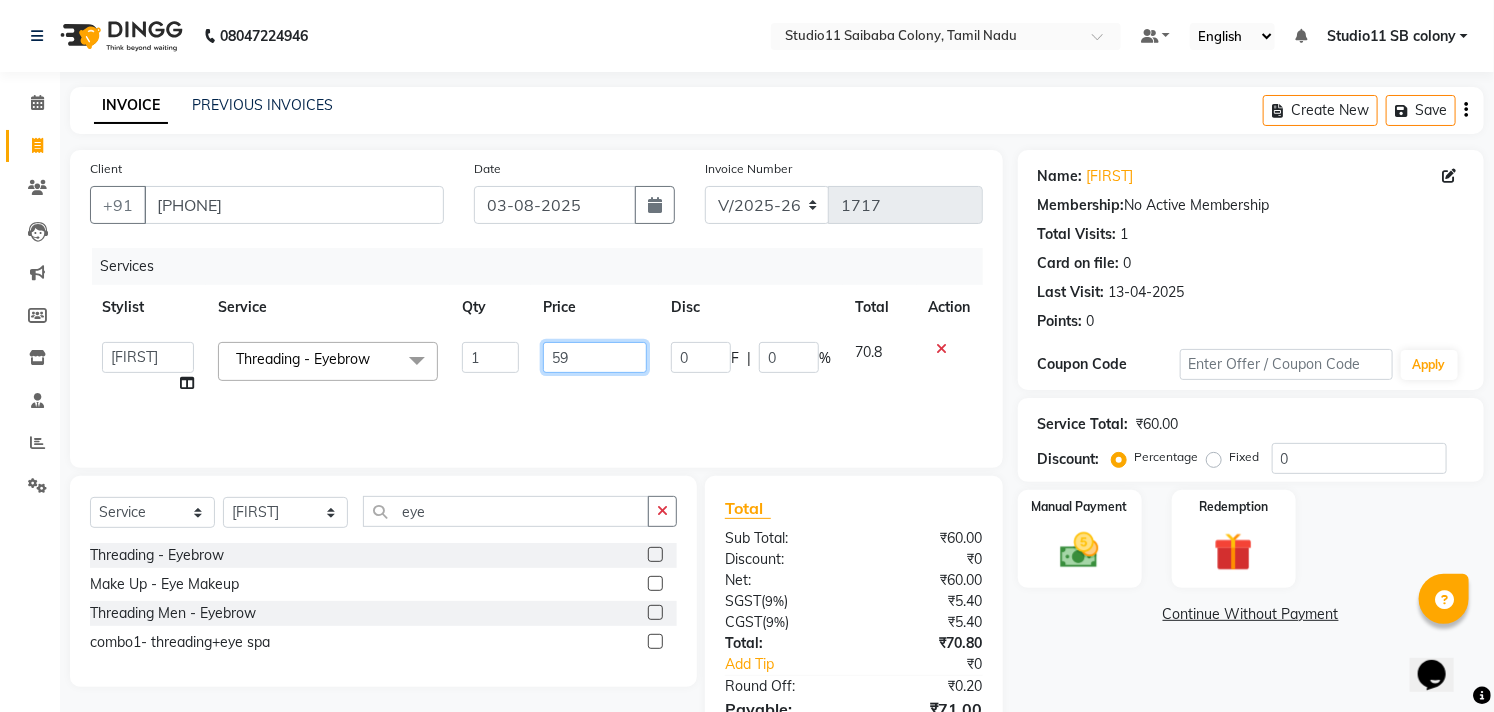 type on "59.5" 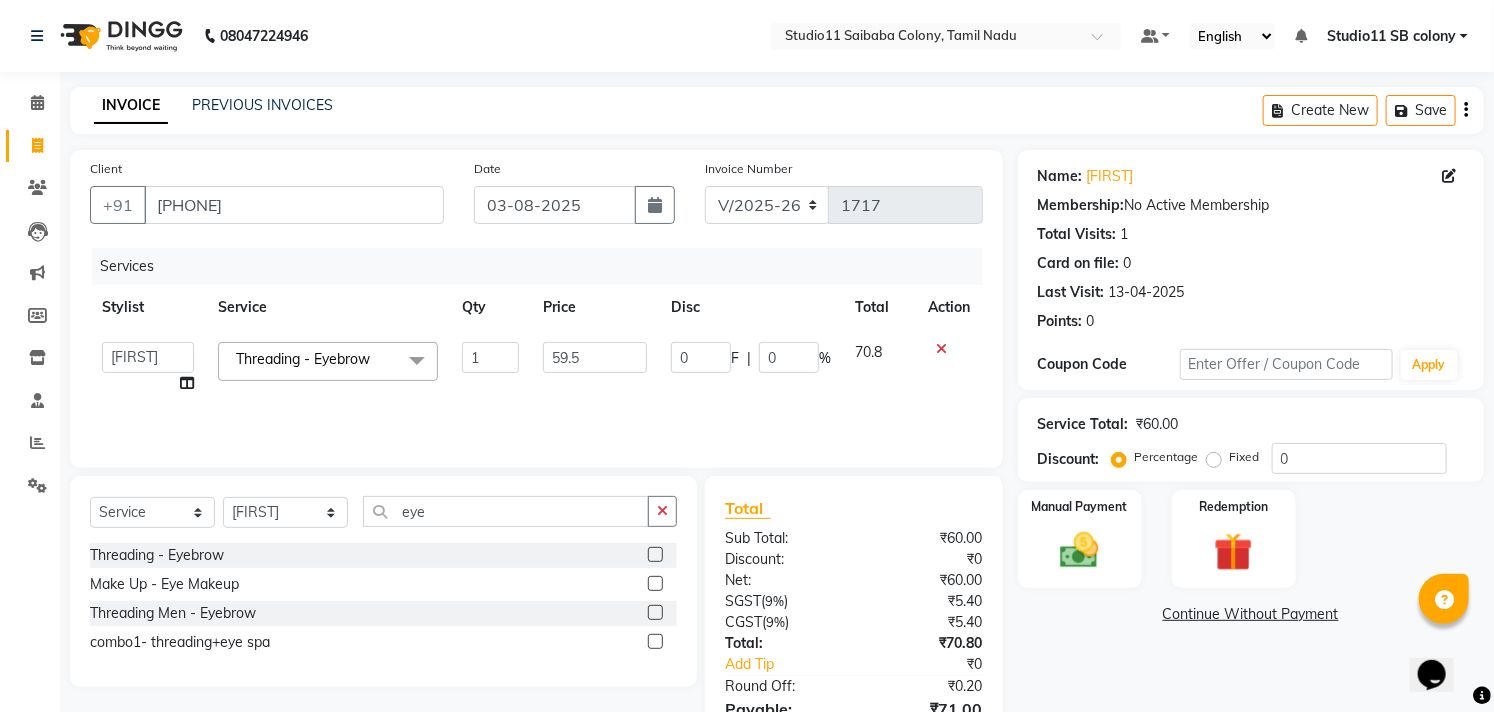 click on "Services Stylist Service Qty Price Disc Total Action  Afzal   Akbar   Dani   Jeni   Josna   kaif   lavanya   manimekalai   Praveen   Sonu   Studio11 SB colony   Tahir   tamil  Threading - Eyebrow  x Hair - Kids Hair Cut Hair - Basic Hair Cut Hair - Style Change Hair - Customized Hair Cut Hair - Ironing Hair - Tongs Hair - Roller Sets Hair Advance - Hair Do-Basic Hair Advance - Hair -Up Do Hair Technical - Straightening Hair Technical - Smoothening Hair Technical - Rebonding Hair Technical - Keratin Hair Technical - Kera Smooth Colouring - Root Touch Up(Ammonia) Colouring - Root Touch Up(Ammonia Free) Colouring - Global Color(Ammonia) Colouring - Global Color(Ammonia Free) Fashion Colour - Global Ammonia Fashion Colour - Global Ammonia Free Fashion Colour - Fashion Streaks(Min 3 Streaks) Fashion Colour - Highlights Half Fashion Colour - Highlights Full Wash&Blowdry - Blowdry Wash&Blowdry - Blowdry & Hair Wash Wash&Blowdry - Hair Wash & Setting Wash&Blowdry - Moroccan Hairwash & Conditioning Threading - Chin 1" 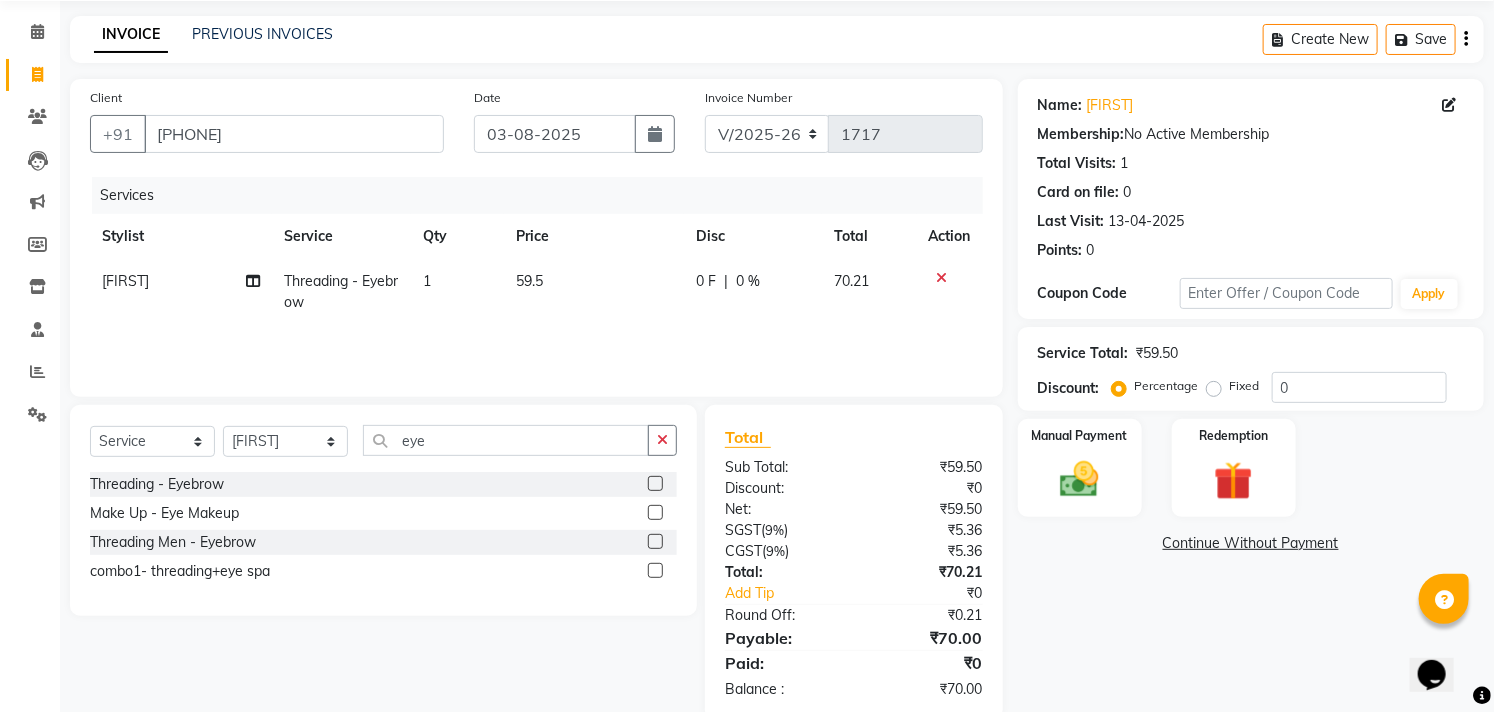 scroll, scrollTop: 108, scrollLeft: 0, axis: vertical 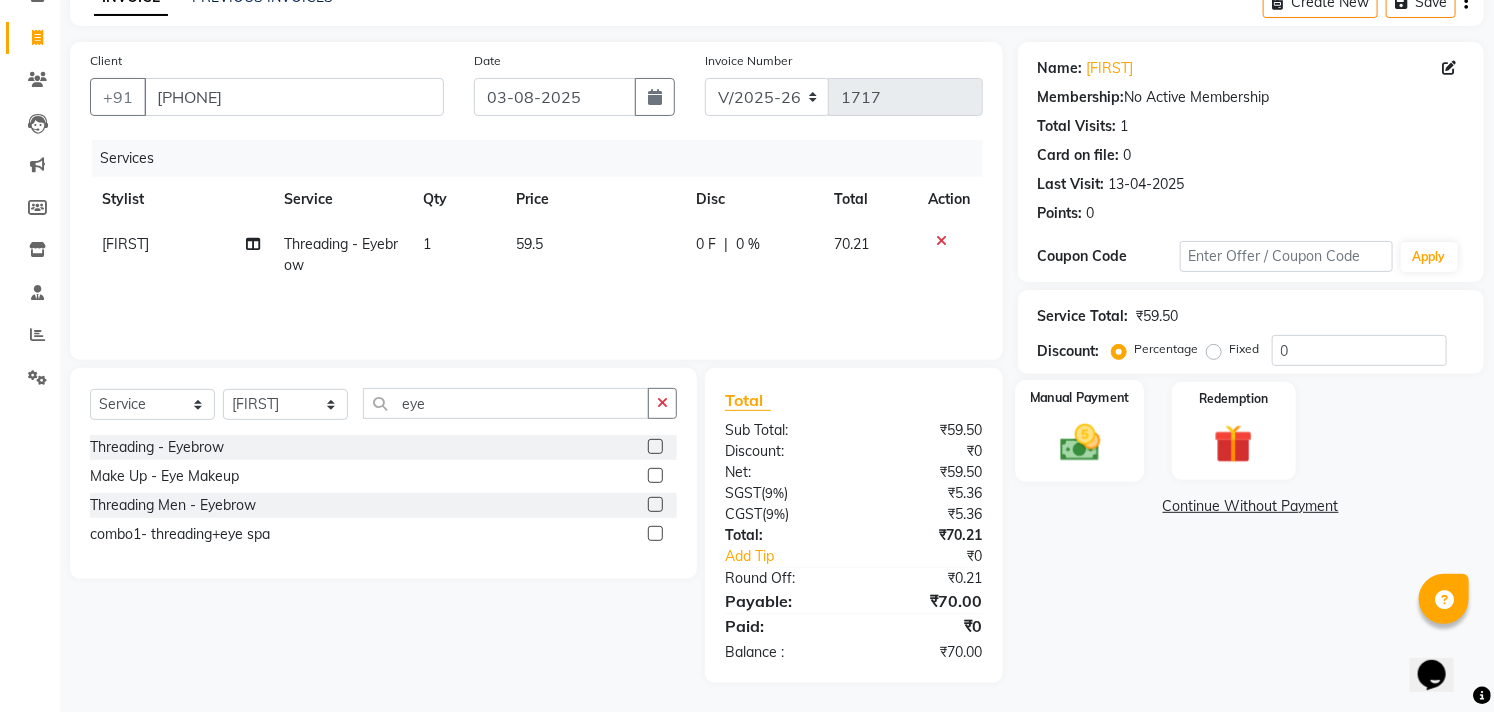 click on "Manual Payment" 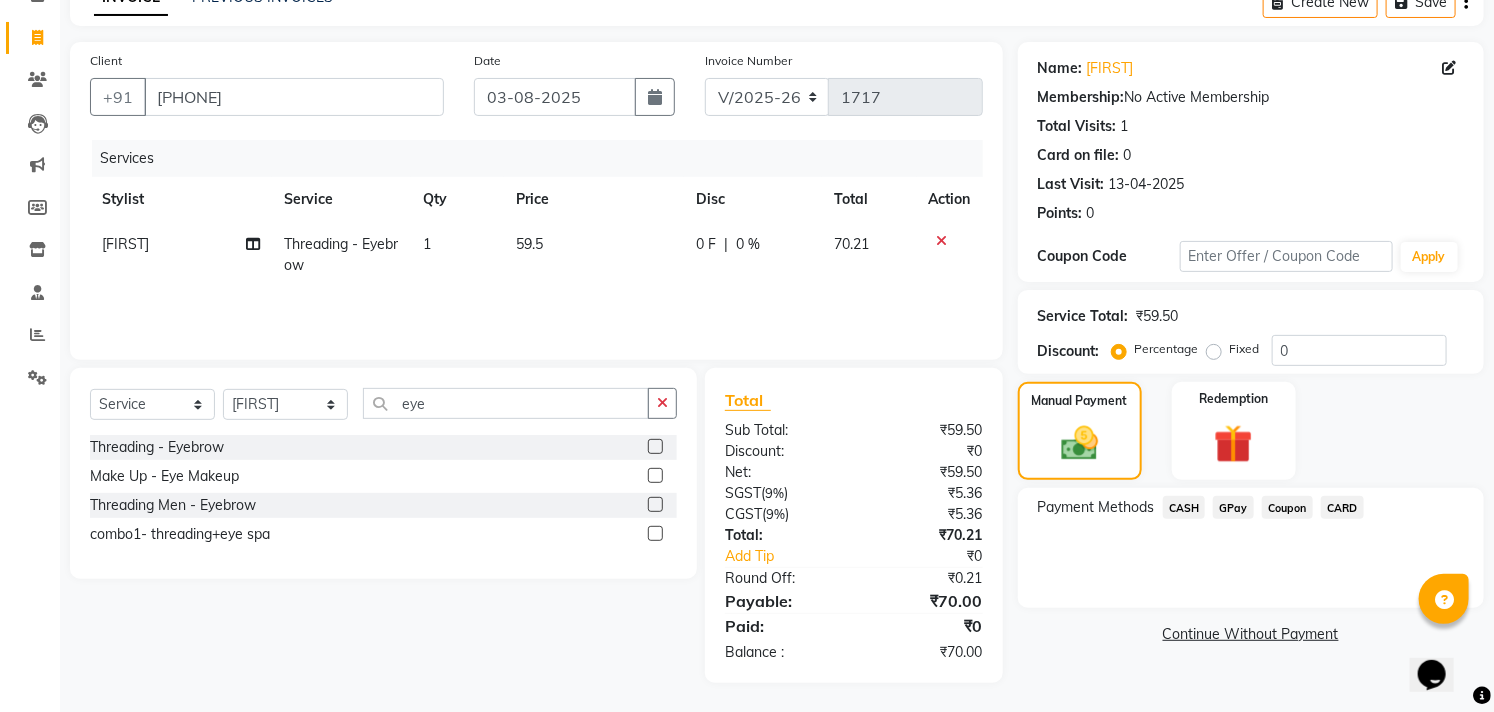 click on "GPay" 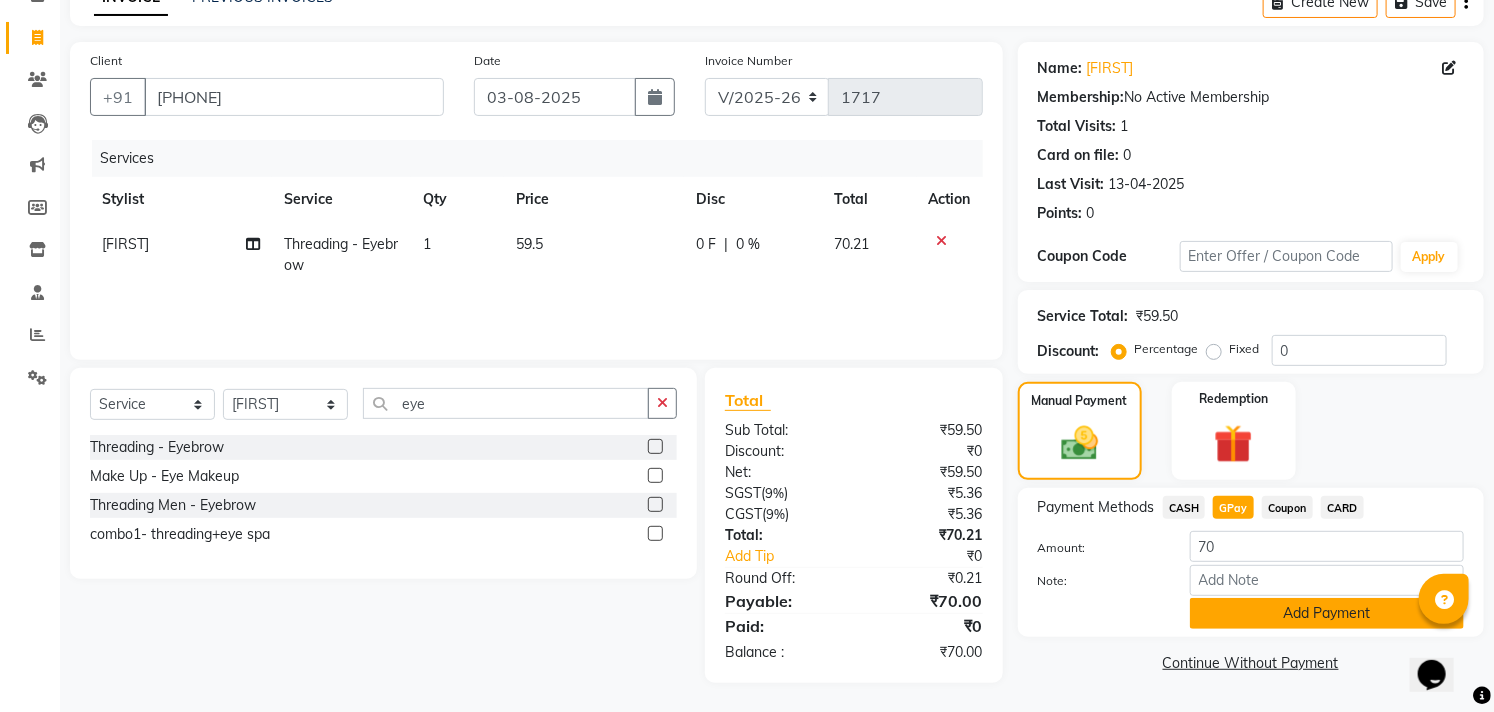 click on "Add Payment" 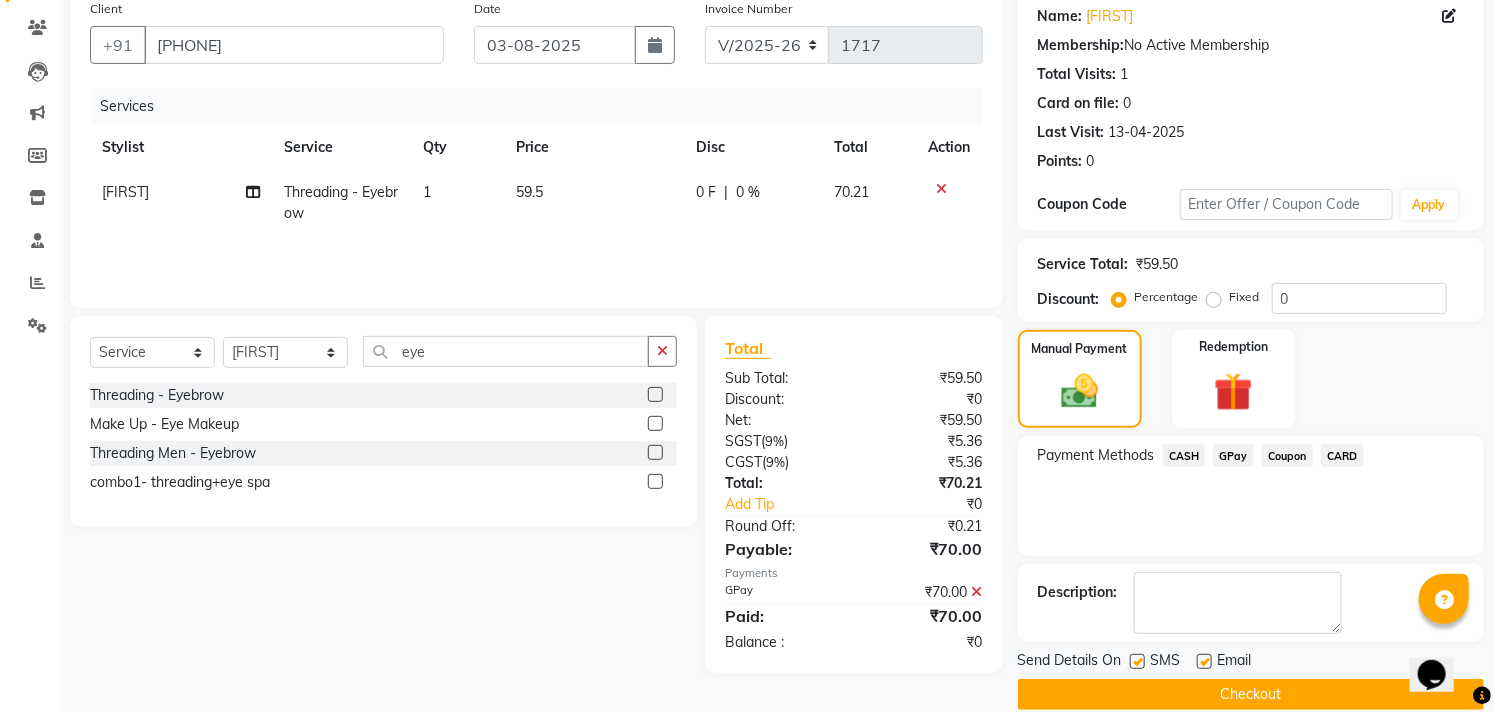 scroll, scrollTop: 187, scrollLeft: 0, axis: vertical 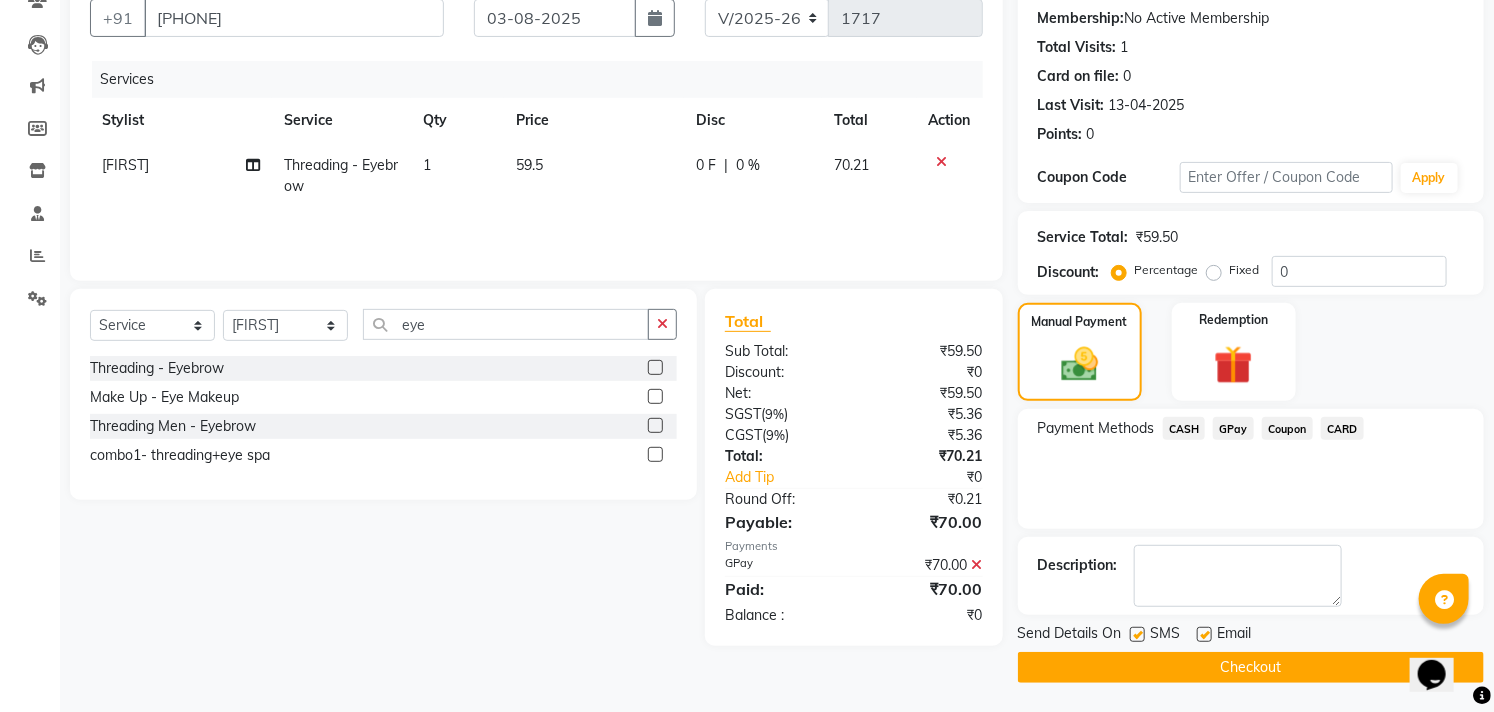 click 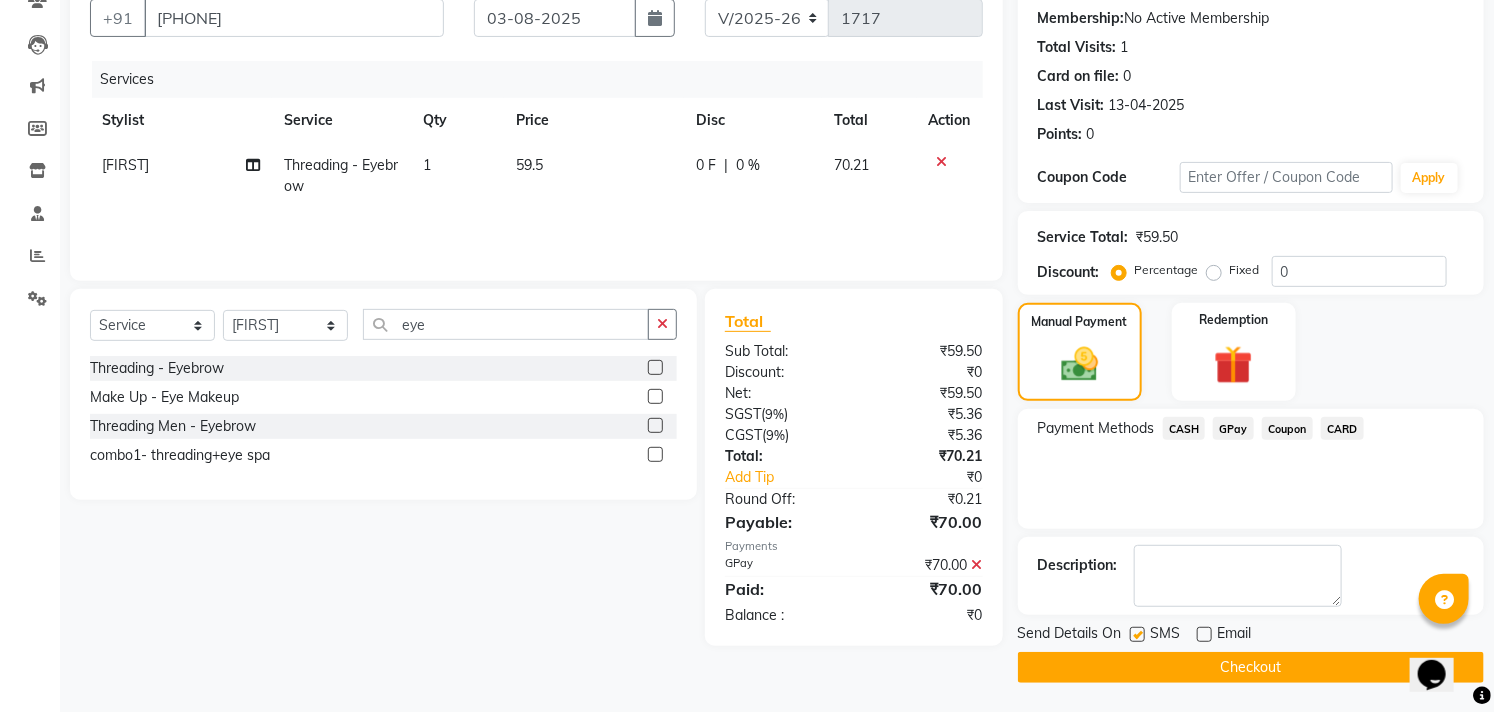 click 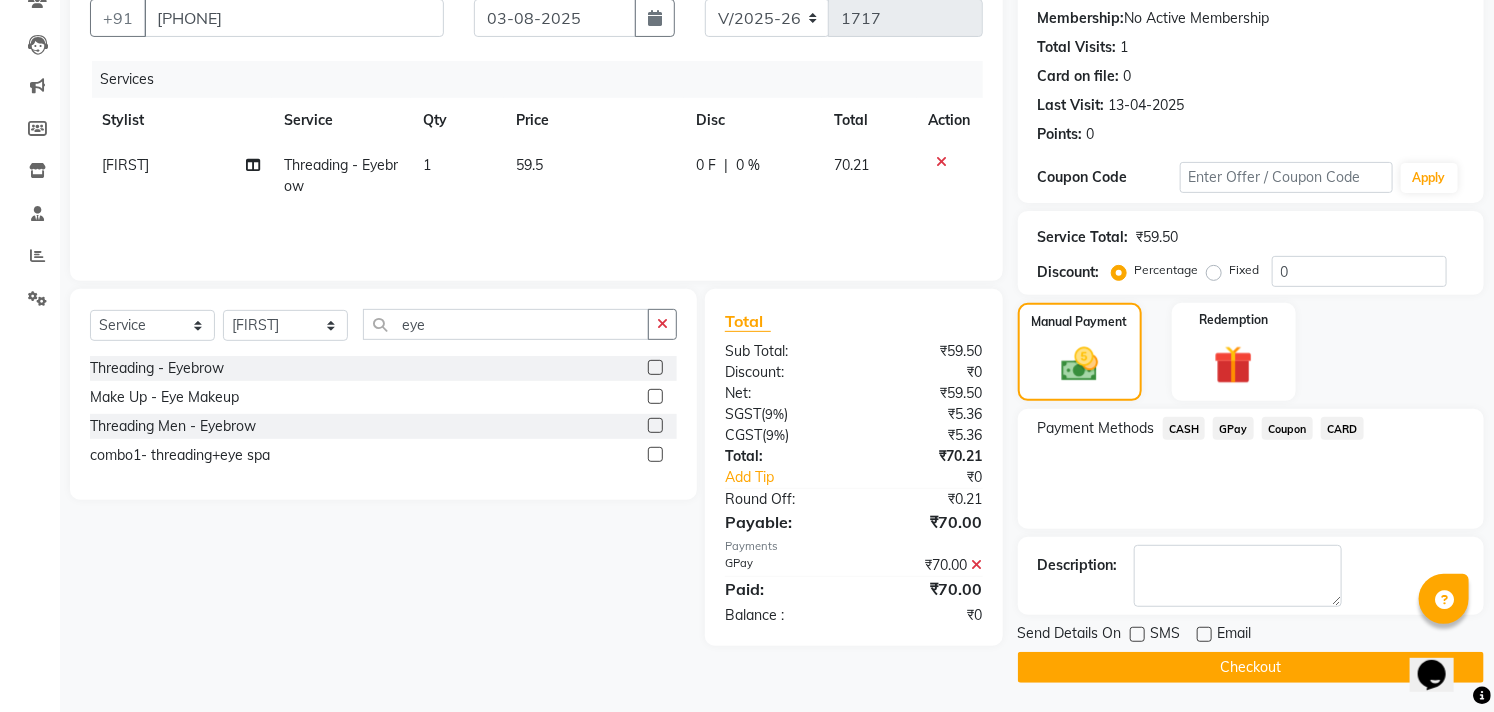 click on "Checkout" 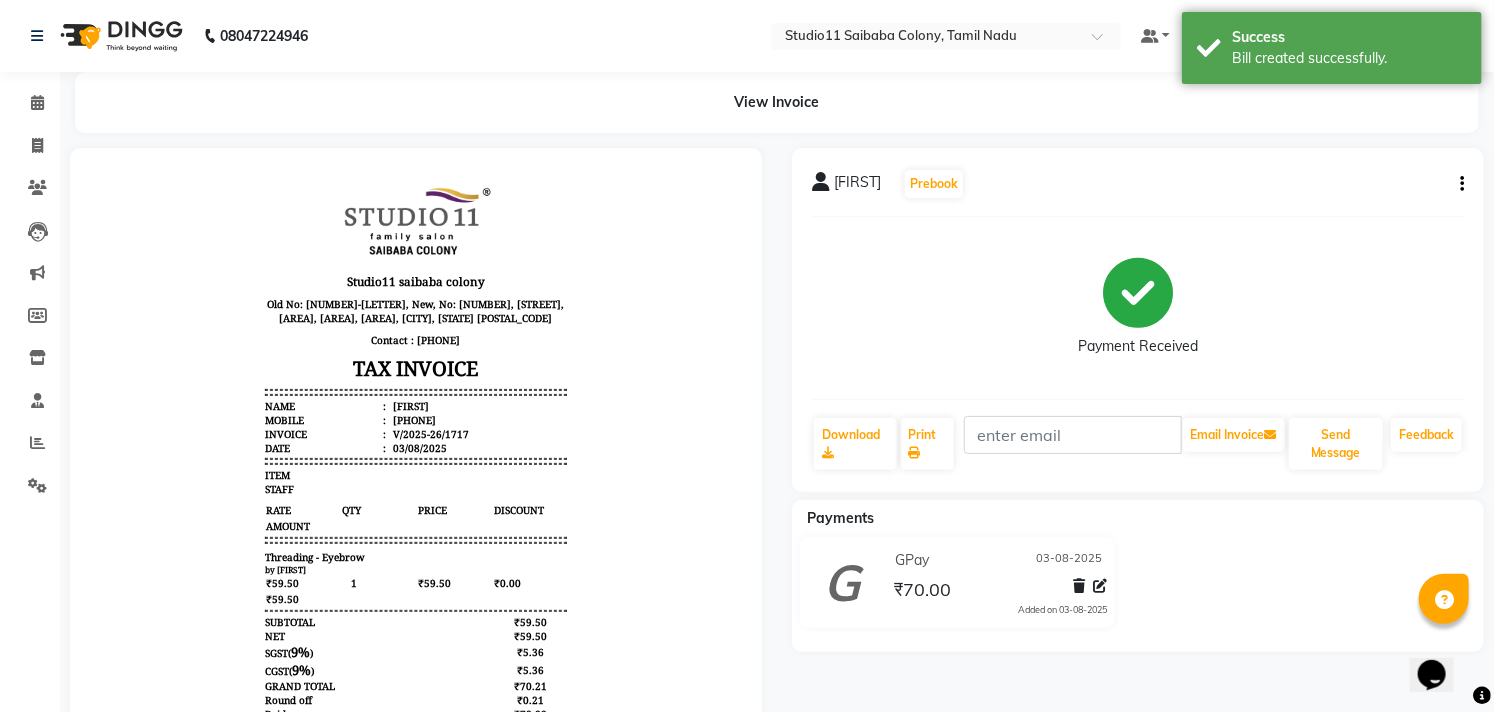 scroll, scrollTop: 0, scrollLeft: 0, axis: both 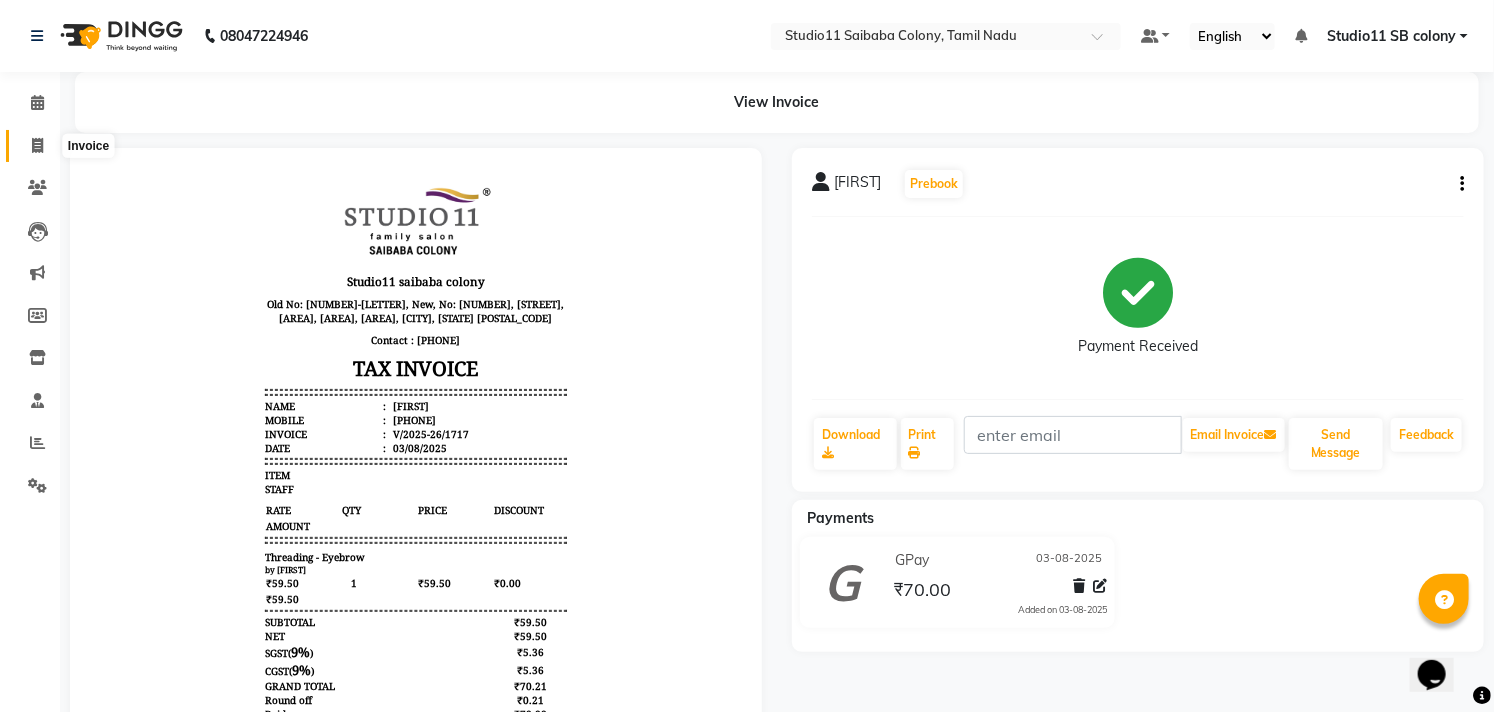 click 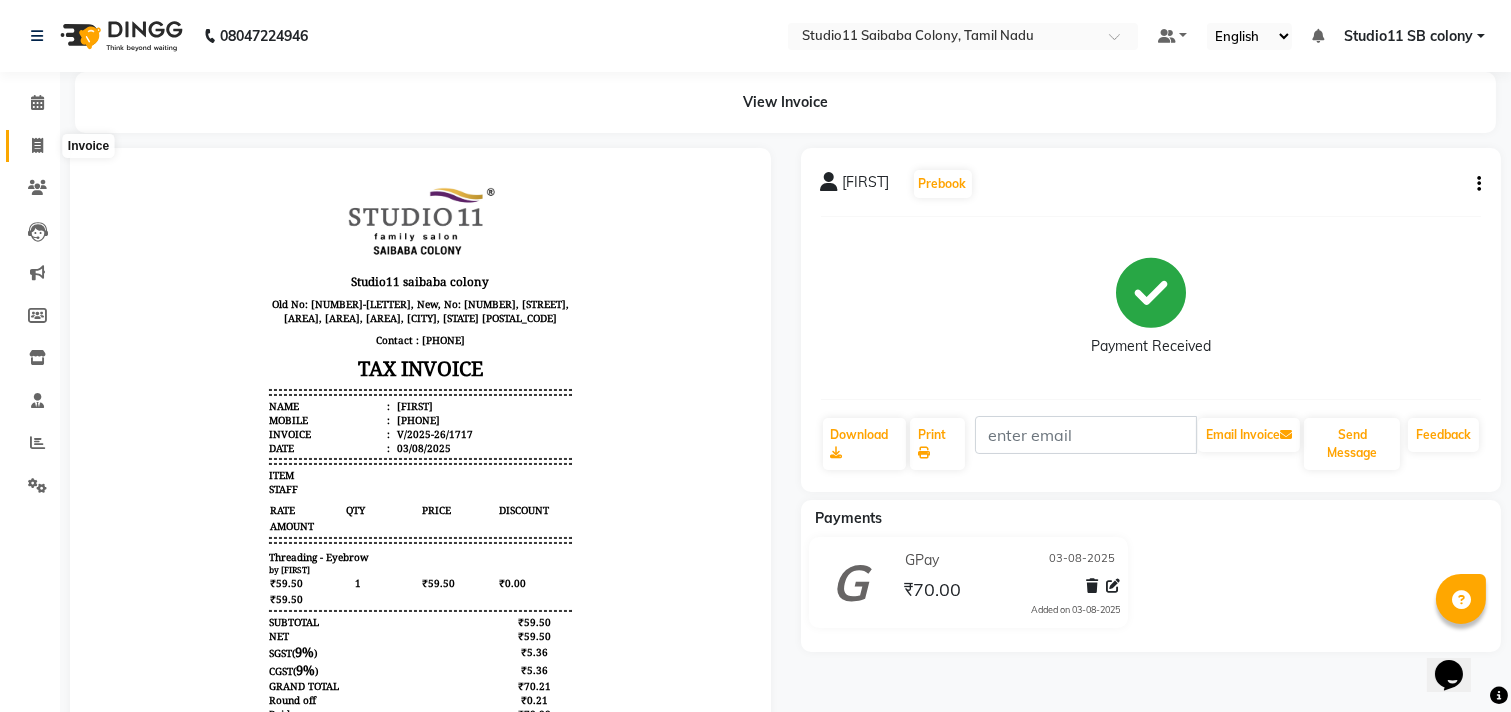 select on "service" 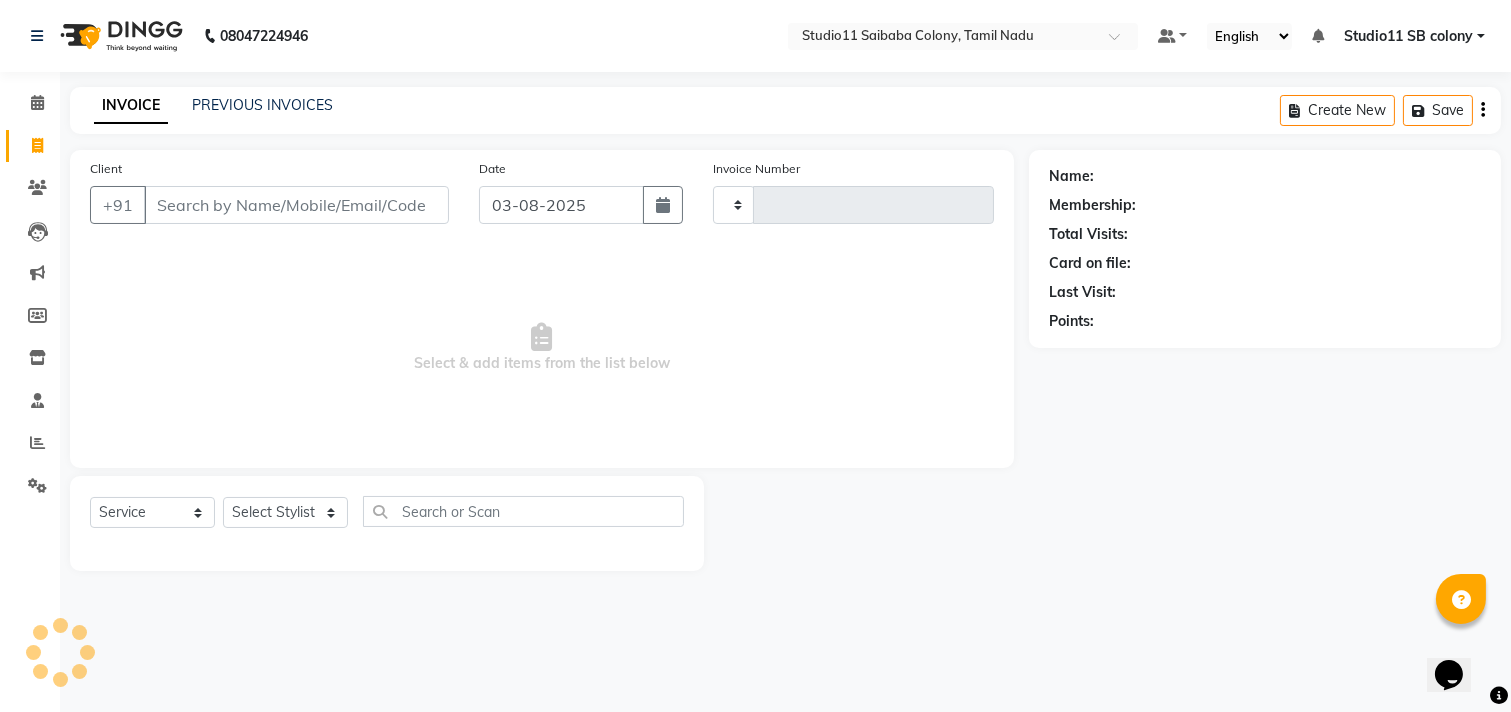 type on "1718" 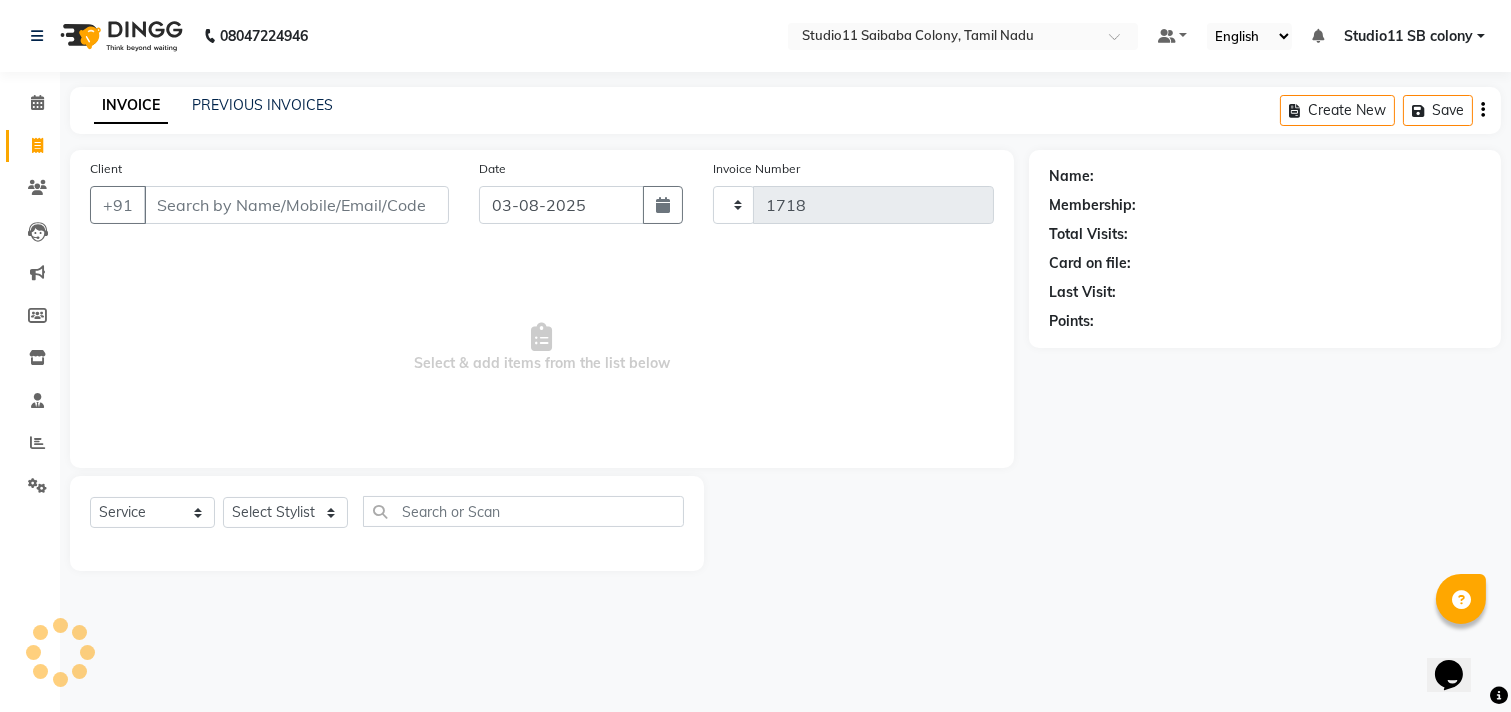 select on "7717" 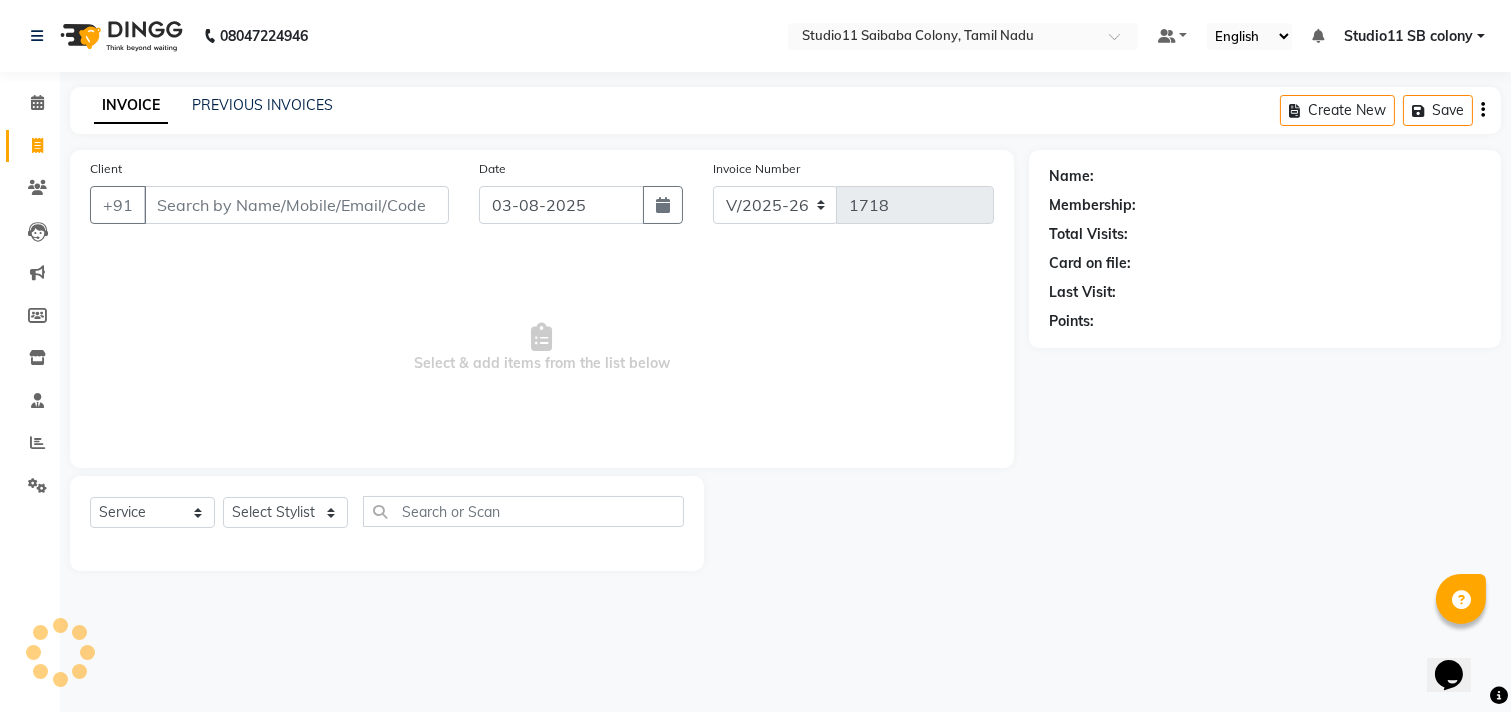 click on "INVOICE PREVIOUS INVOICES" 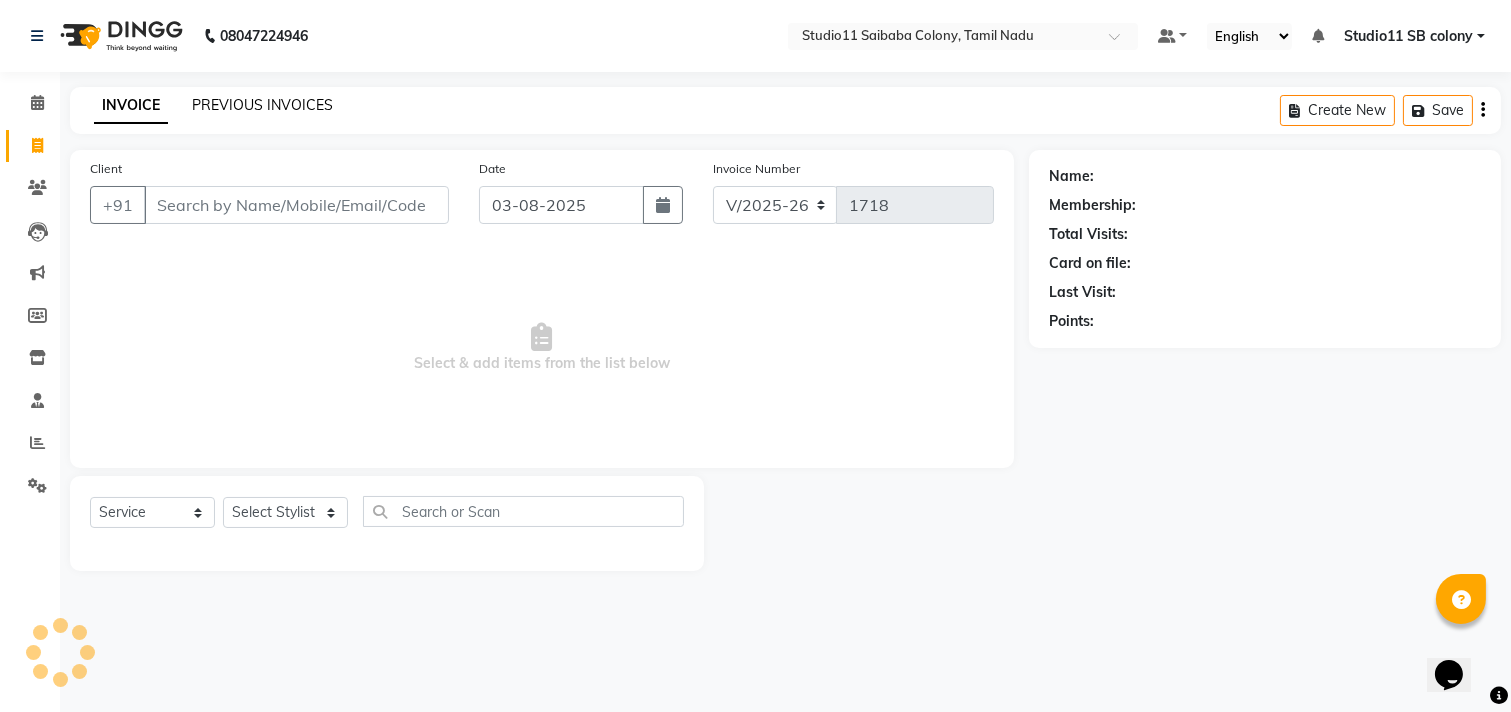 click on "PREVIOUS INVOICES" 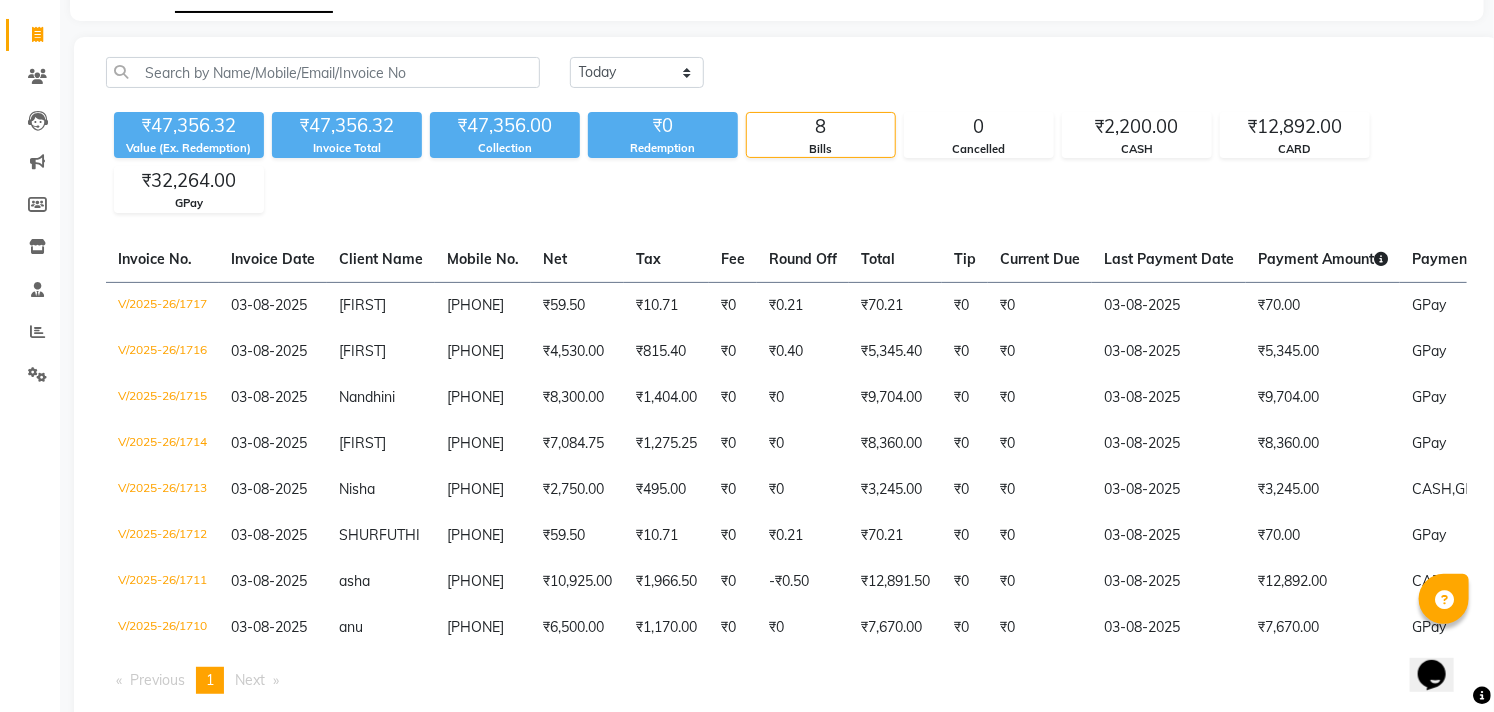 scroll, scrollTop: 173, scrollLeft: 0, axis: vertical 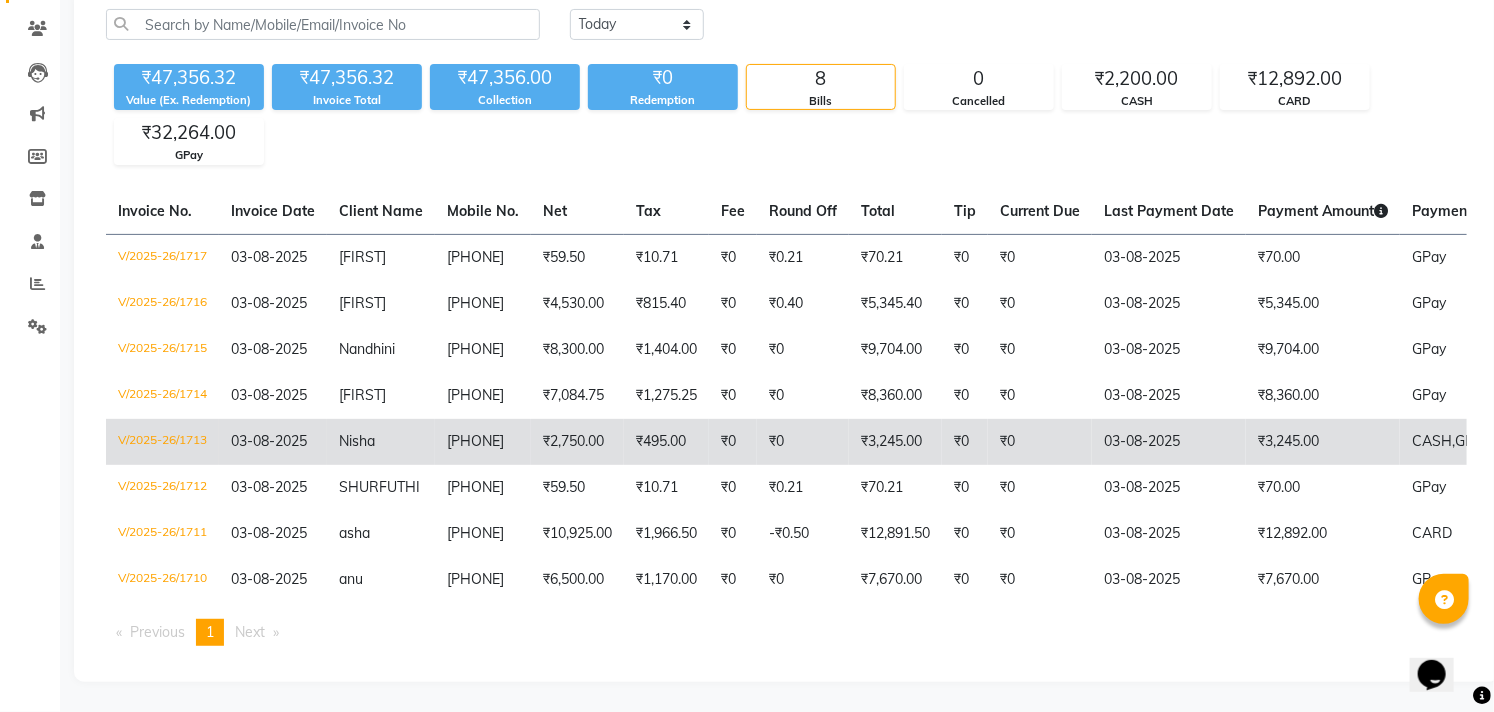 click on "Nisha" 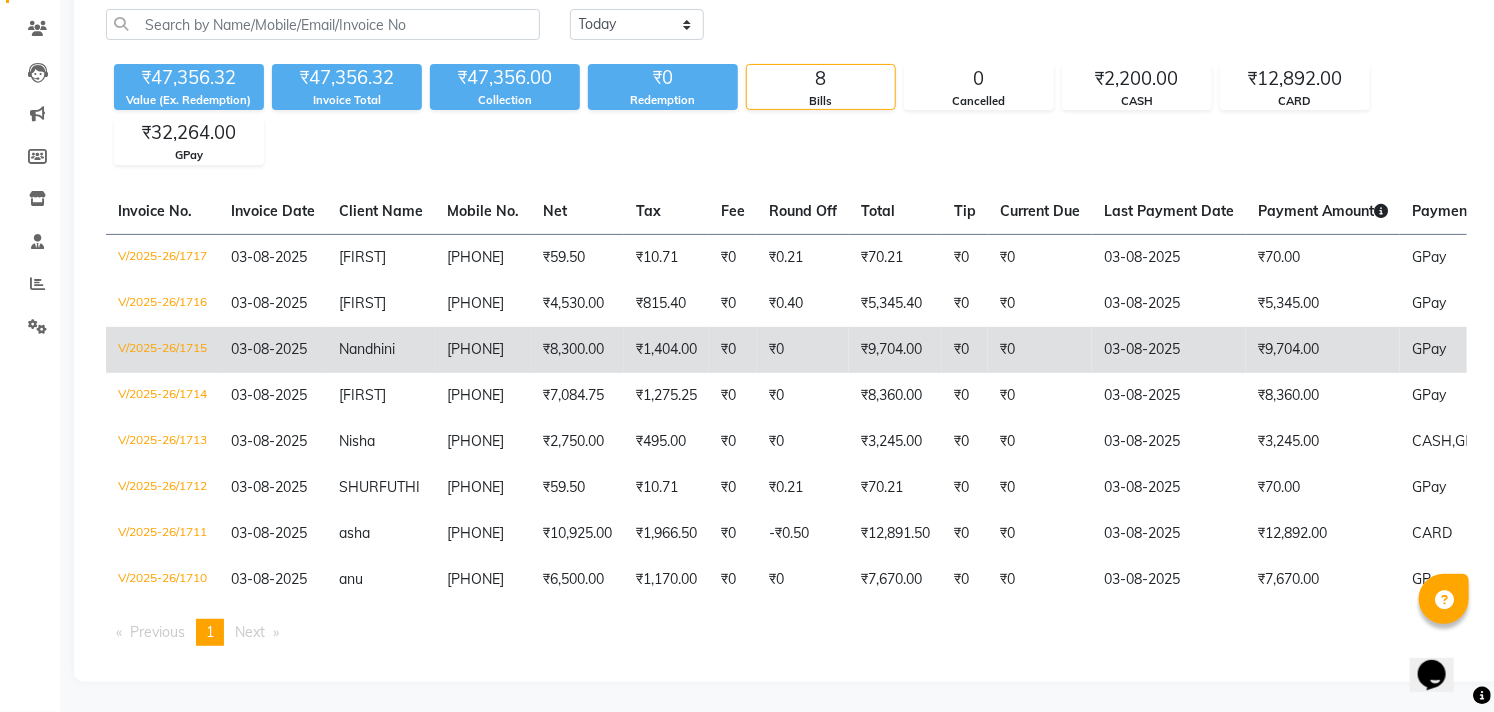 click on "03-08-2025" 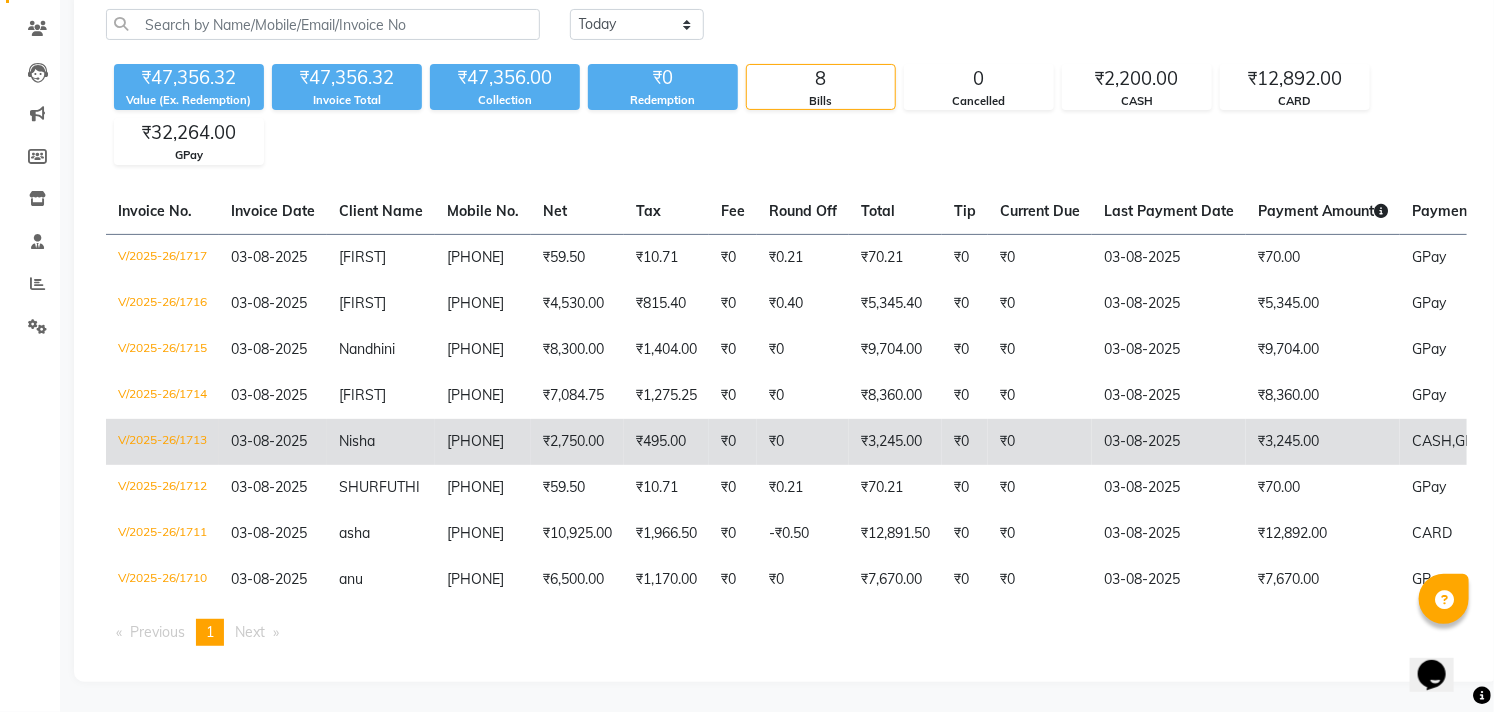 click on "Nisha" 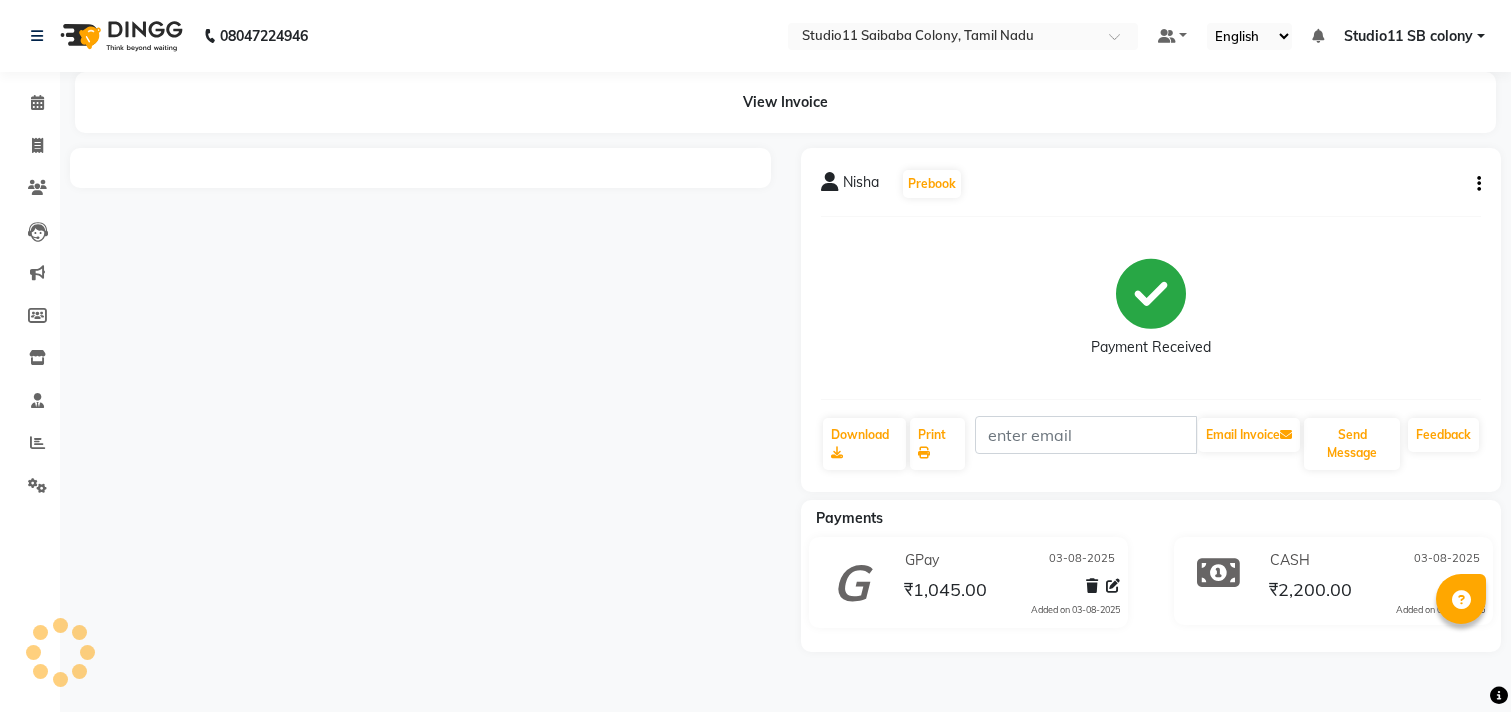 scroll, scrollTop: 0, scrollLeft: 0, axis: both 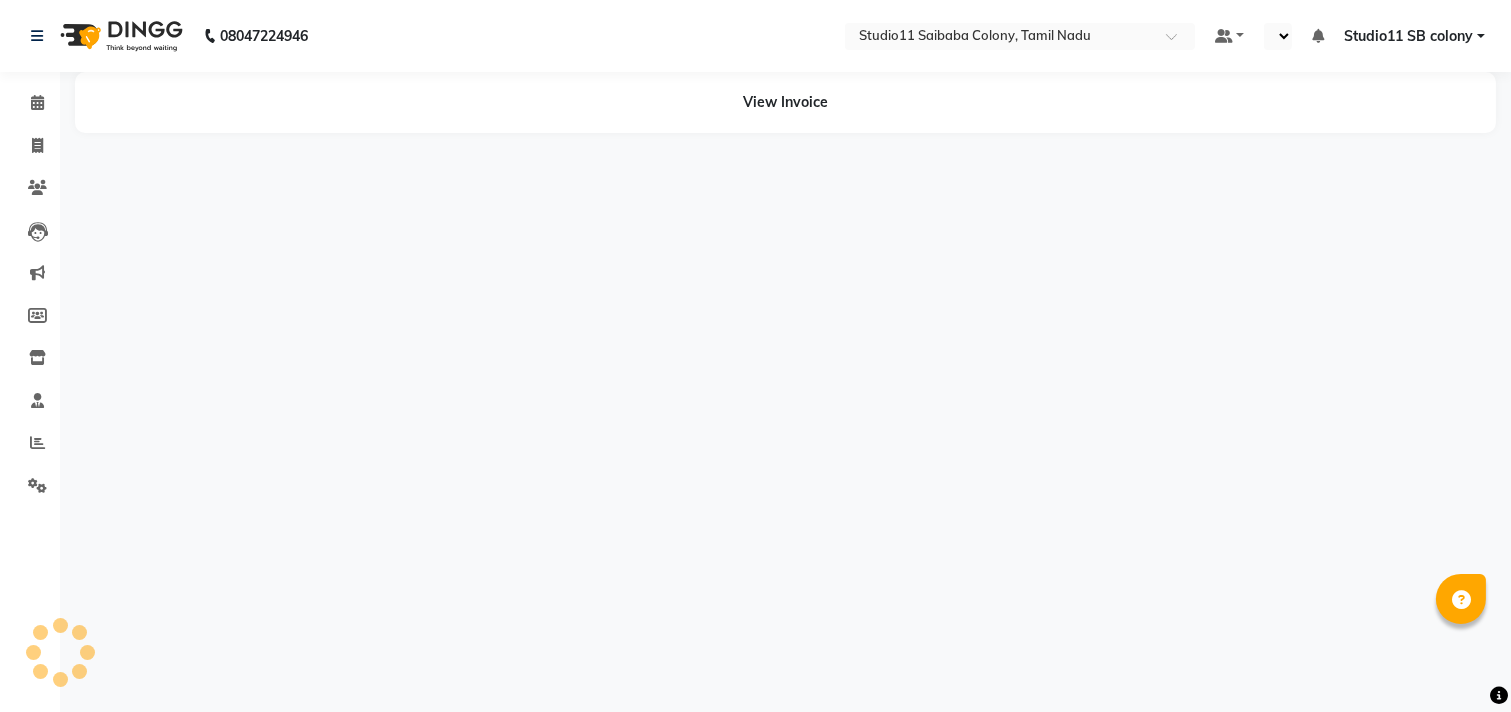 select on "en" 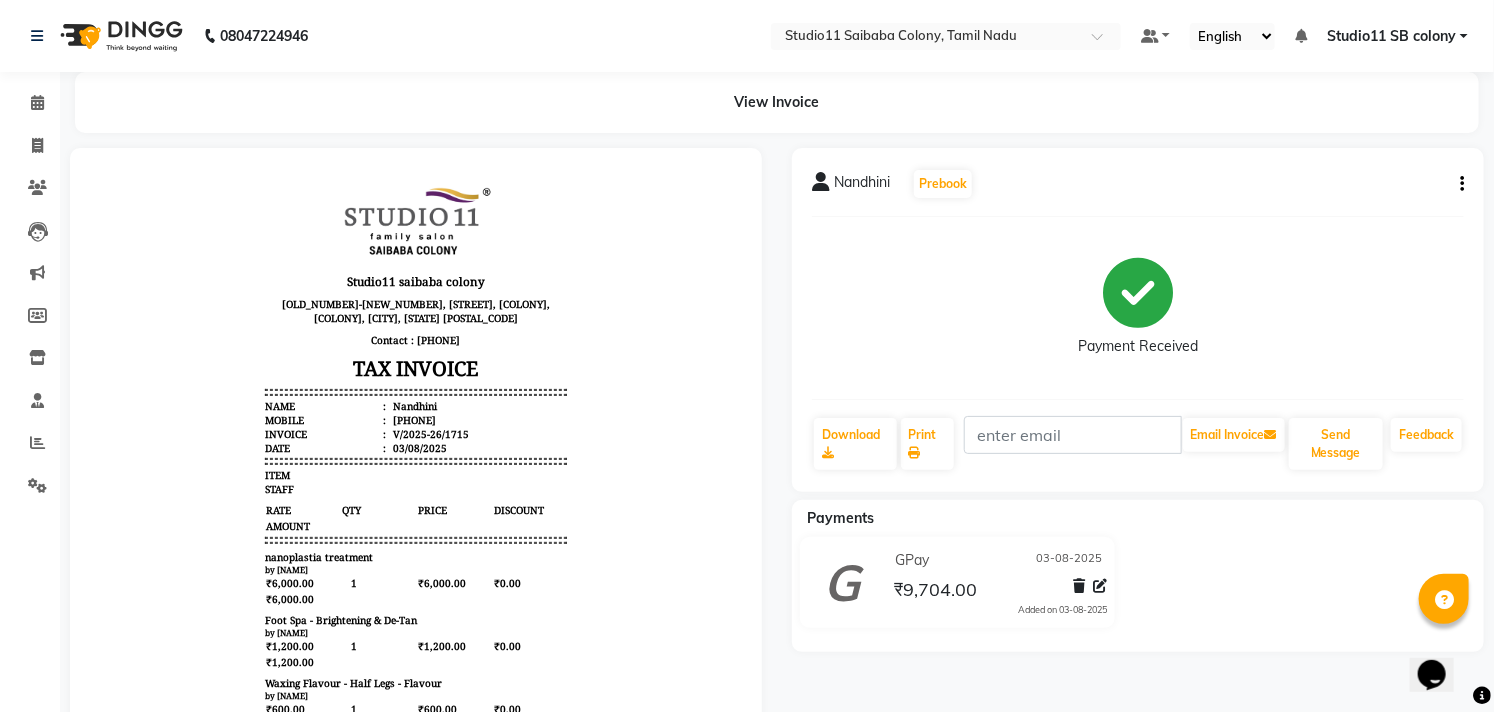 scroll, scrollTop: 0, scrollLeft: 0, axis: both 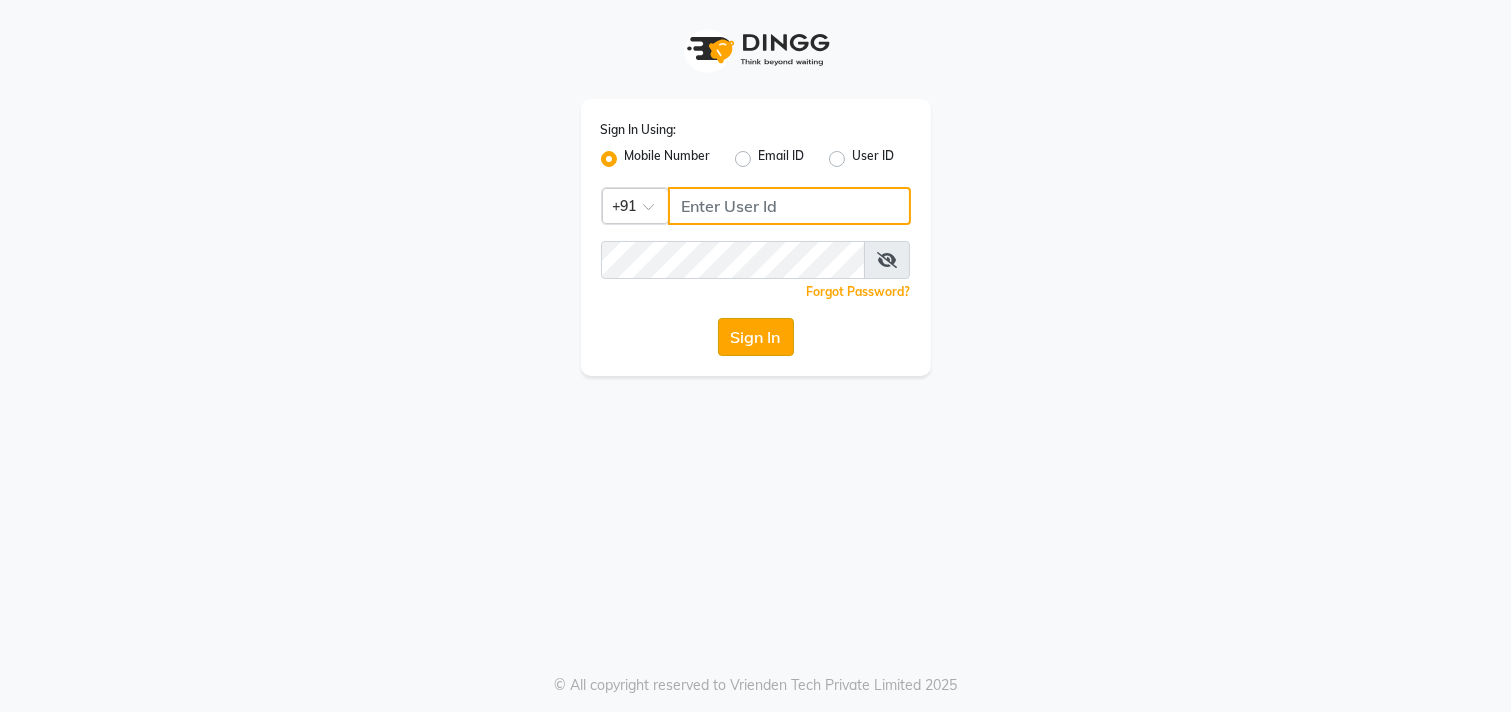 type on "9942209797" 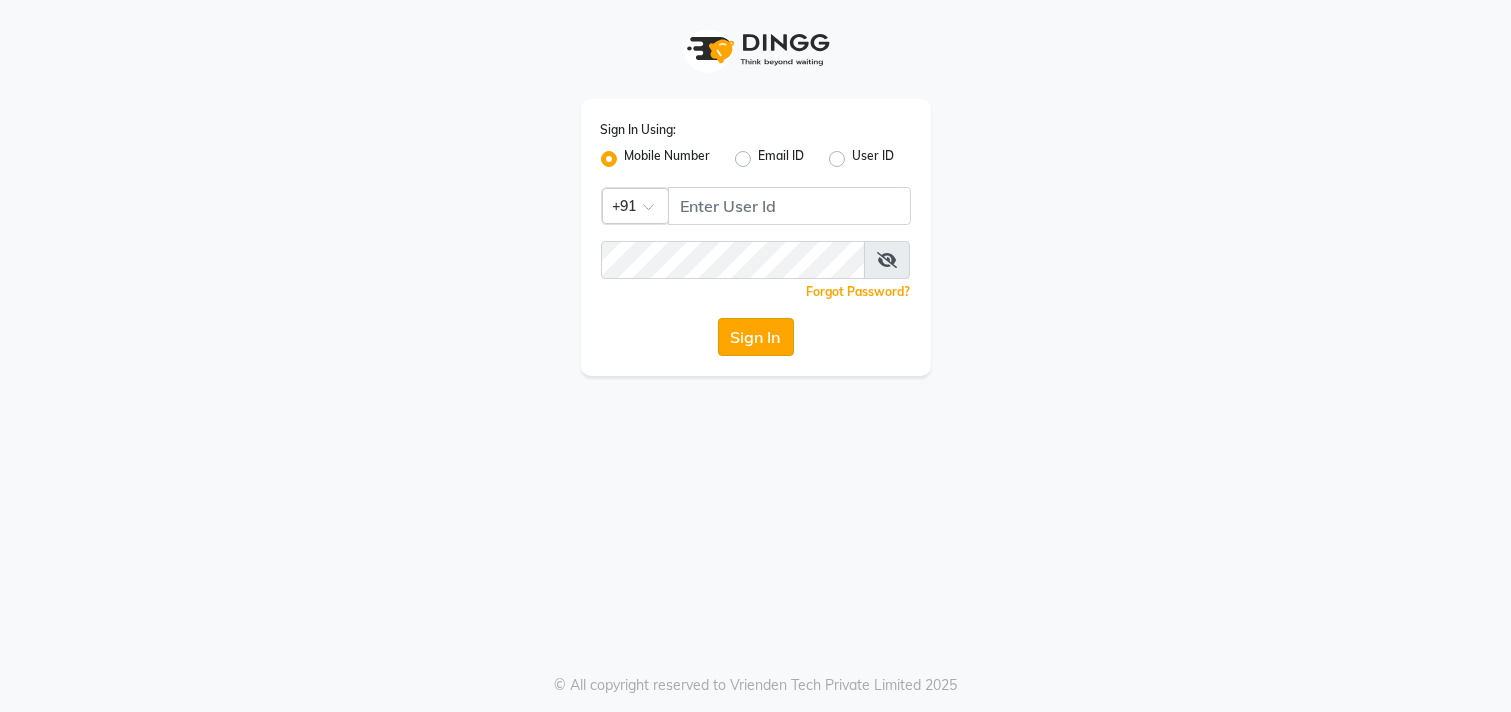 click on "Sign In" 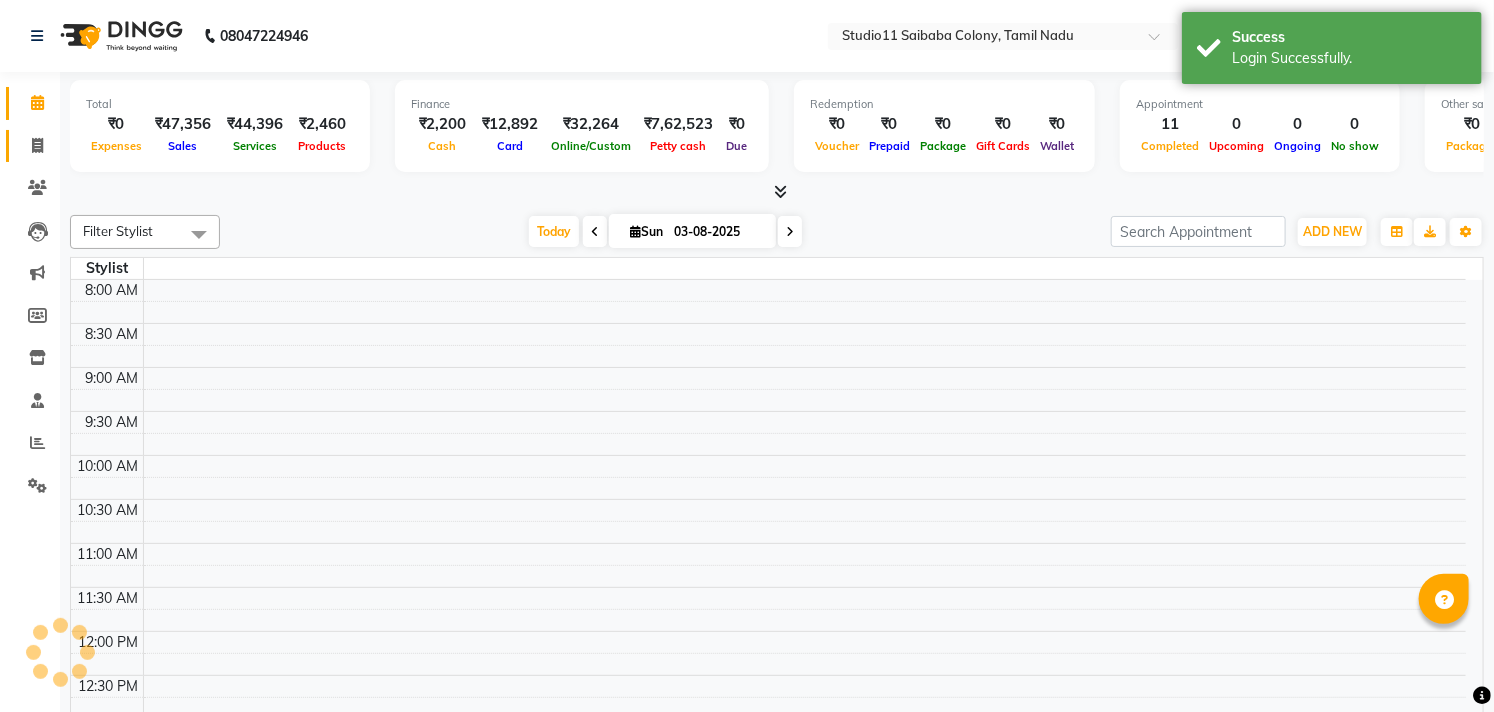 select on "en" 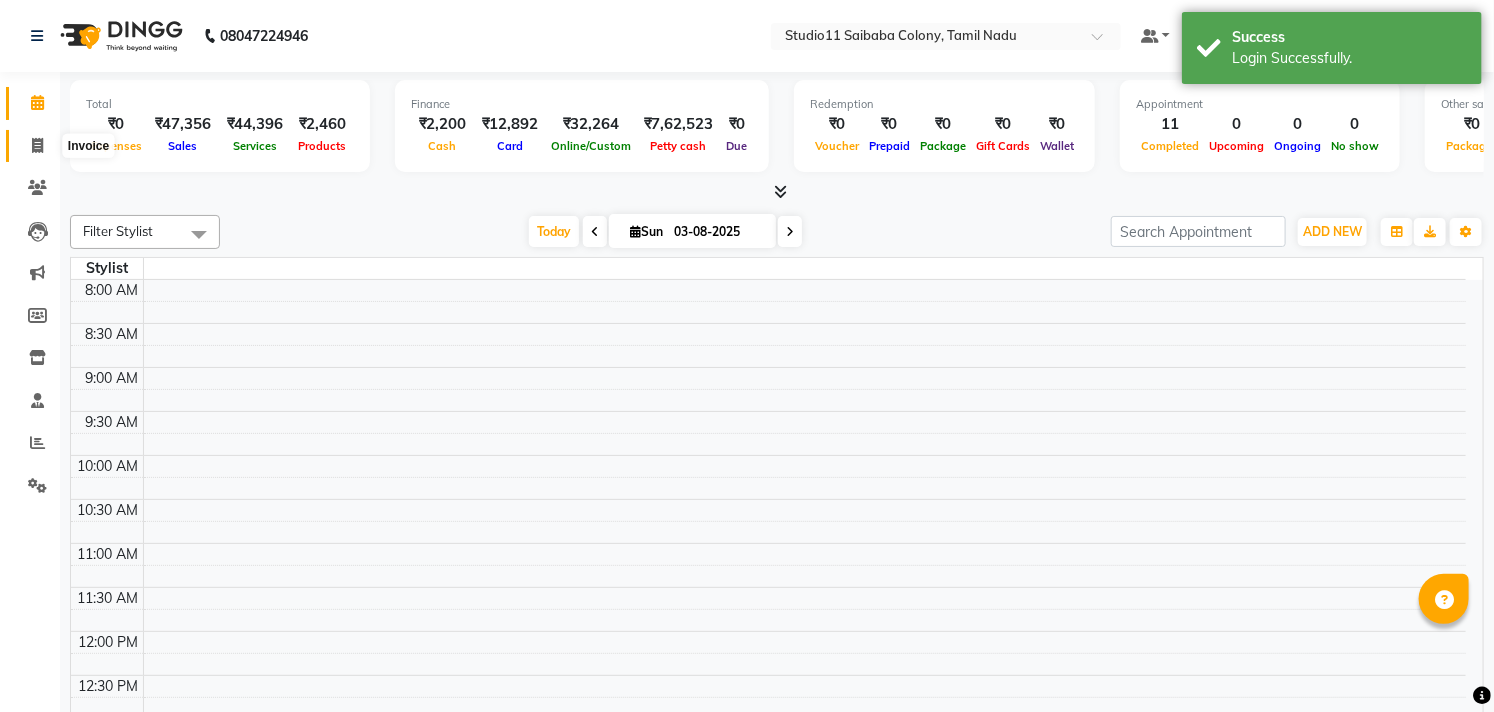 click 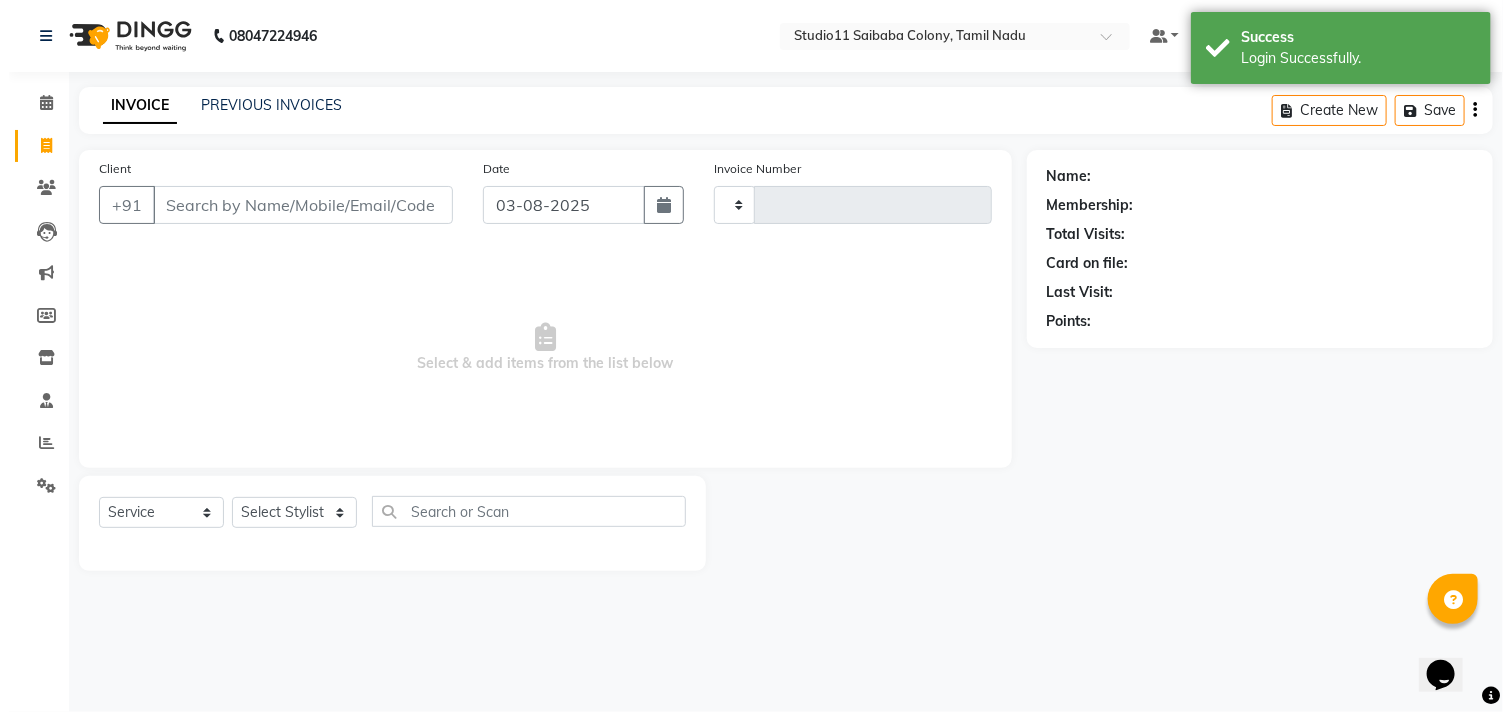 scroll, scrollTop: 0, scrollLeft: 0, axis: both 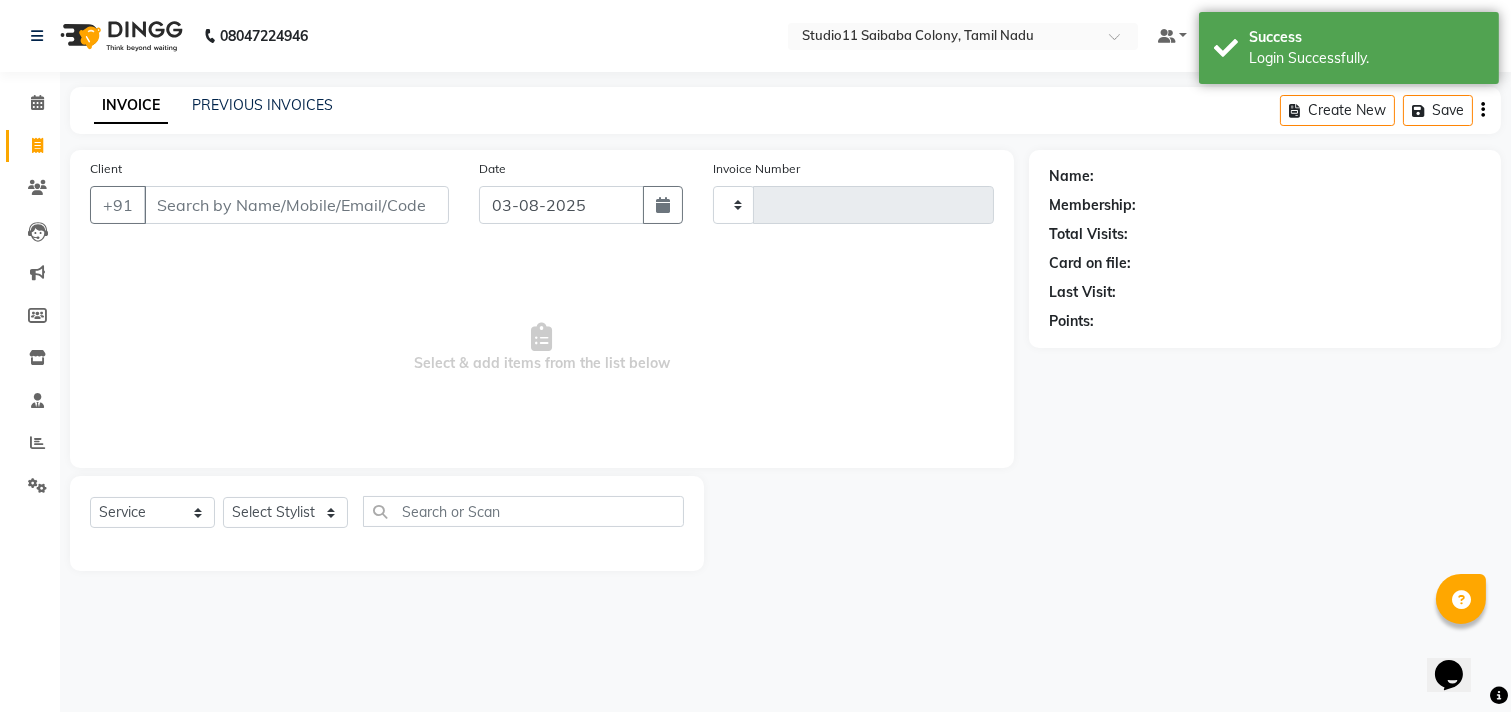 type on "1718" 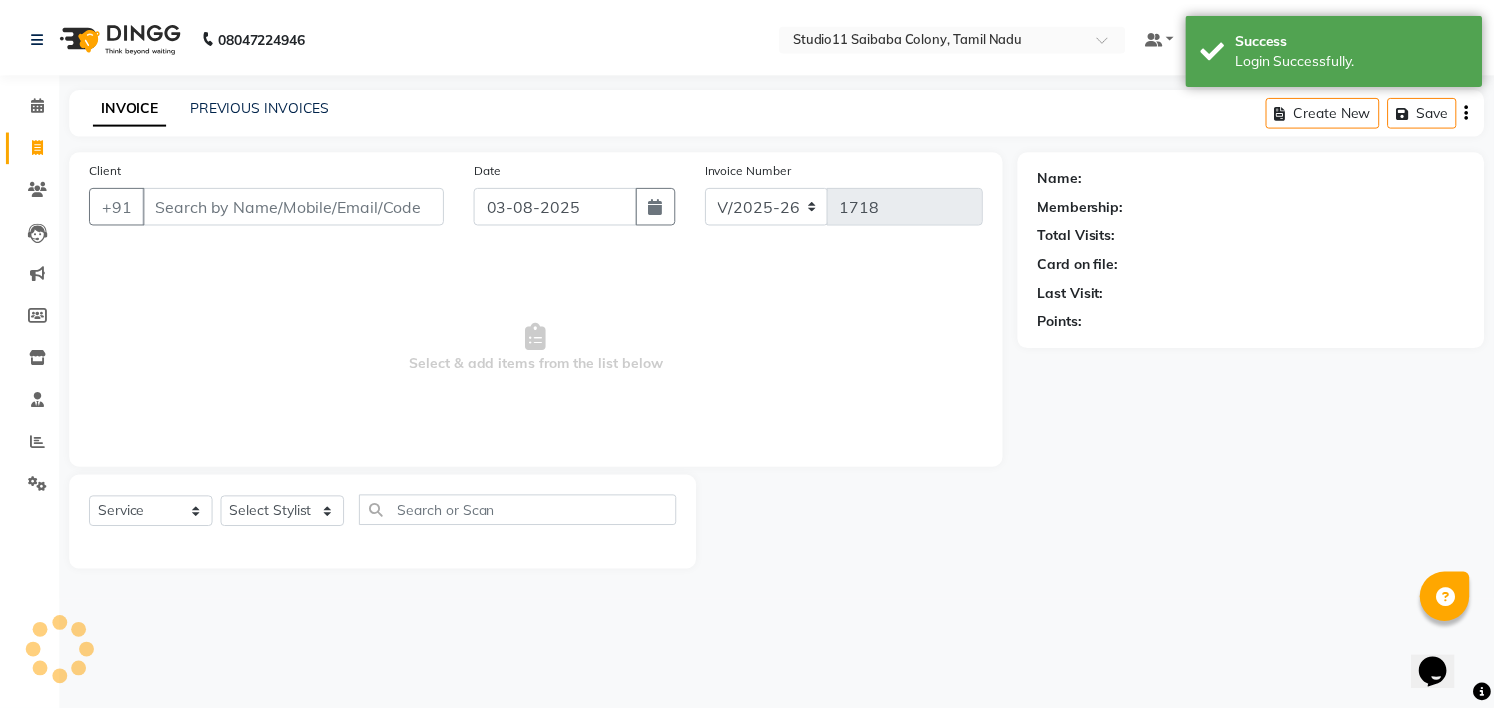 scroll, scrollTop: 0, scrollLeft: 0, axis: both 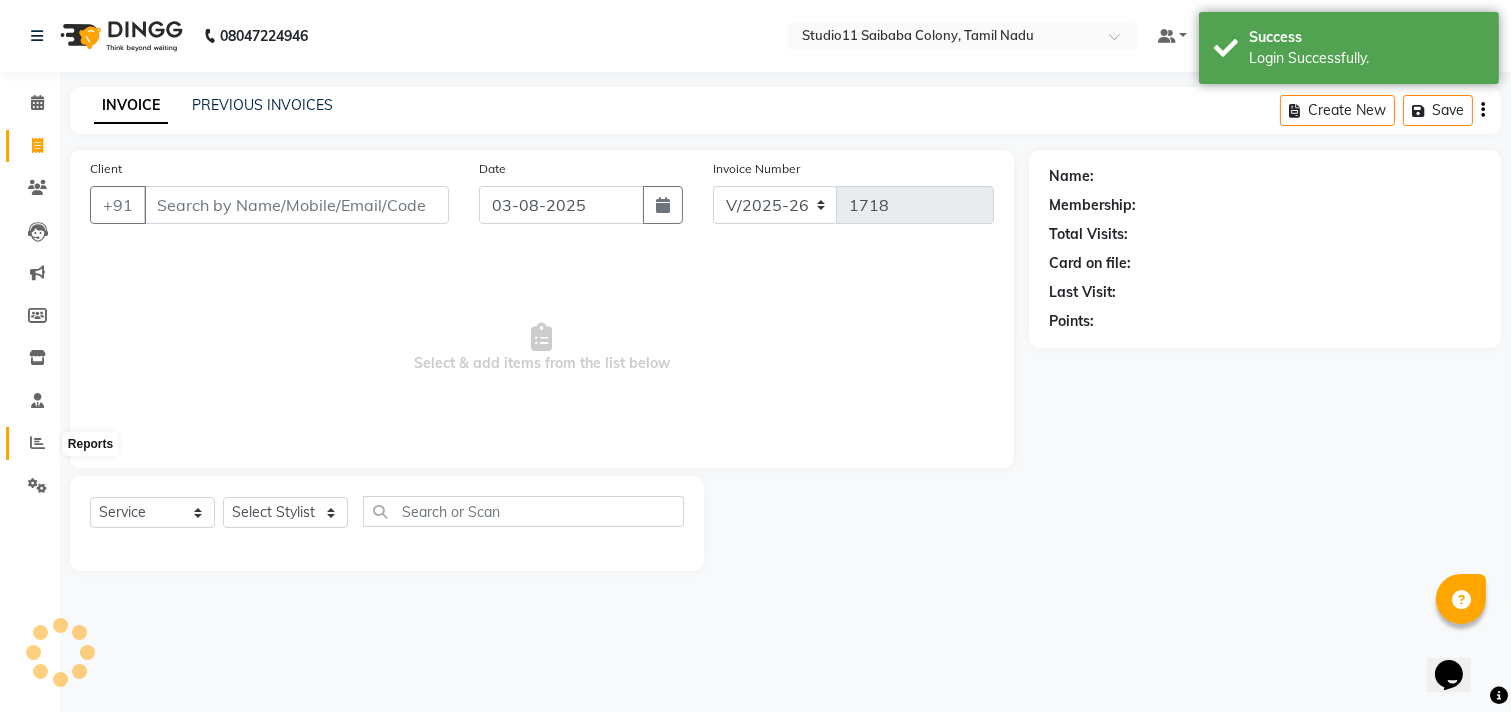 click 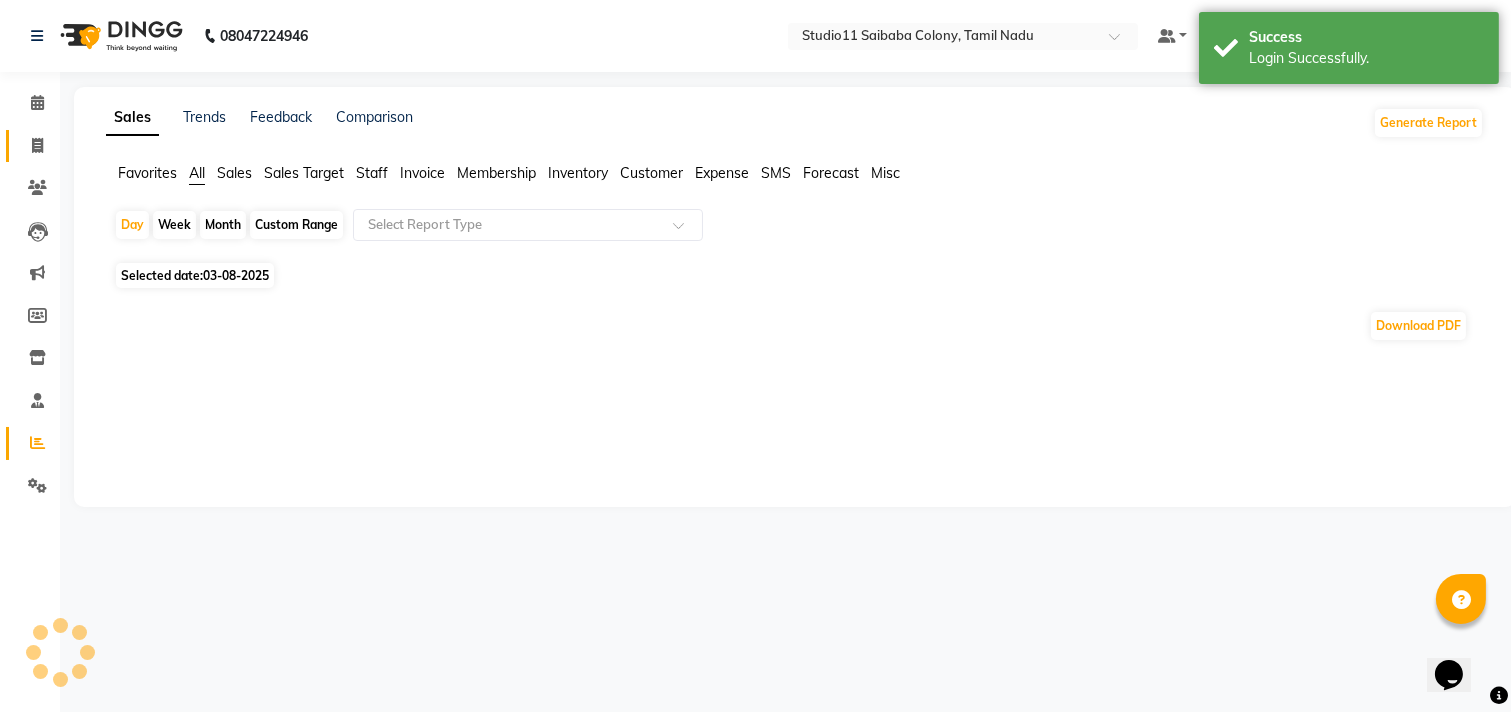 click on "Invoice" 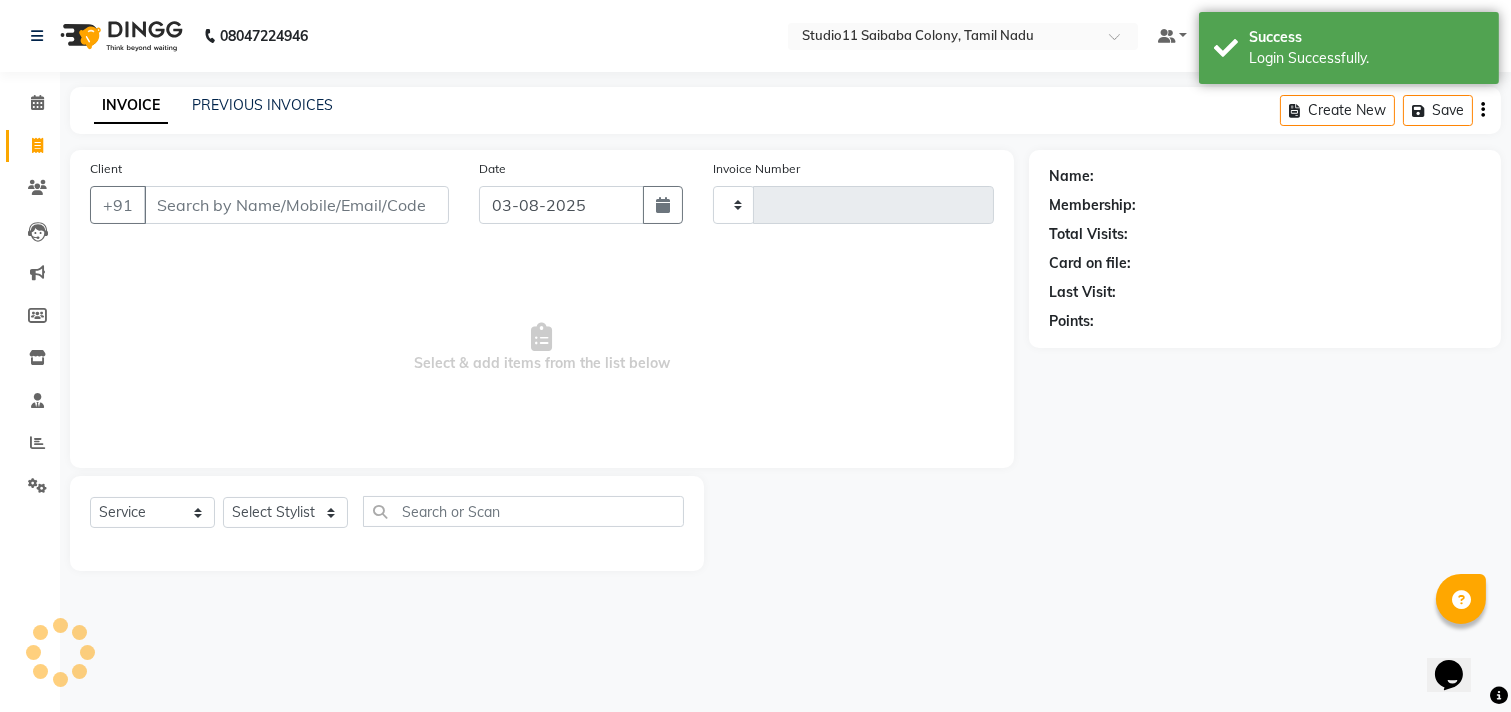 type on "1718" 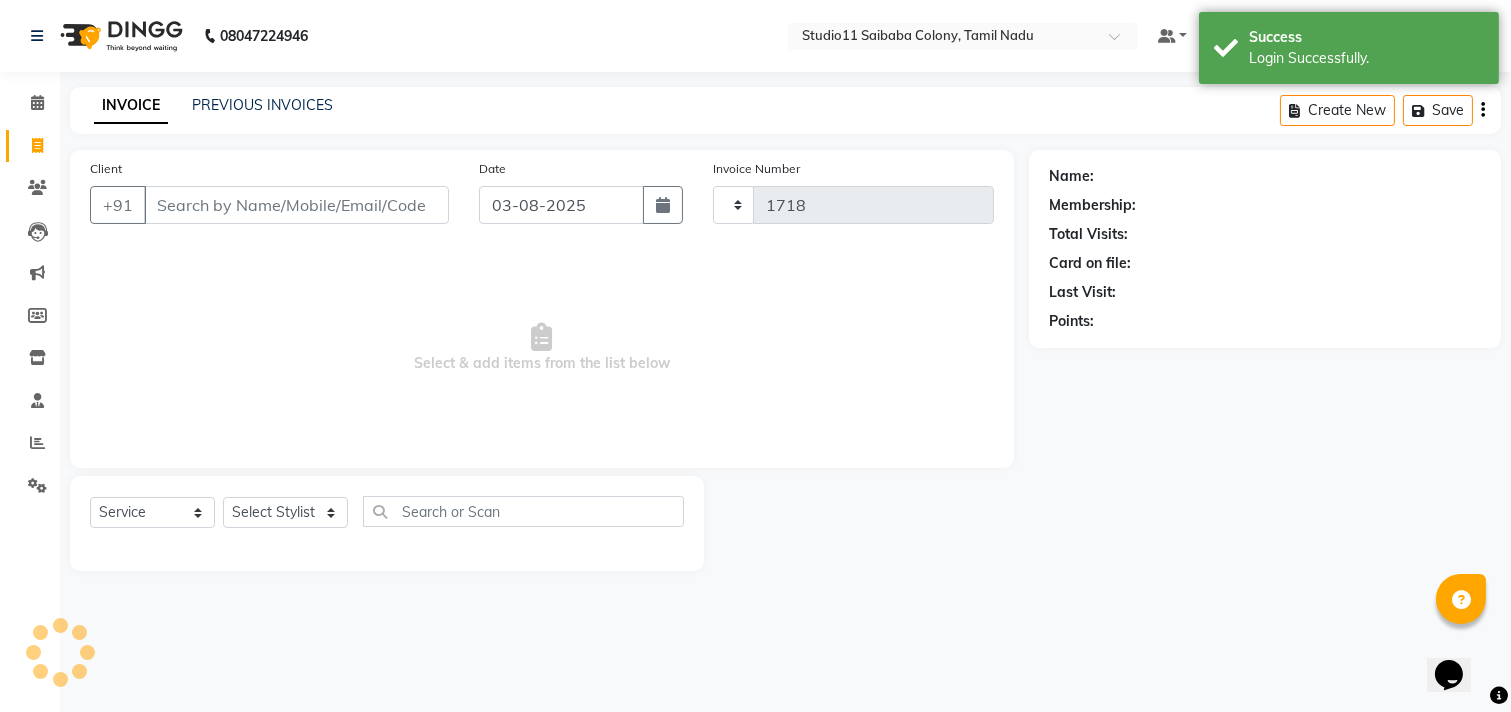select on "7717" 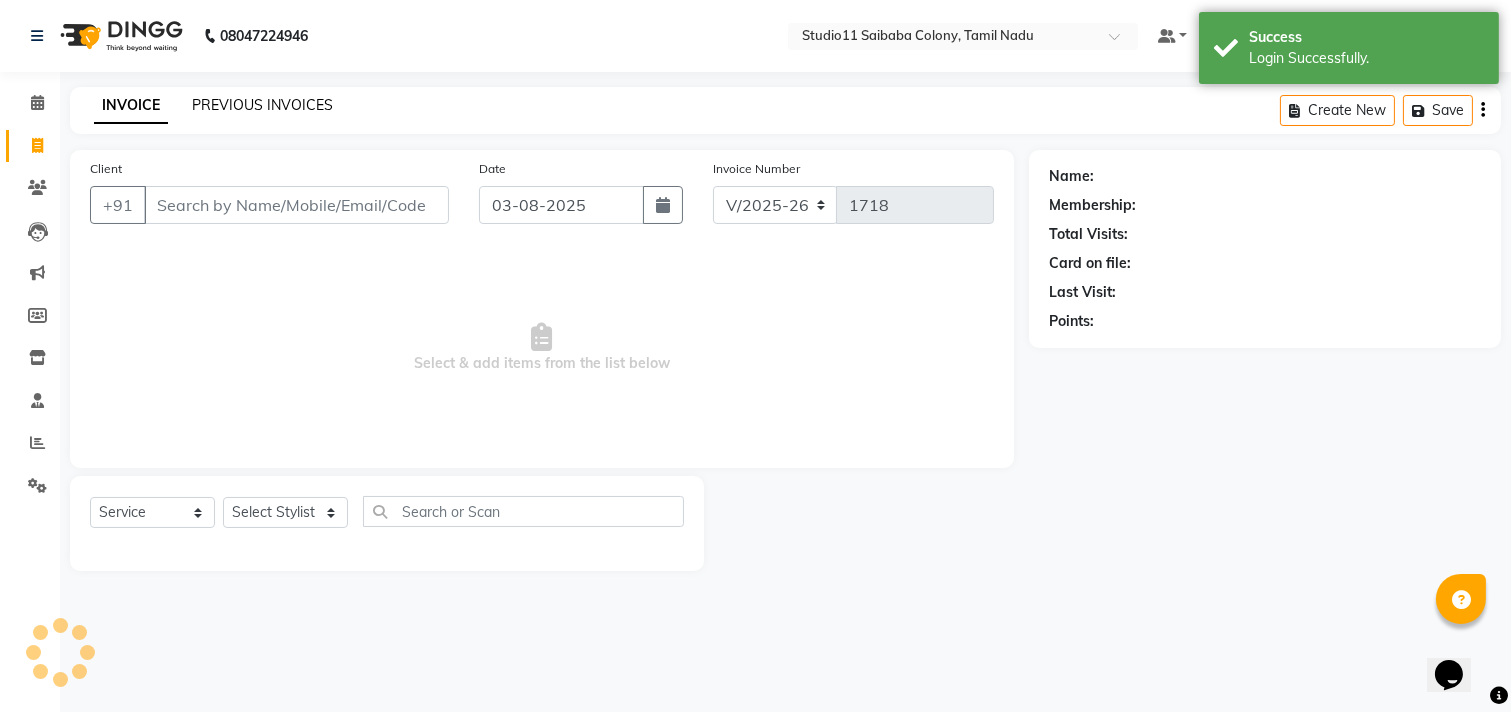 click on "PREVIOUS INVOICES" 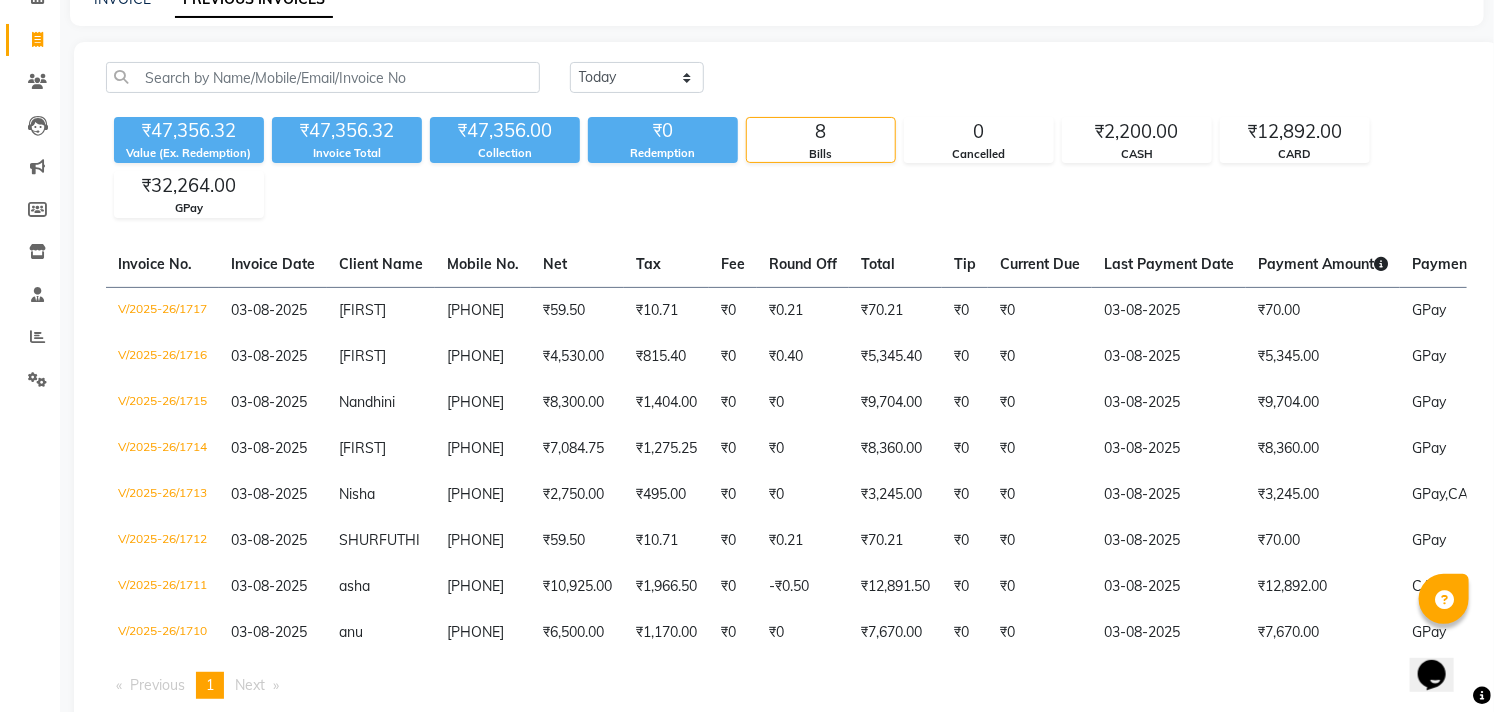 scroll, scrollTop: 0, scrollLeft: 0, axis: both 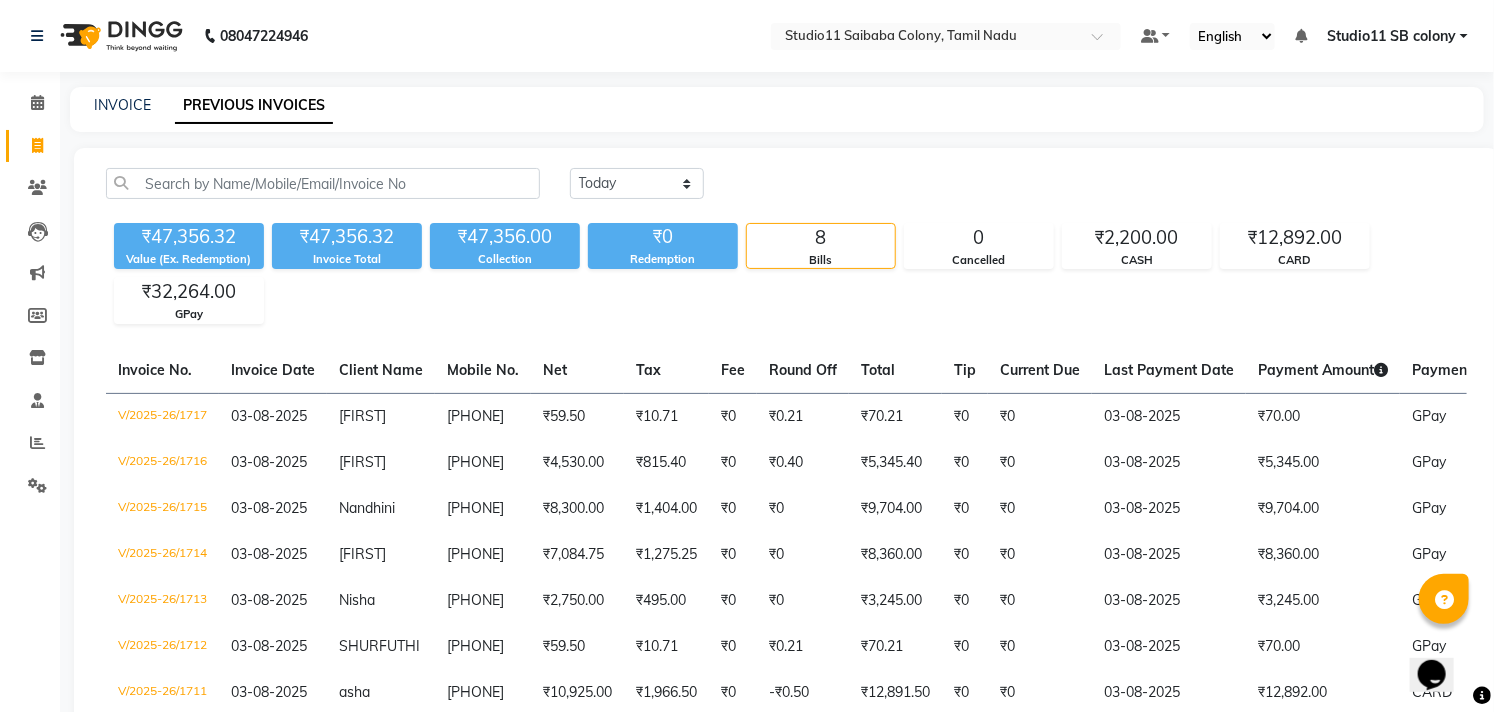 click on "INVOICE" 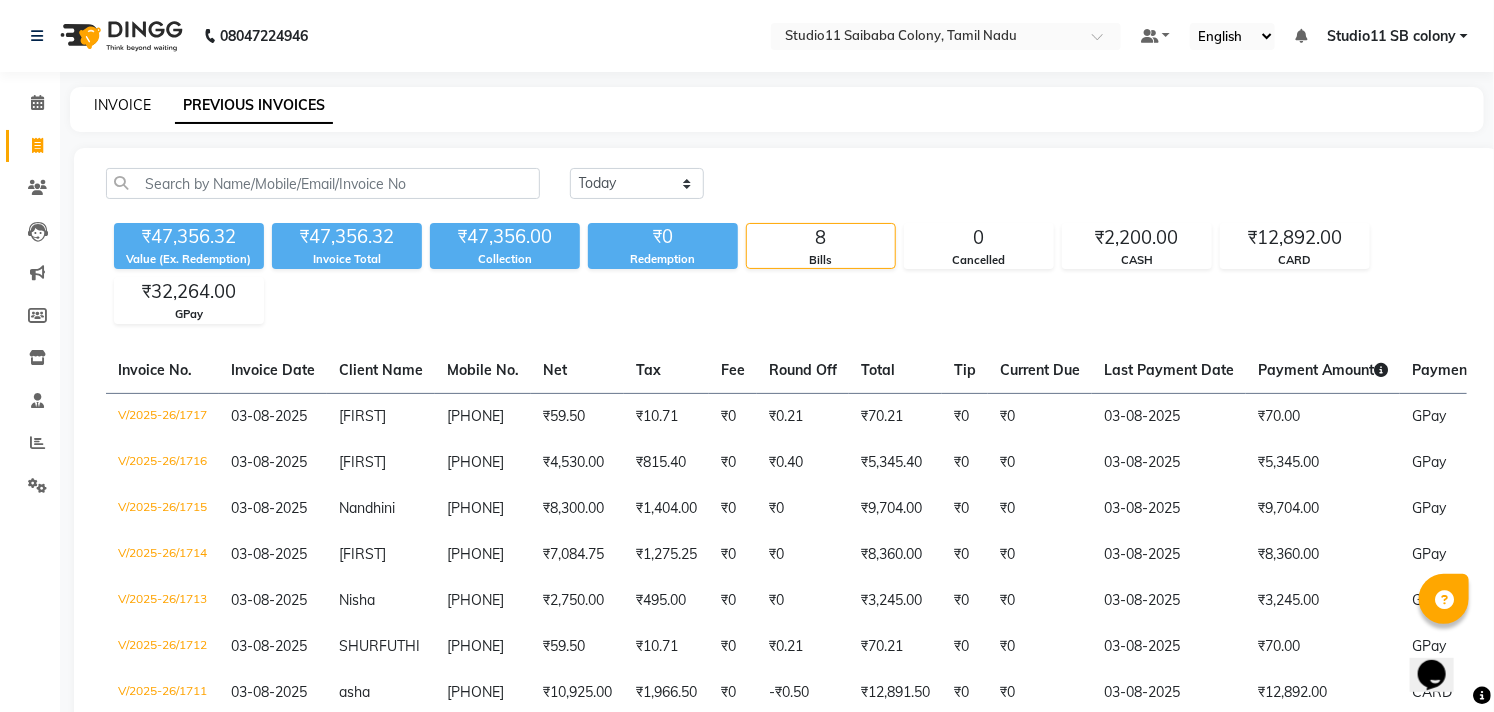 click on "INVOICE" 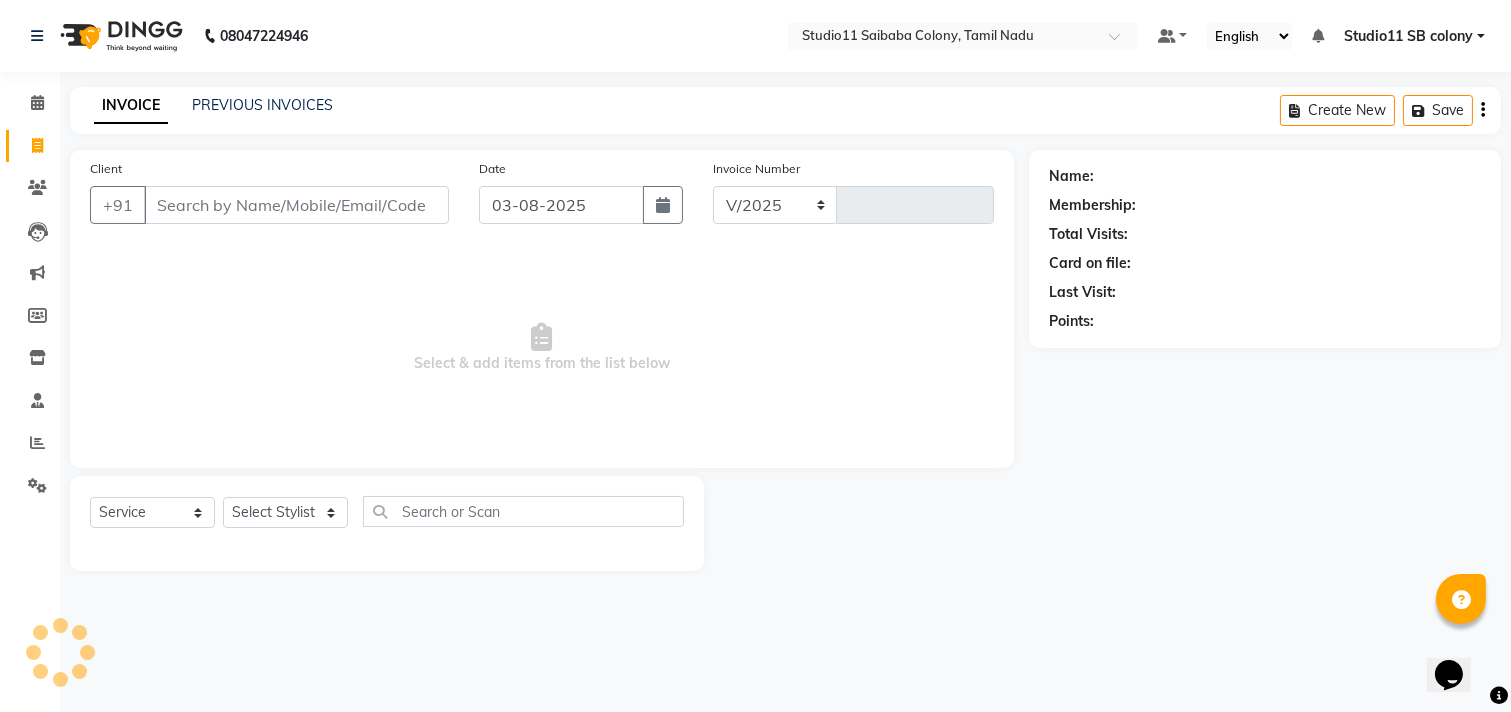 select on "7717" 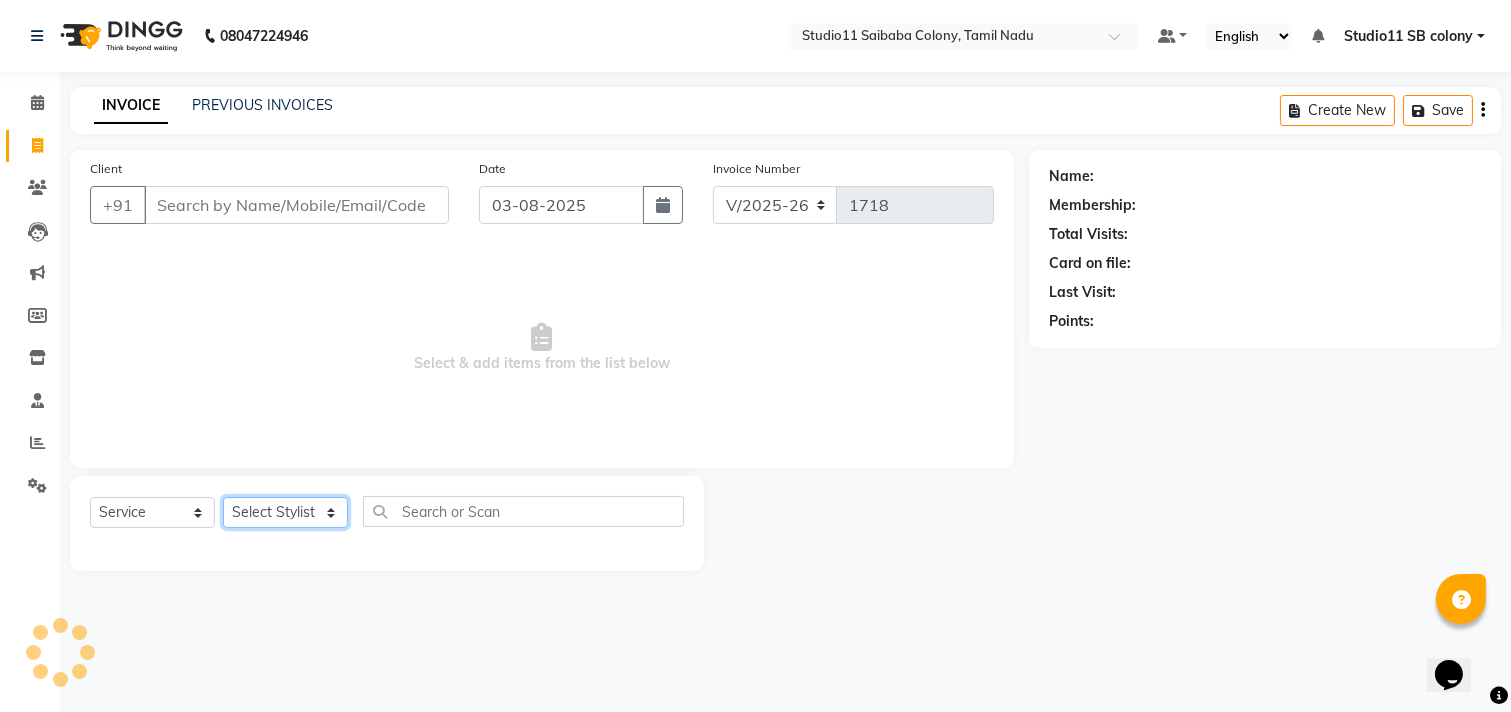 click on "Select Stylist" 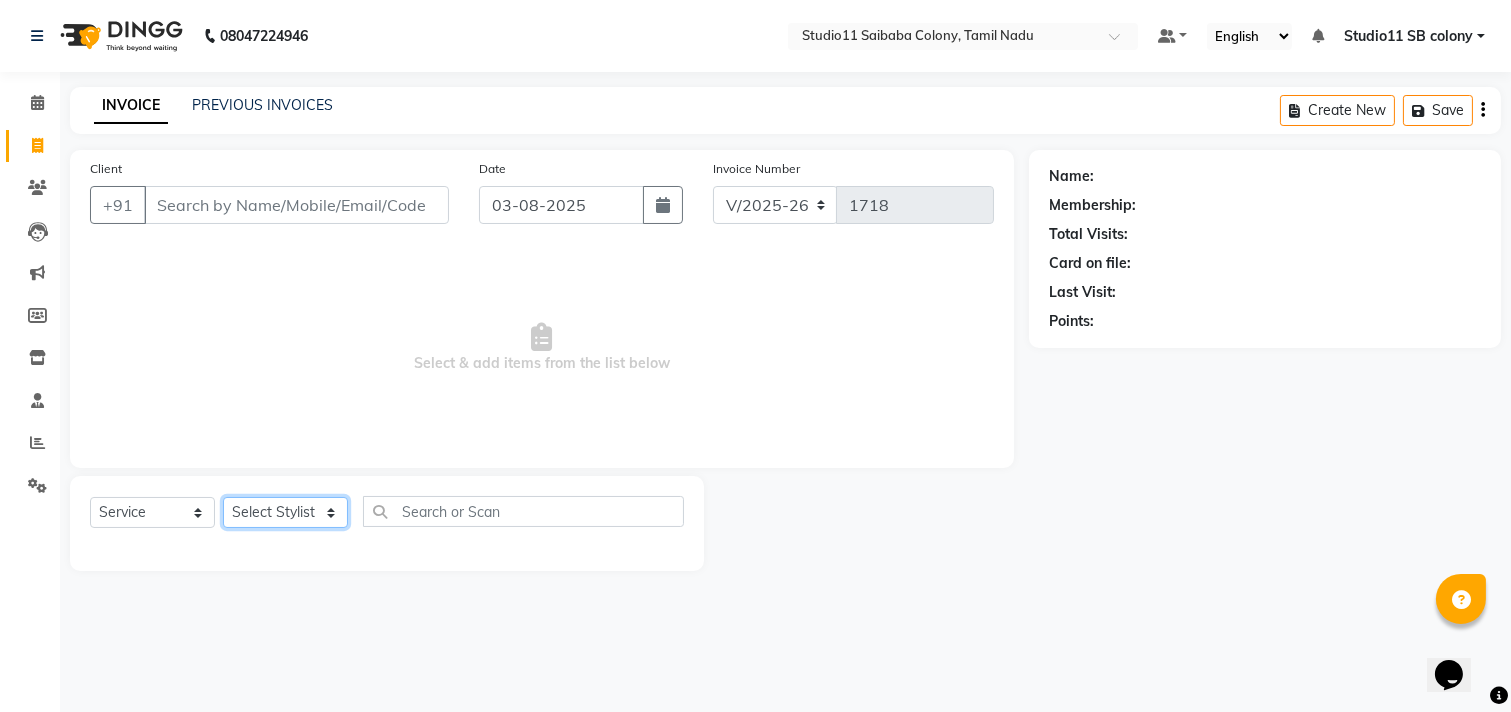 select on "70879" 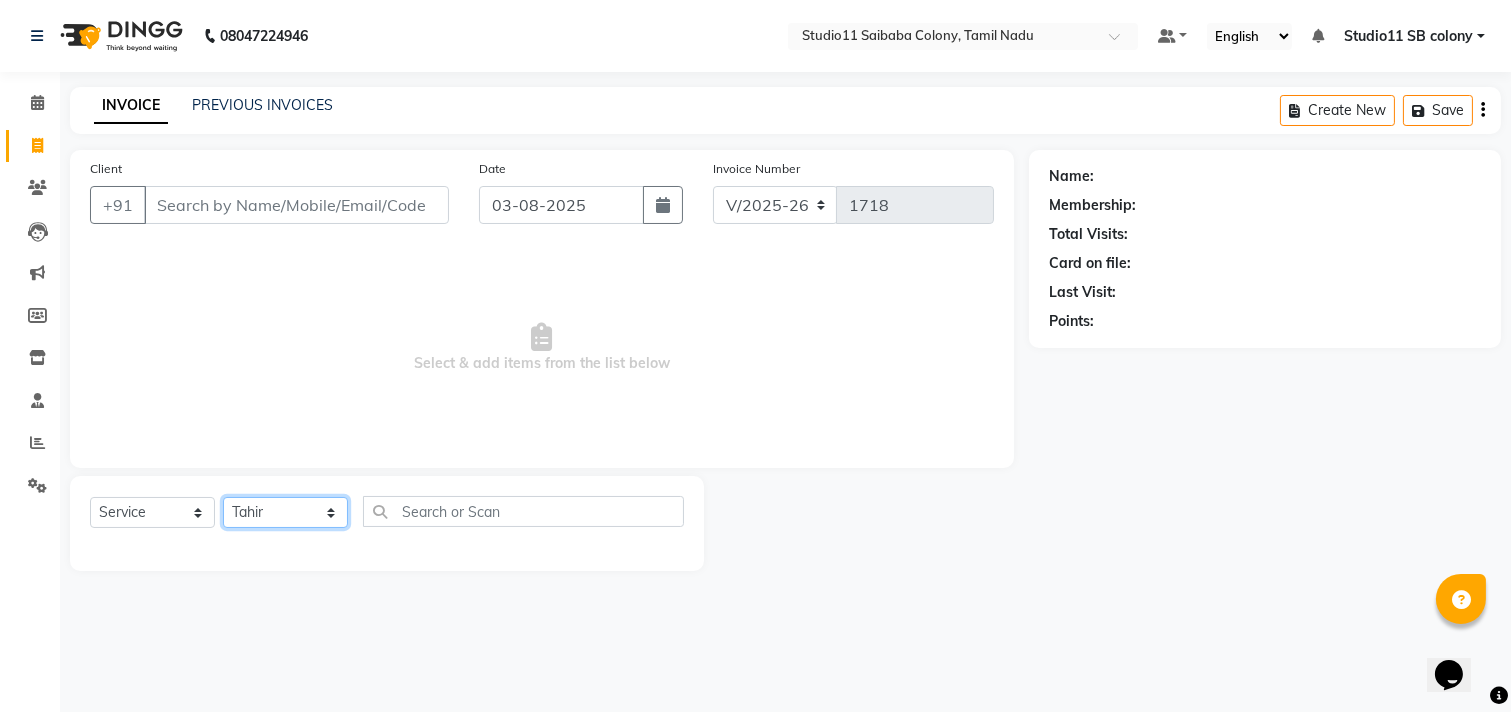 click on "Select Stylist Afzal Akbar Dani Jeni Josna kaif lavanya manimekalai Praveen Sonu Studio11 SB colony Tahir tamil" 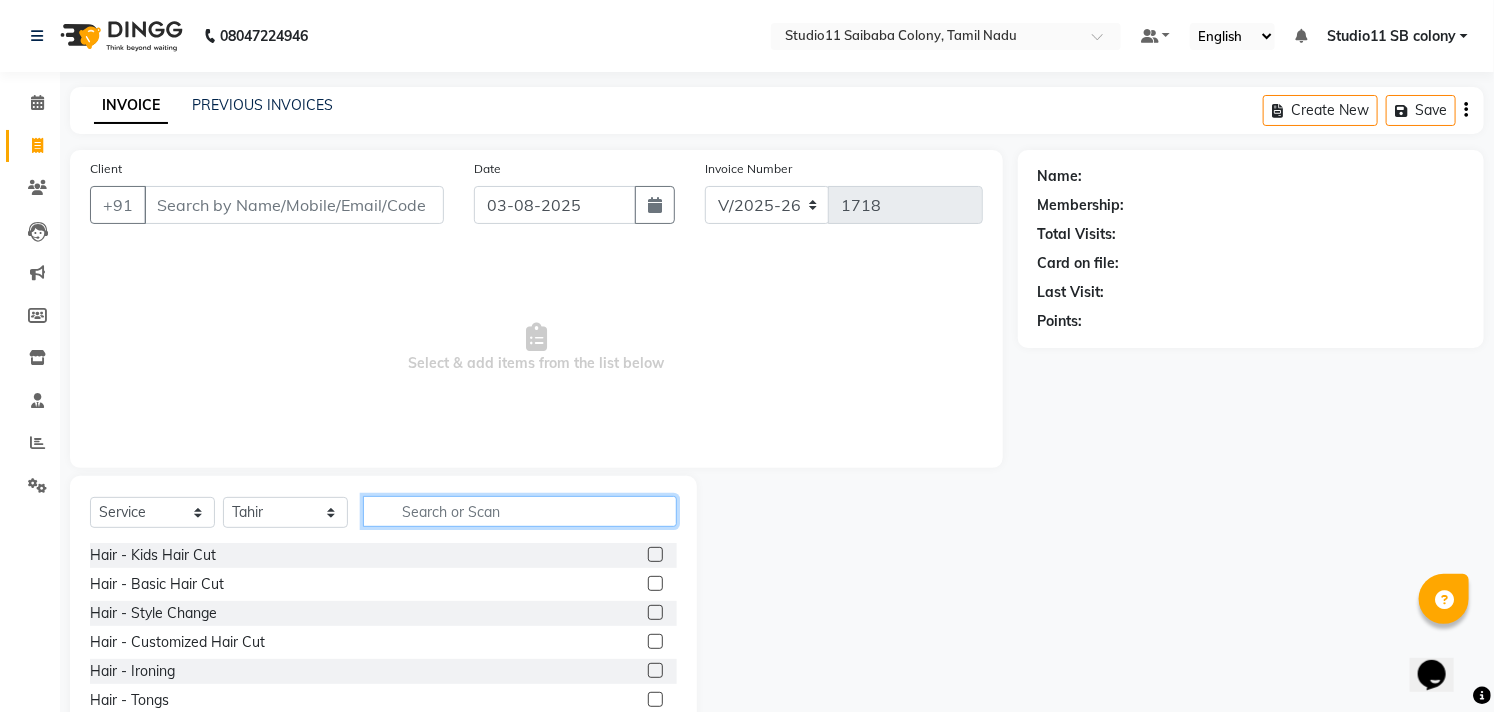 click 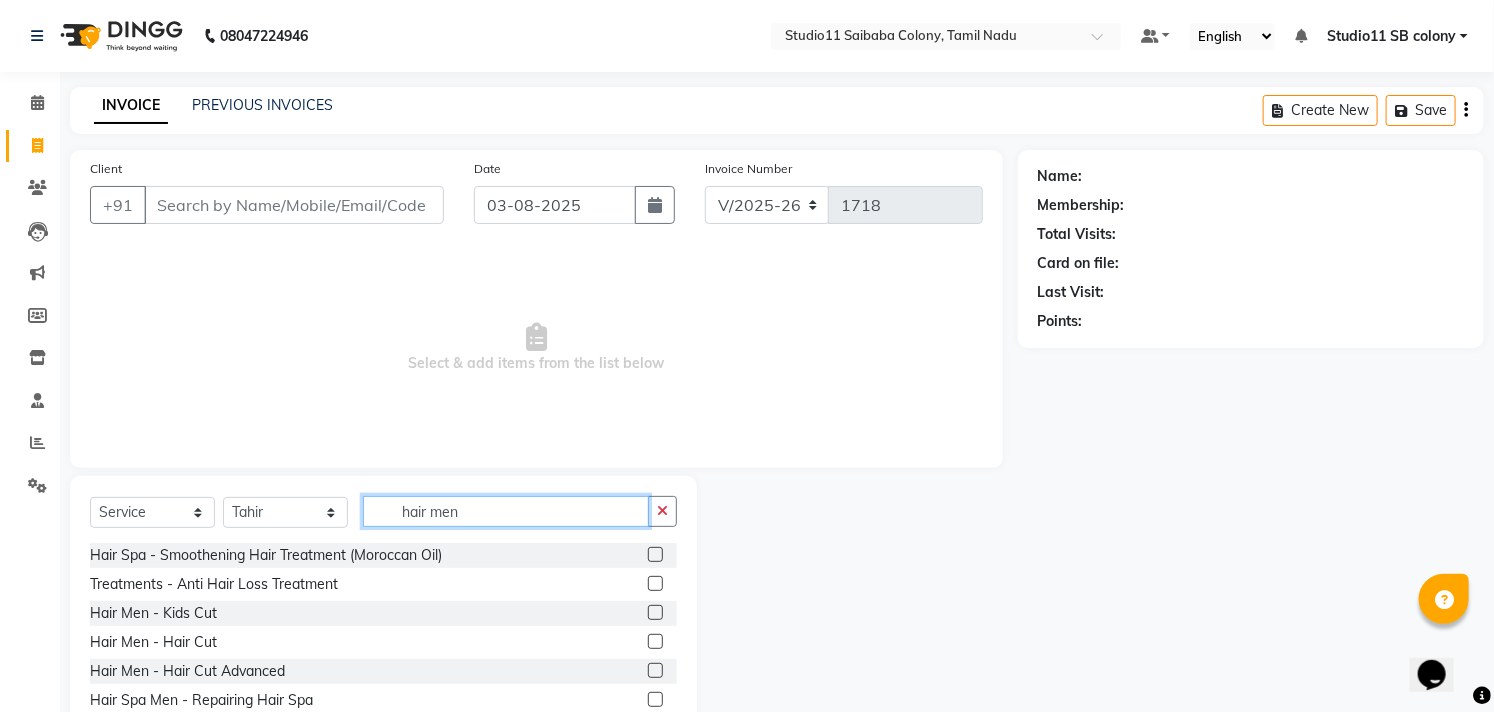 type on "hair men" 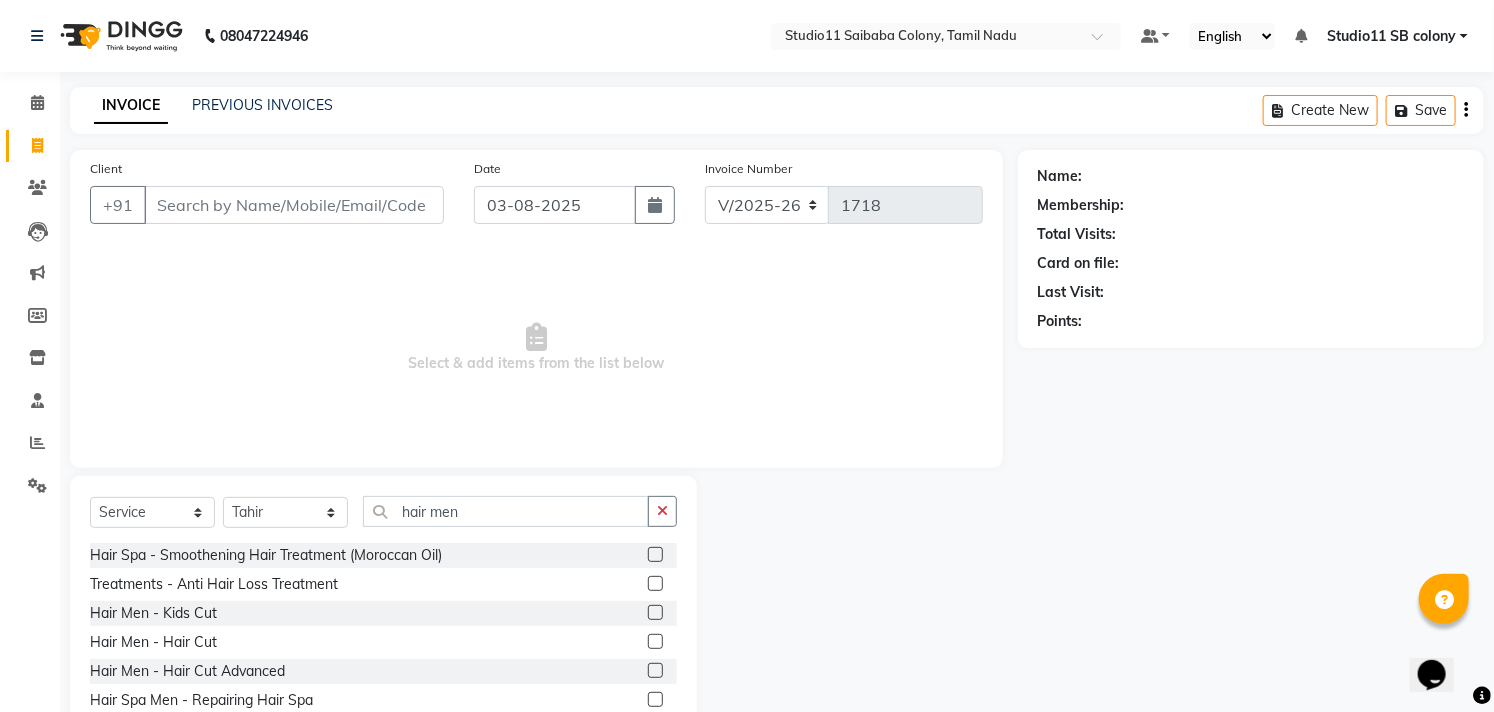 click 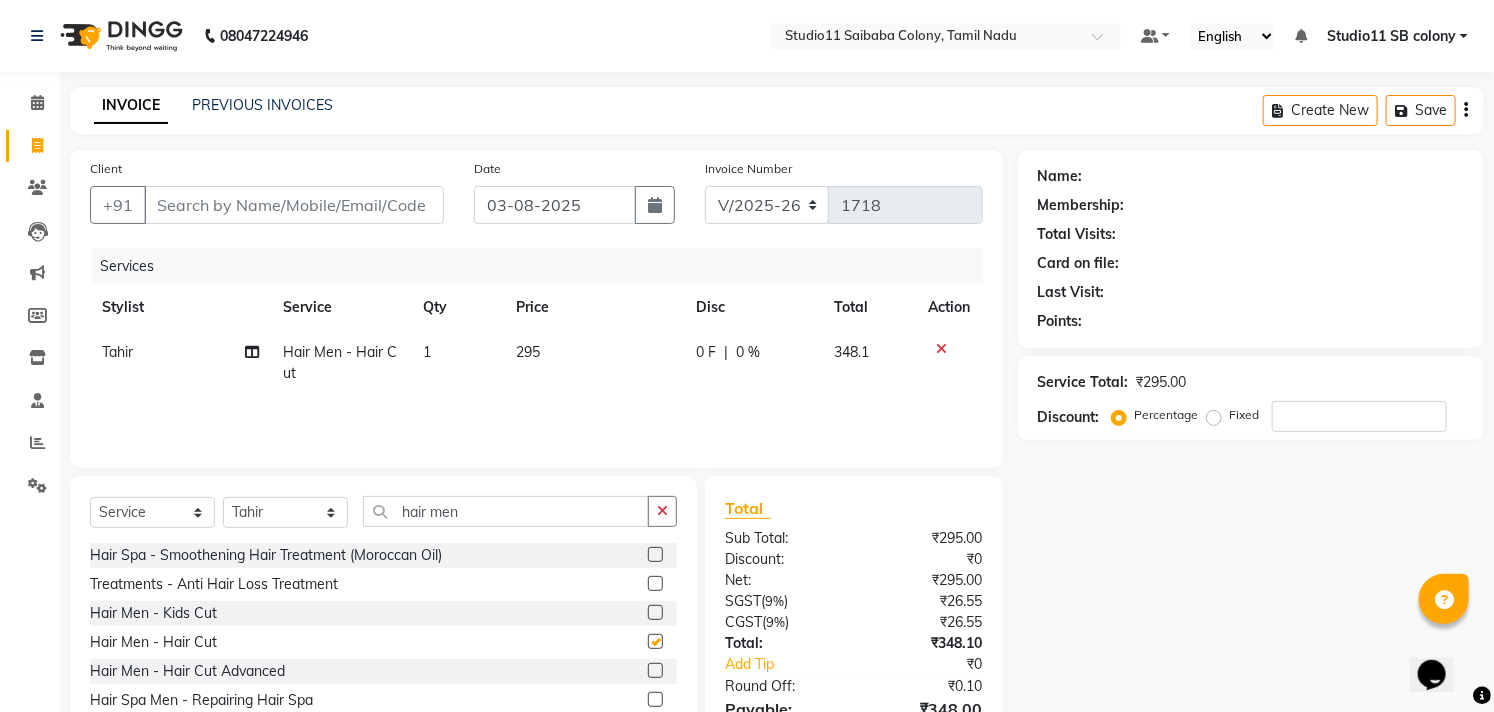 checkbox on "false" 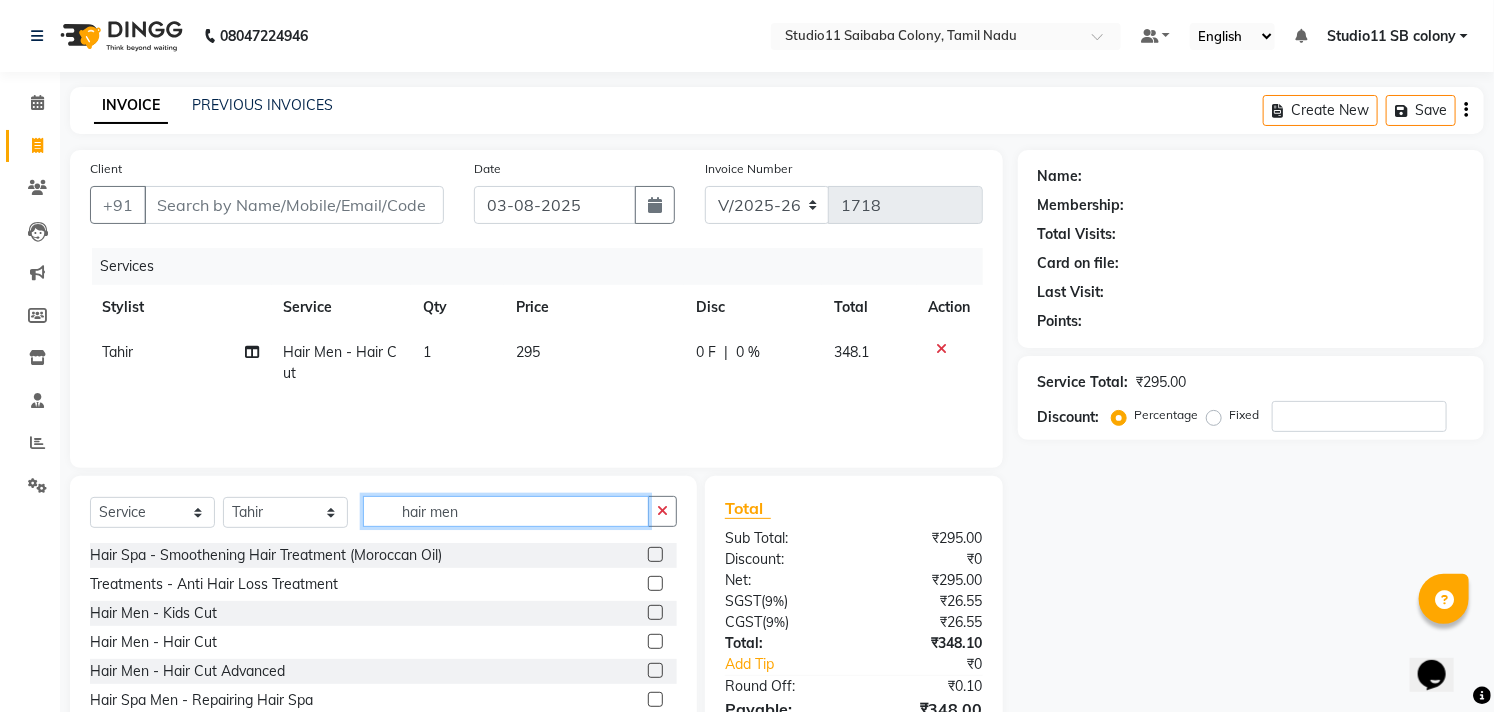 click on "hair men" 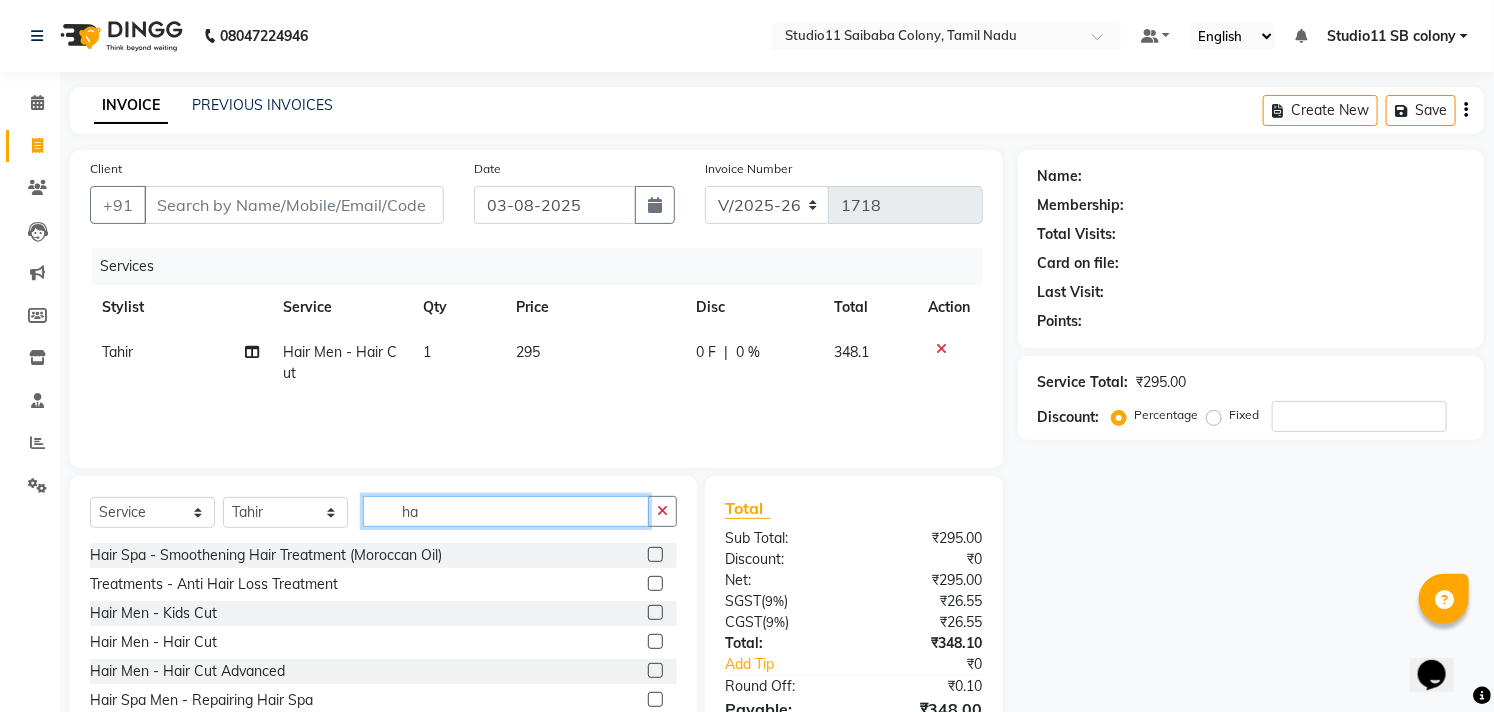 type on "h" 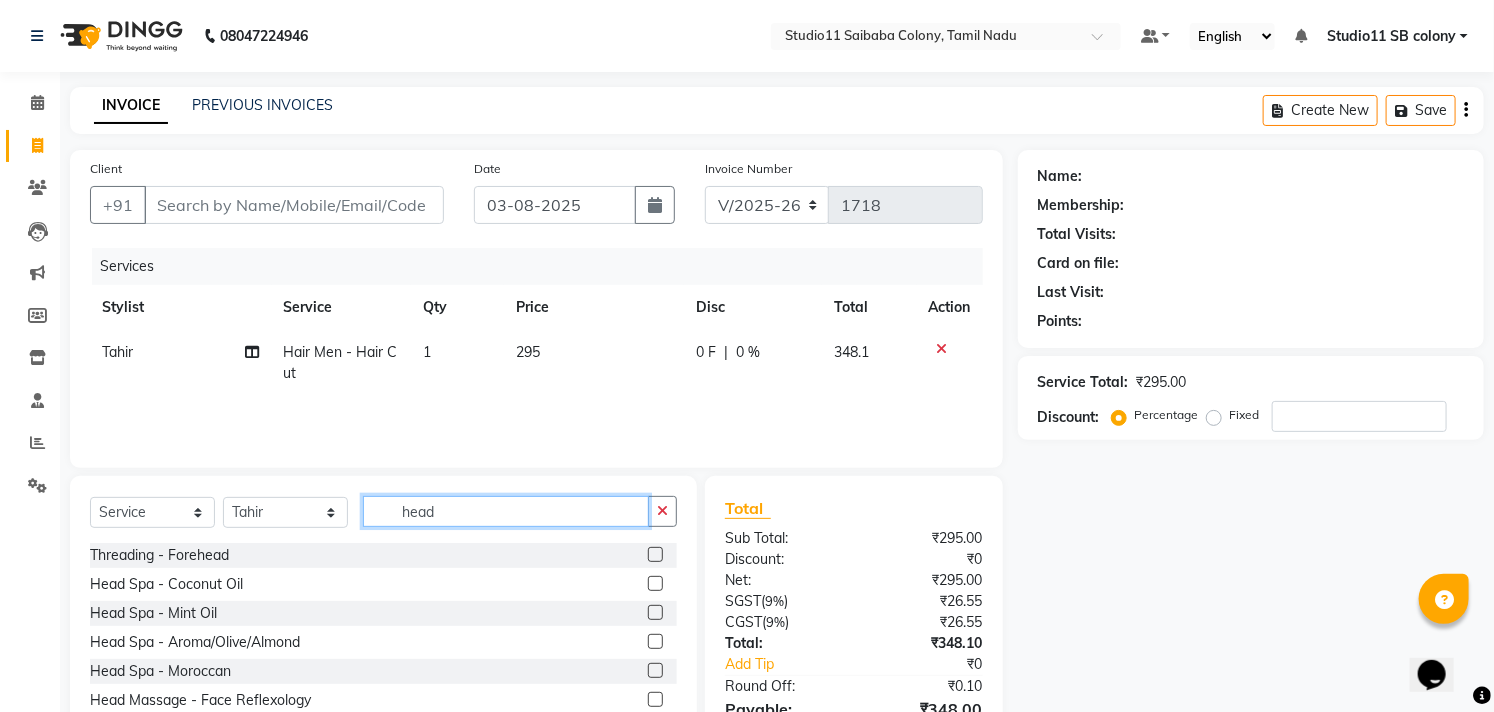 type on "head" 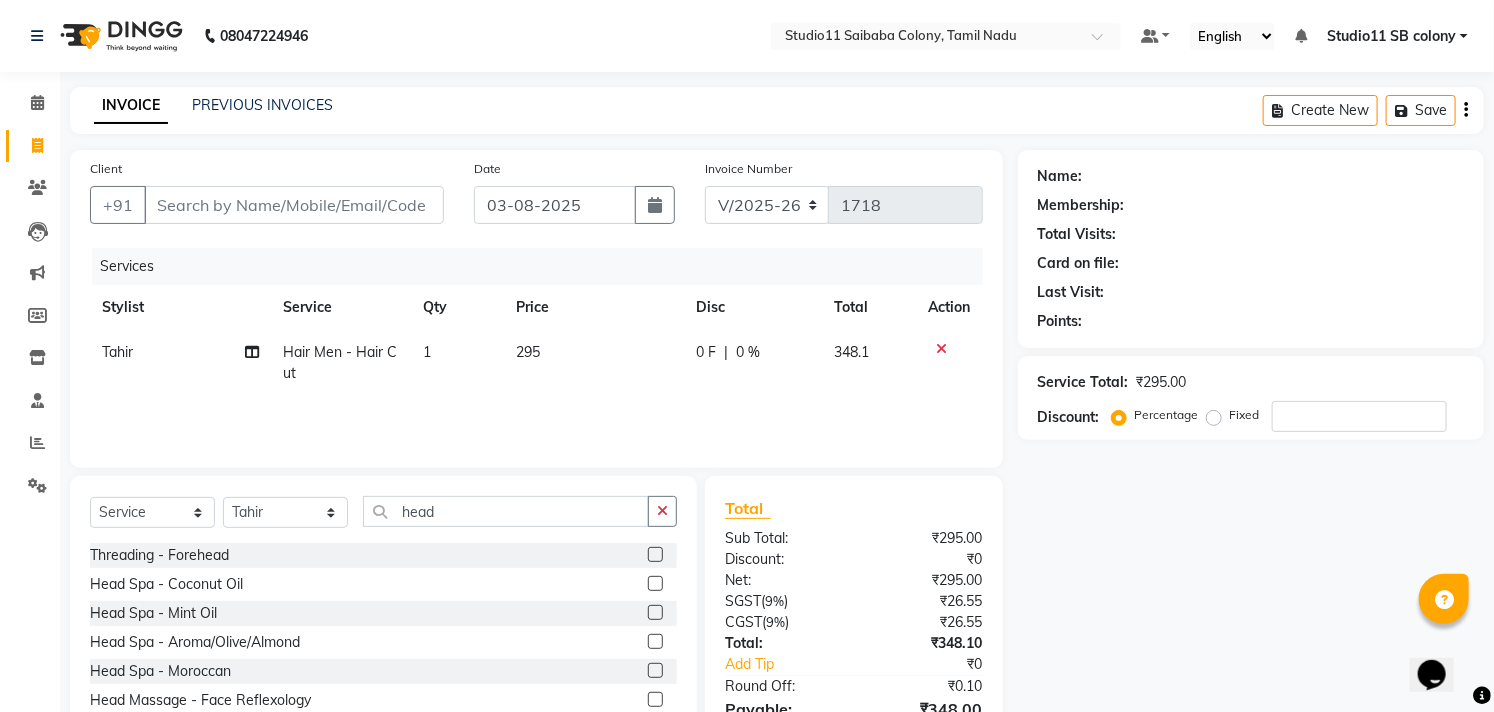 click 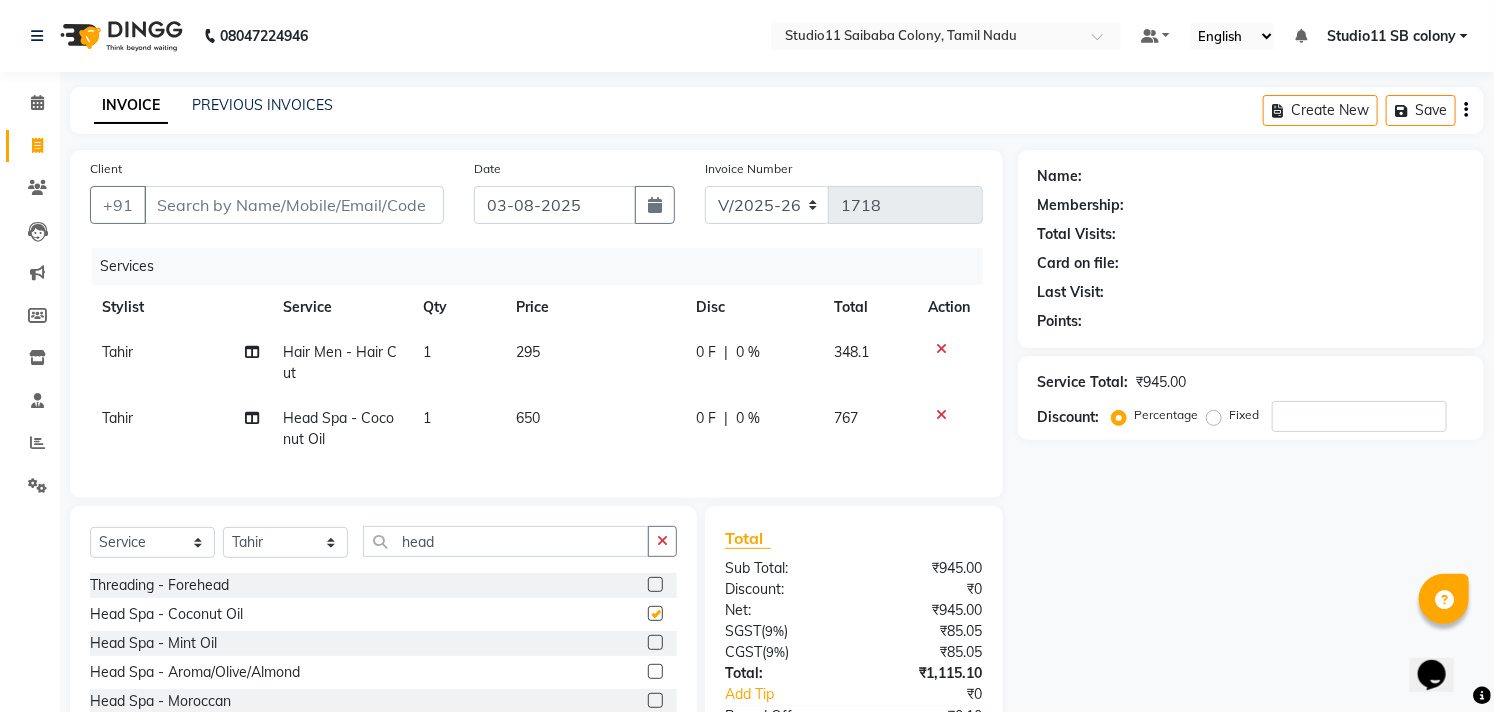 checkbox on "false" 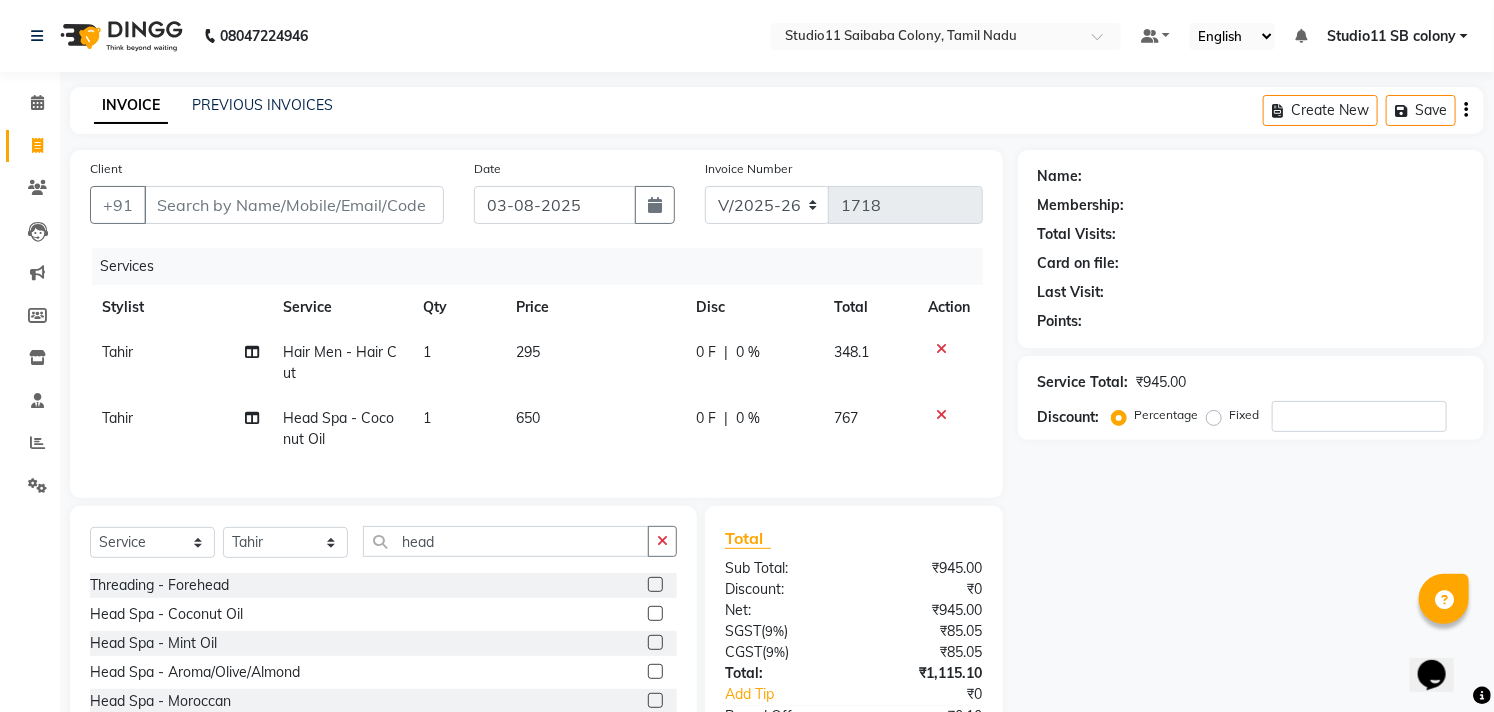 click on "650" 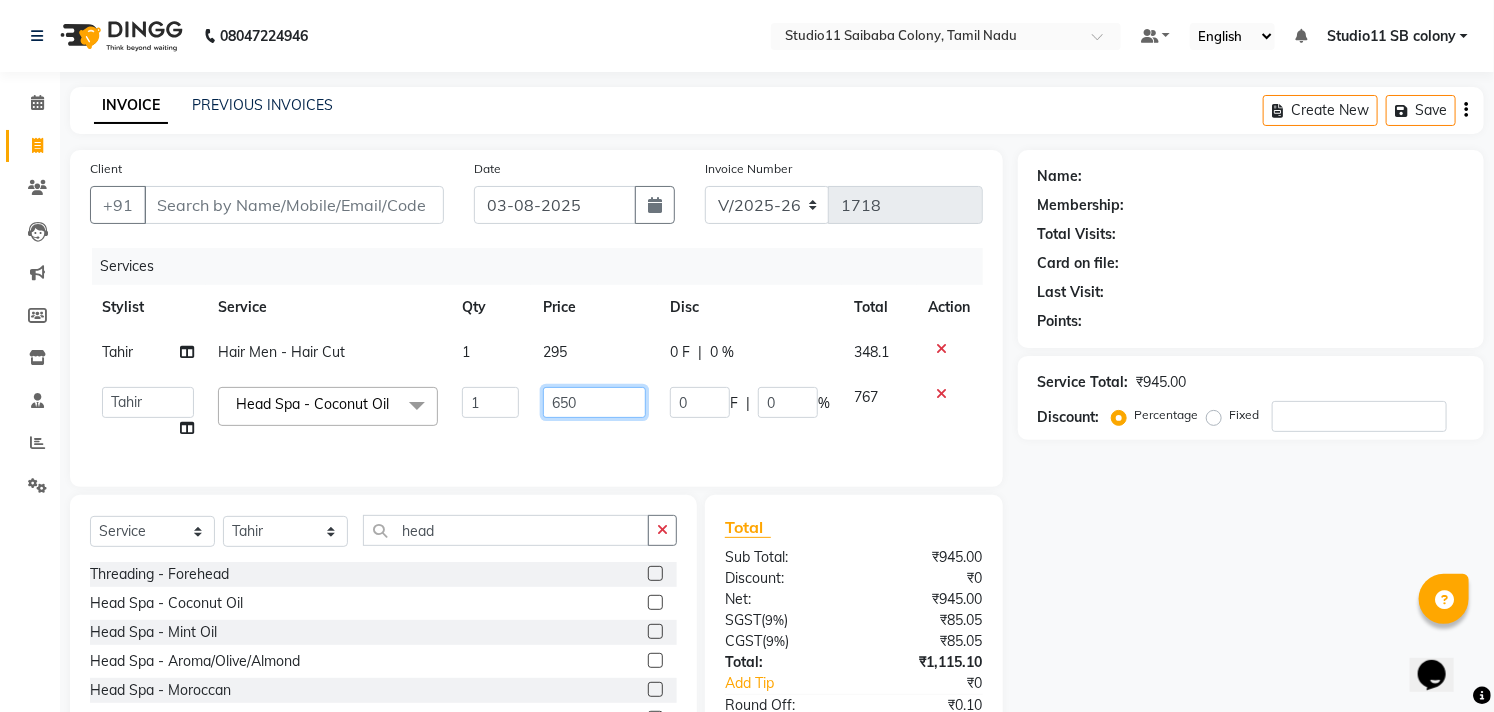 drag, startPoint x: 460, startPoint y: 381, endPoint x: 357, endPoint y: 380, distance: 103.00485 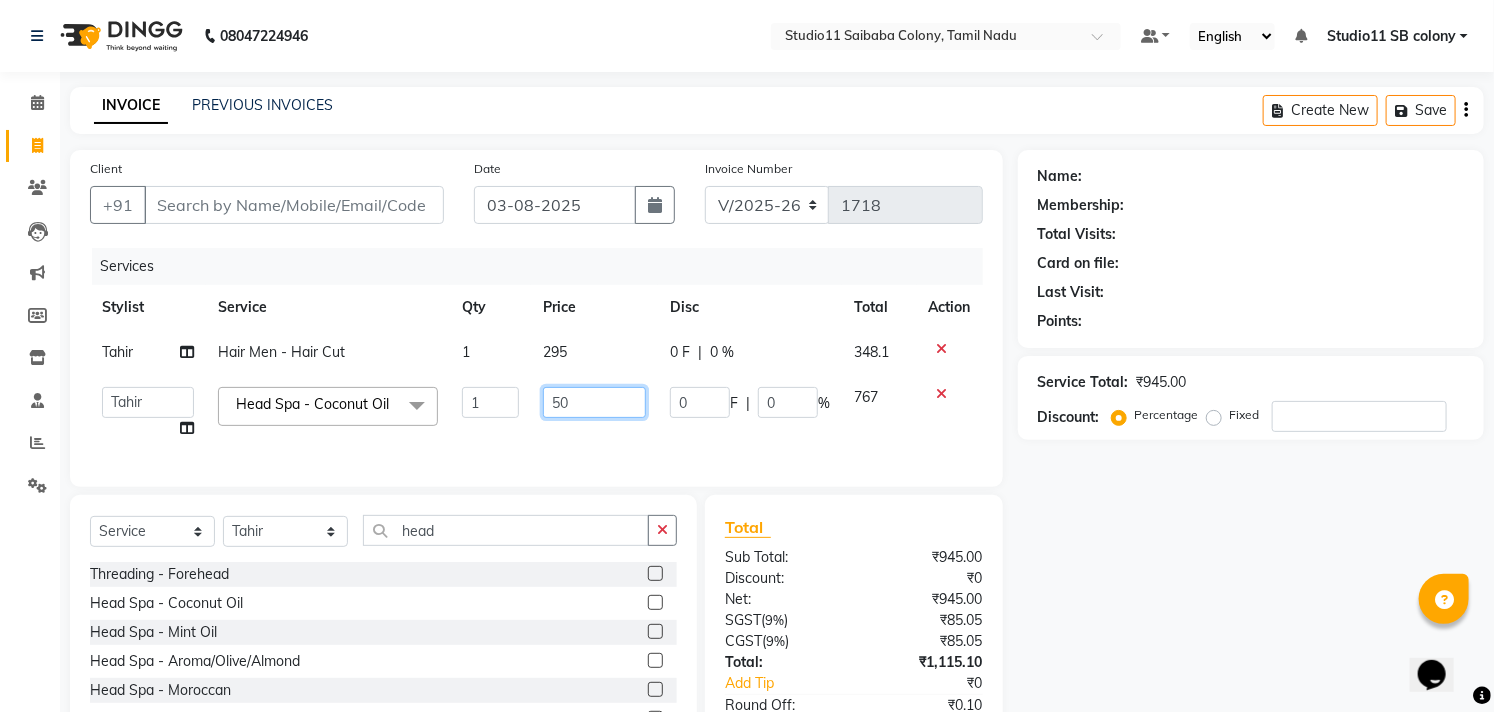 type on "500" 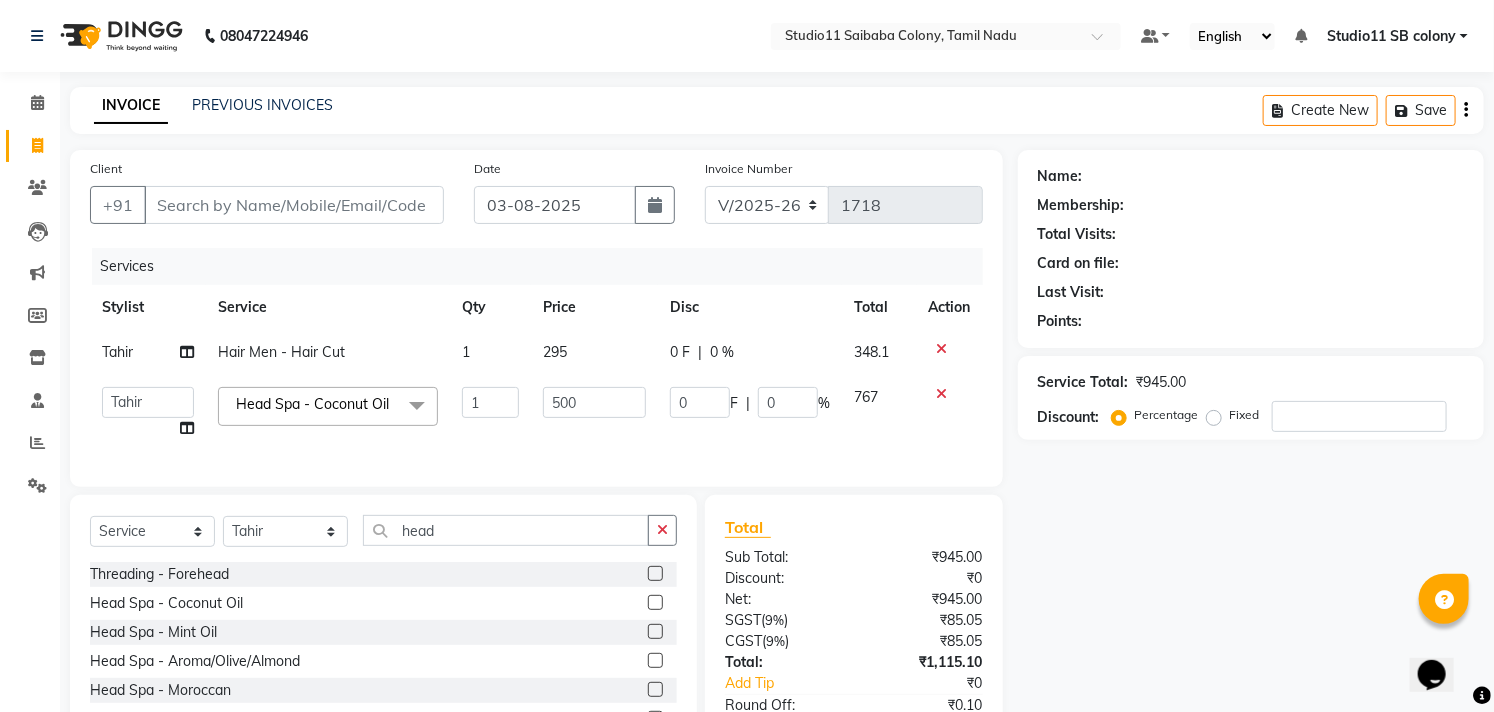 click on "Name: Membership: Total Visits: Card on file: Last Visit:  Points:  Service Total:  ₹945.00  Discount:  Percentage   Fixed" 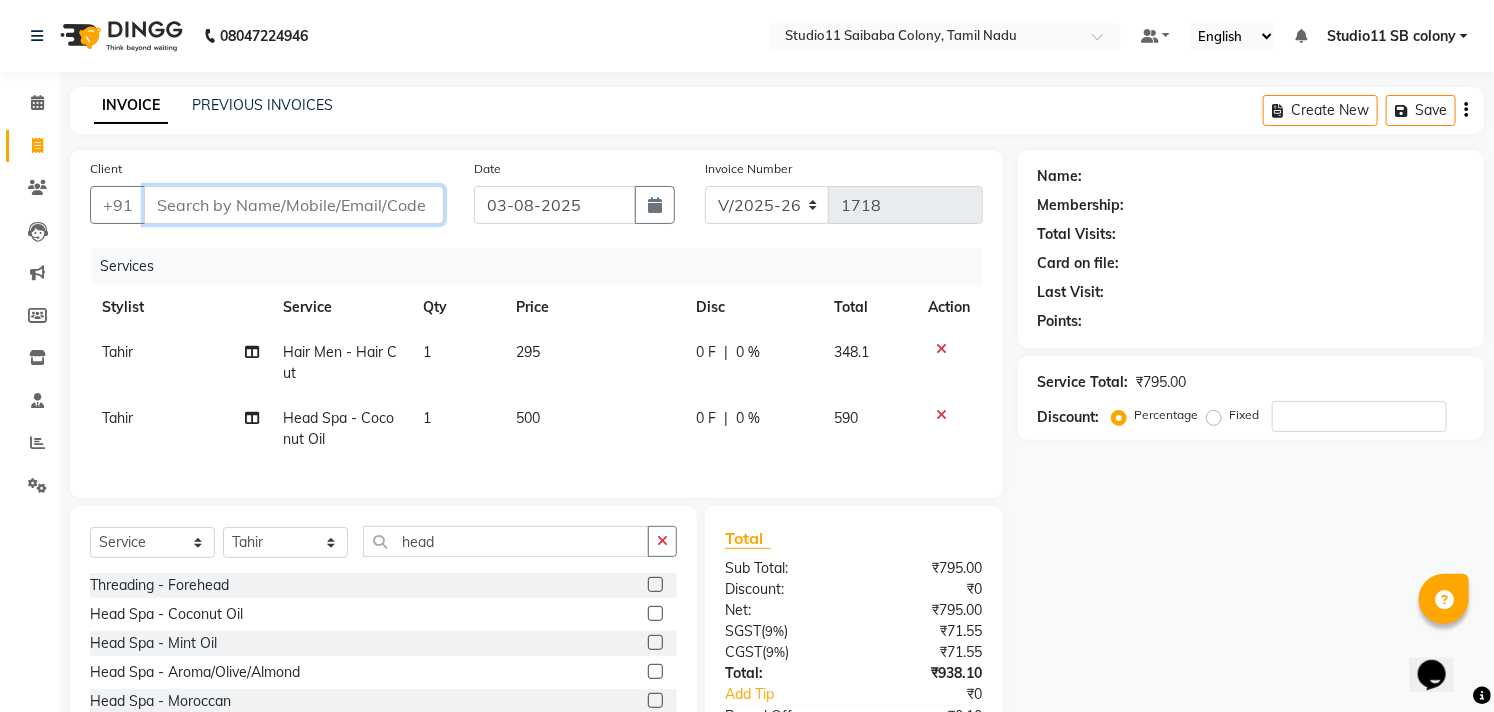 click on "Client" at bounding box center [294, 205] 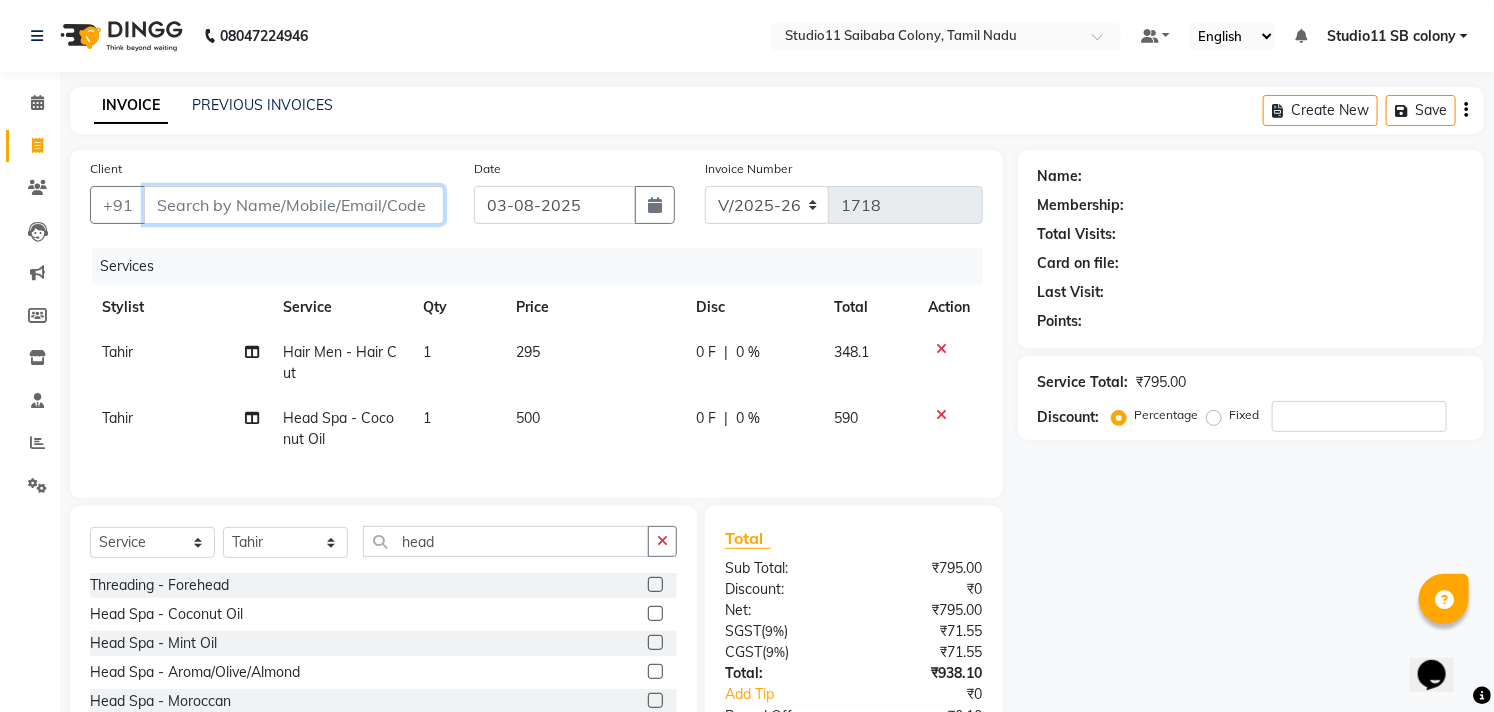 type on "9" 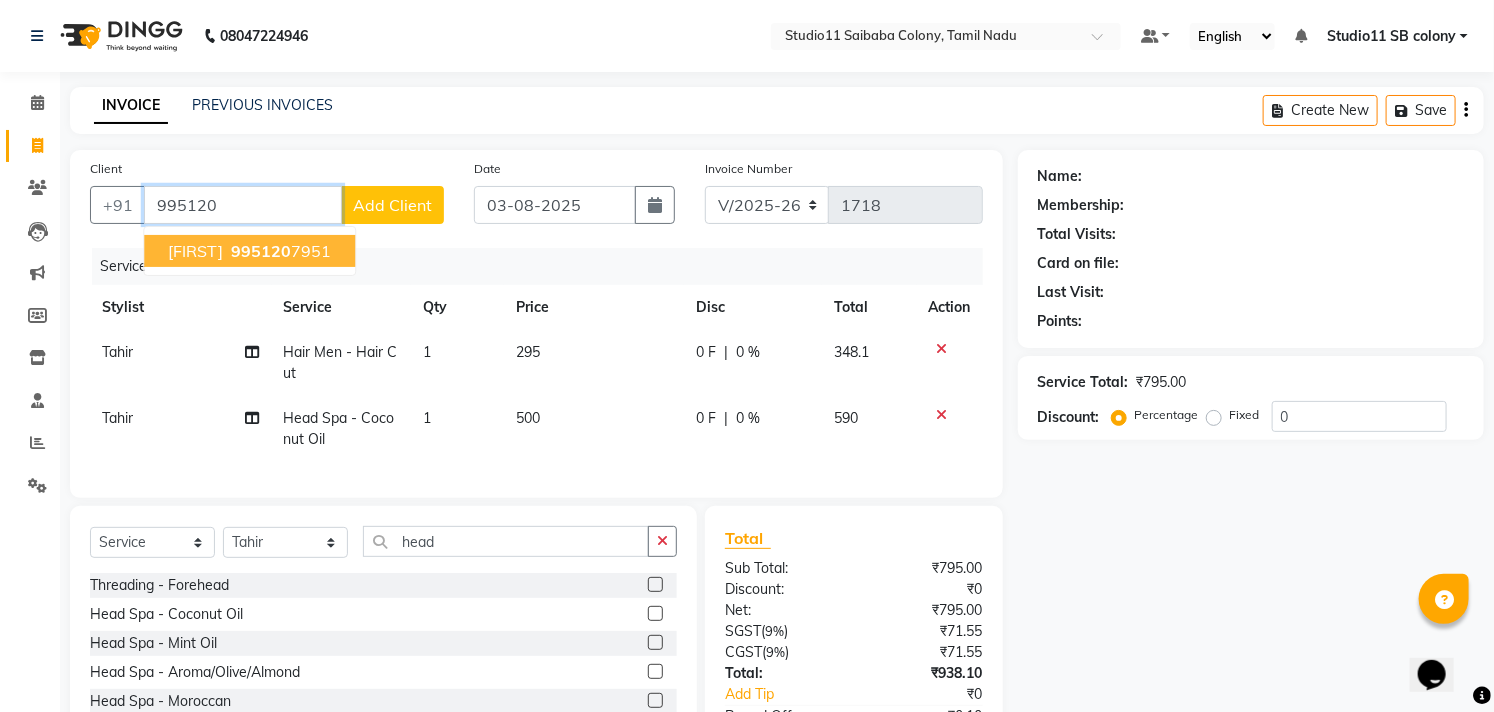 click on "Suriya   995120 7951" at bounding box center (249, 251) 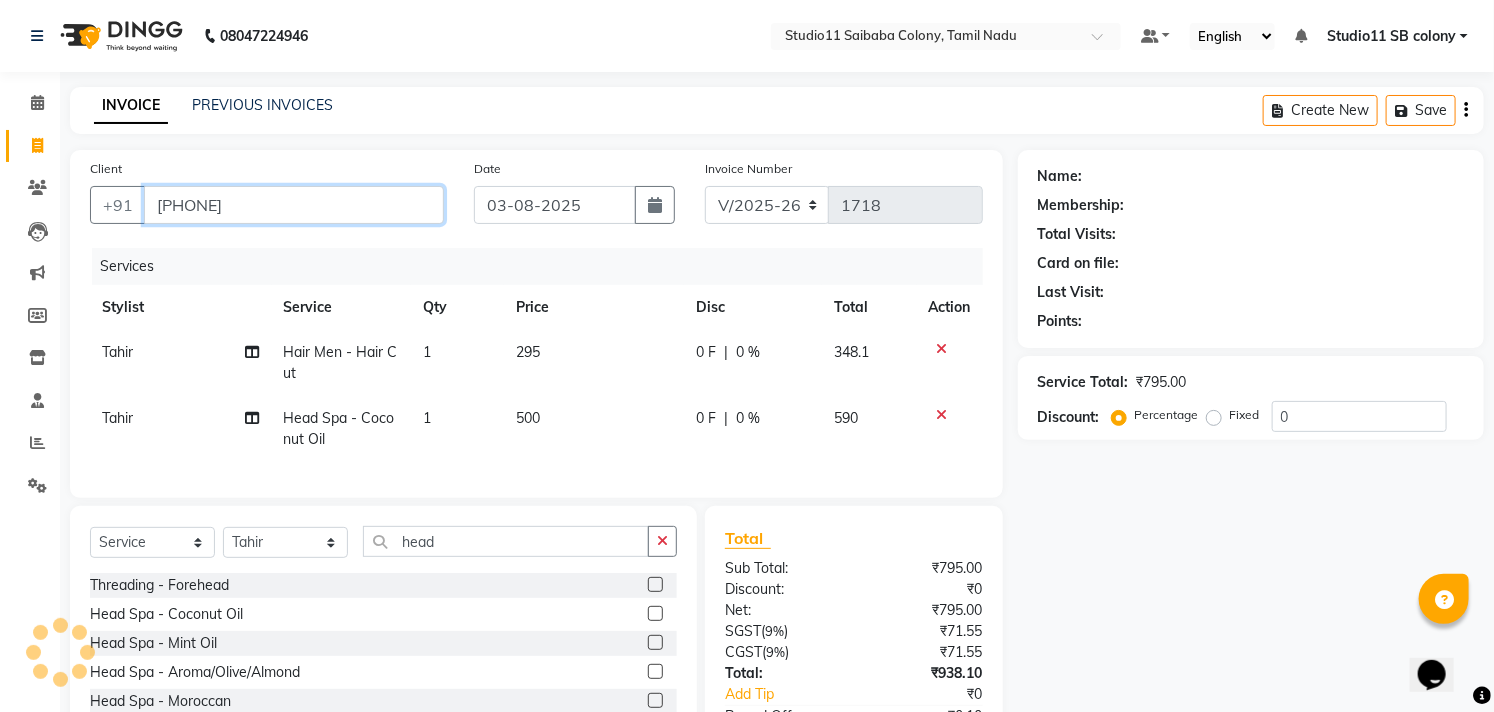 type on "9951207951" 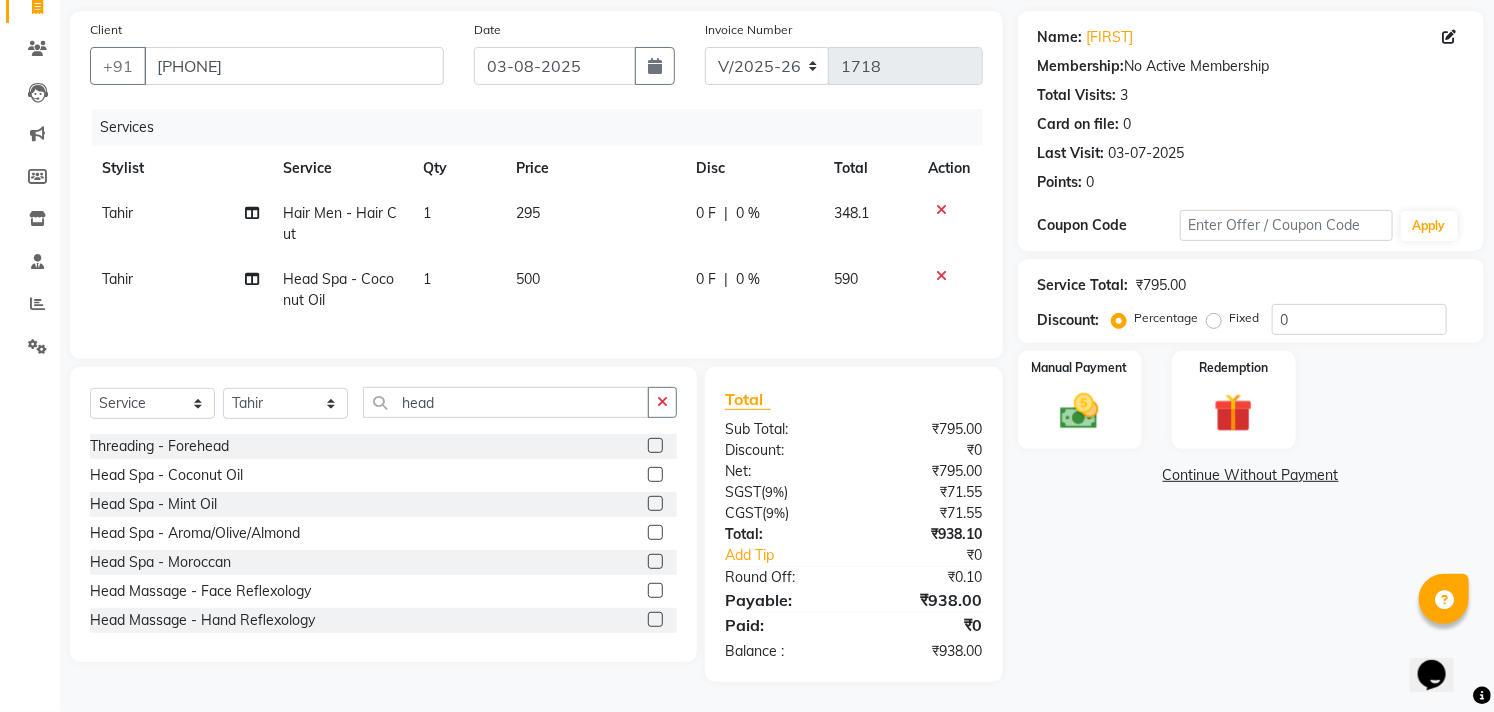 scroll, scrollTop: 155, scrollLeft: 0, axis: vertical 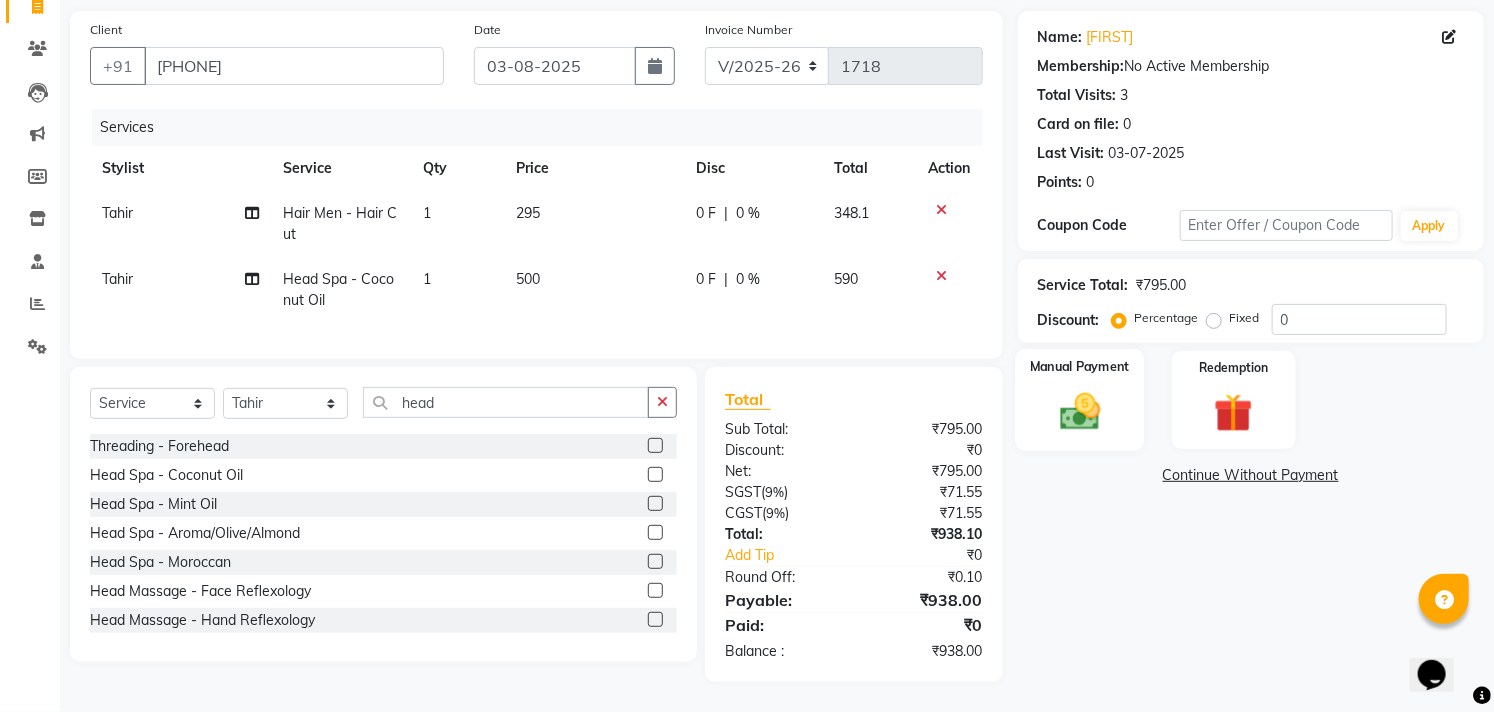 click on "Manual Payment" 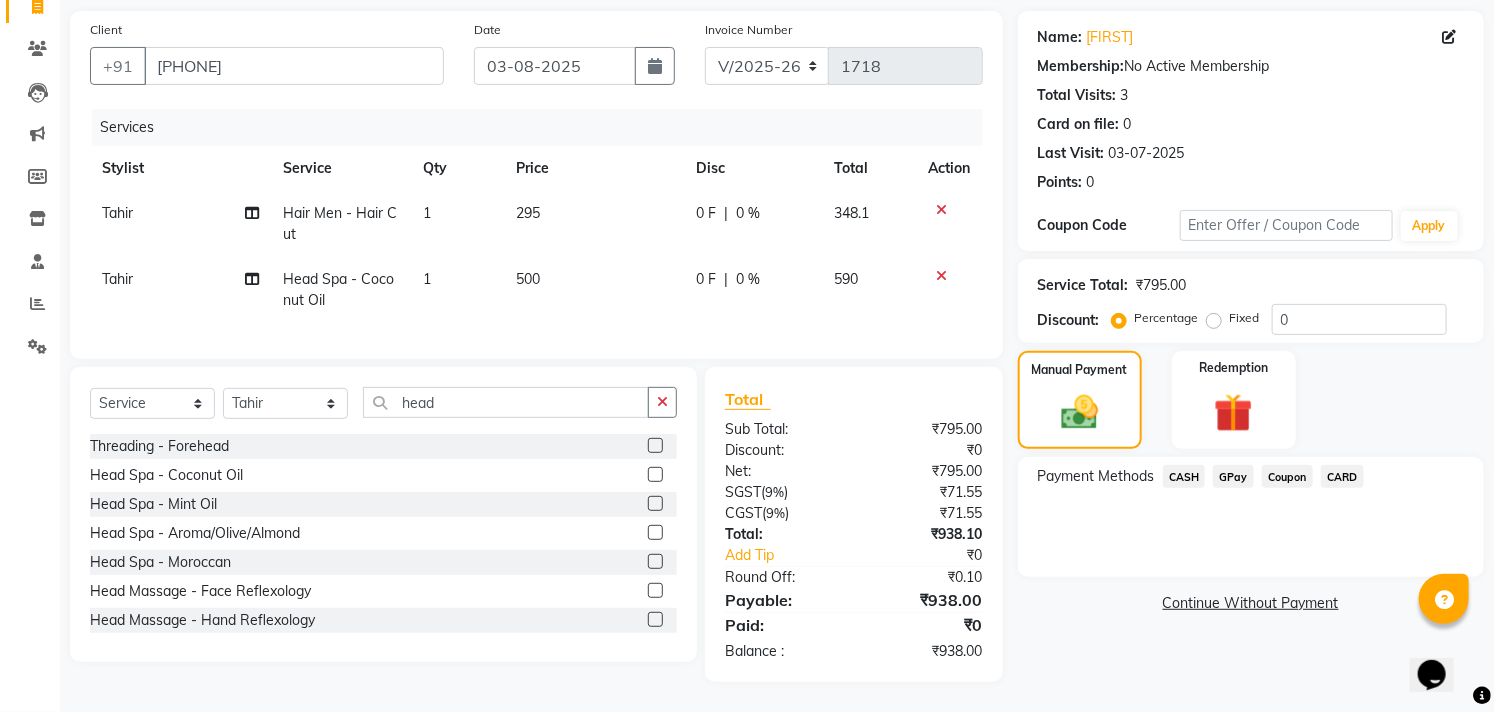 click on "GPay" 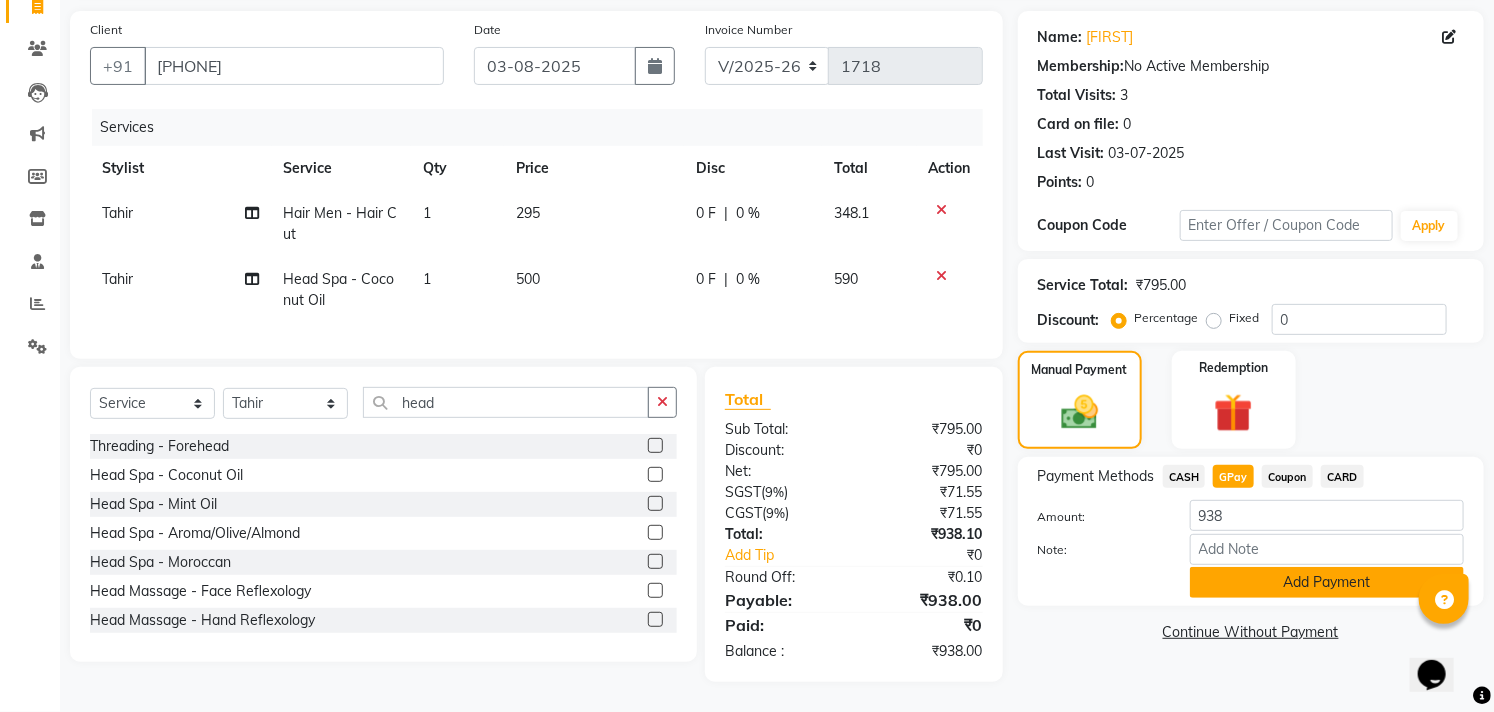 click on "Add Payment" 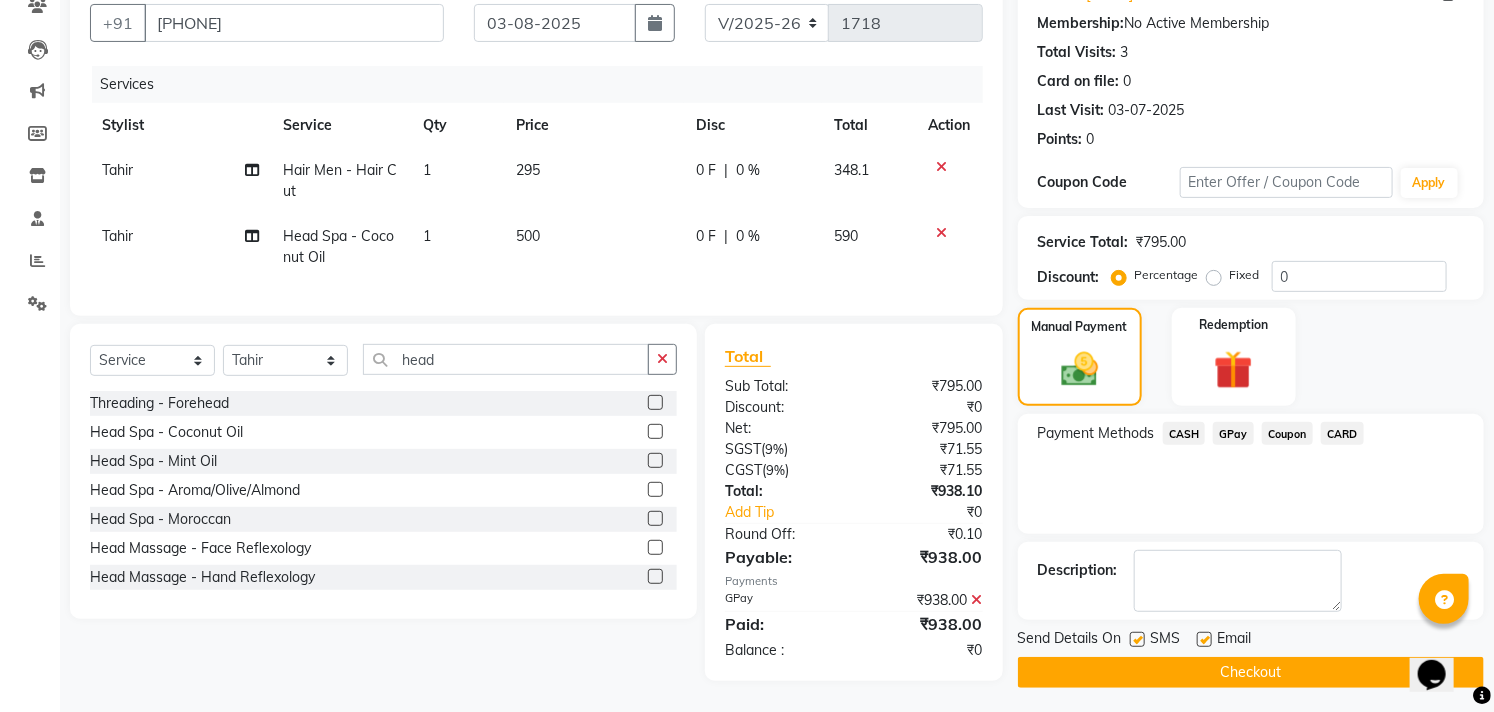 scroll, scrollTop: 197, scrollLeft: 0, axis: vertical 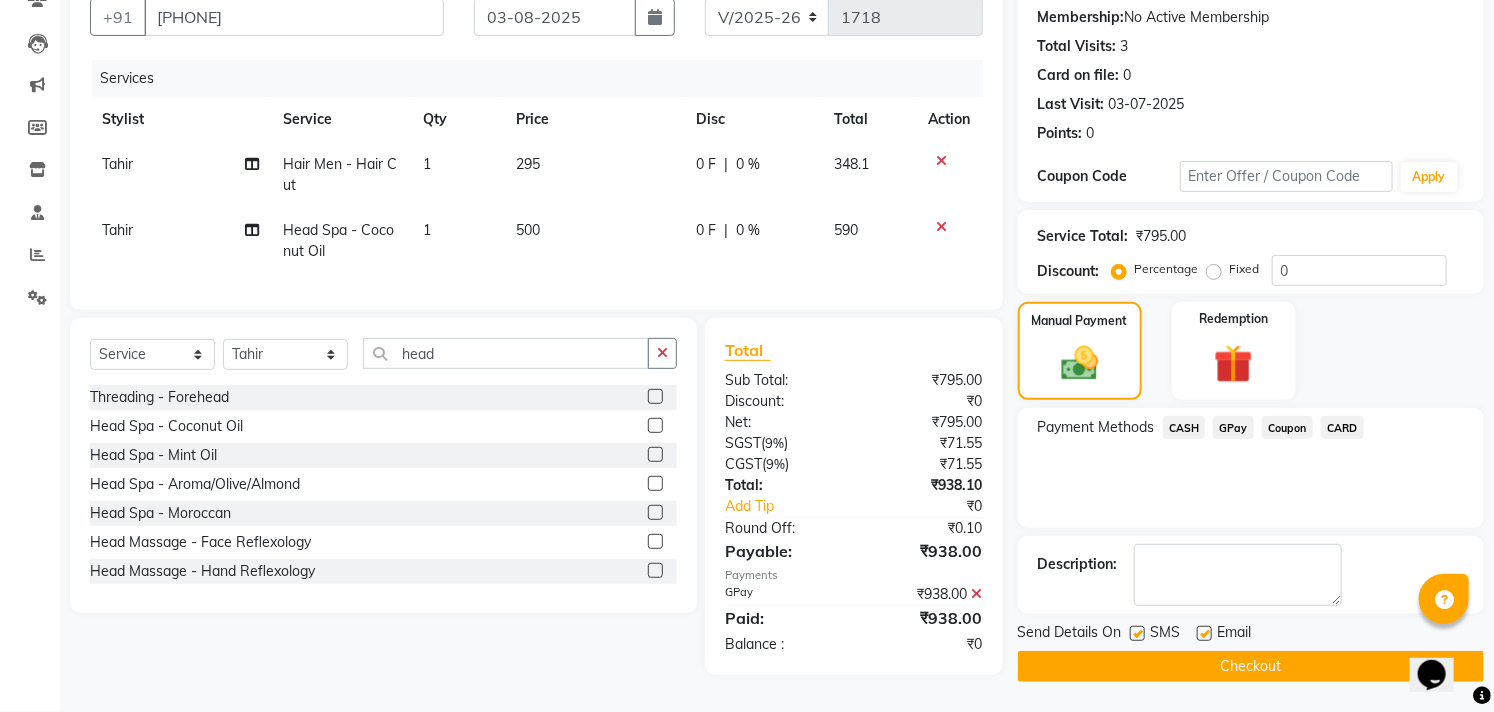 click 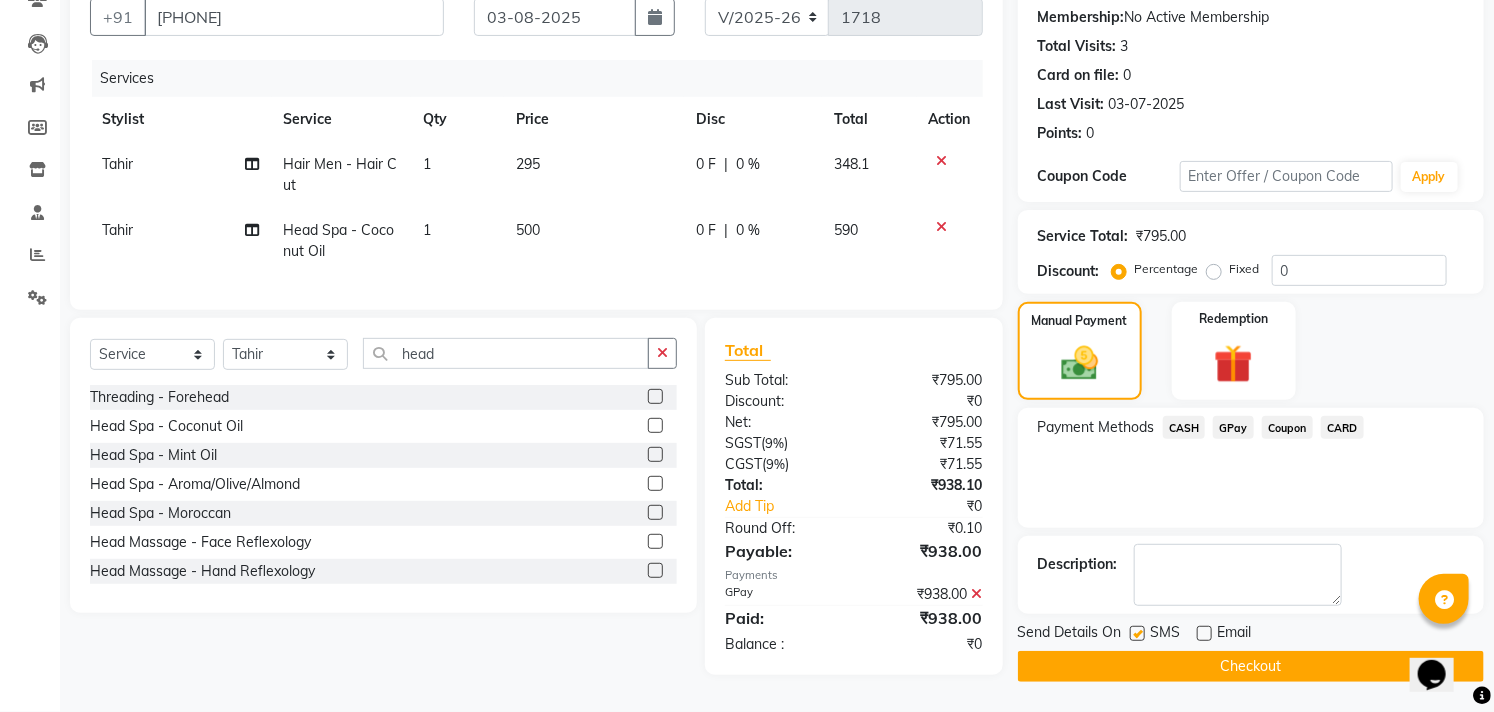 click on "Checkout" 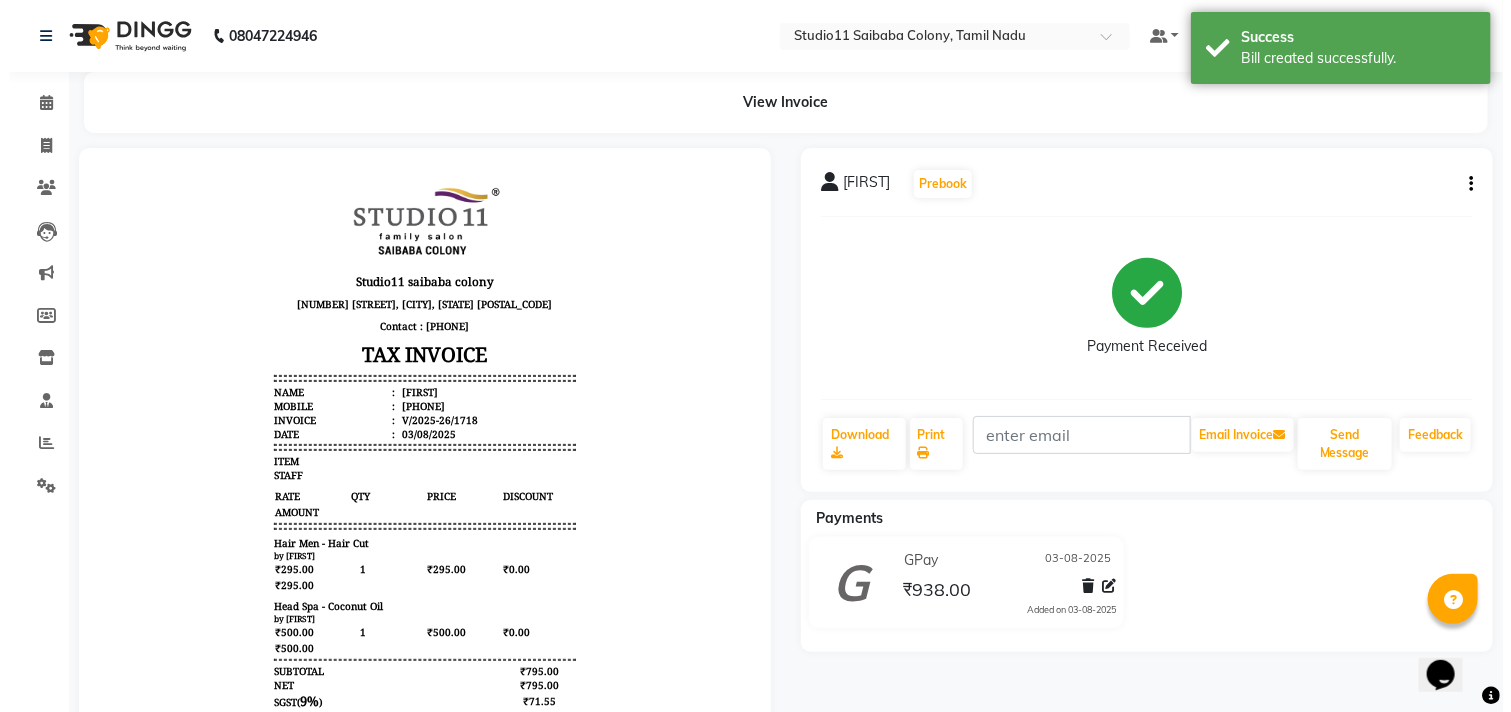 scroll, scrollTop: 0, scrollLeft: 0, axis: both 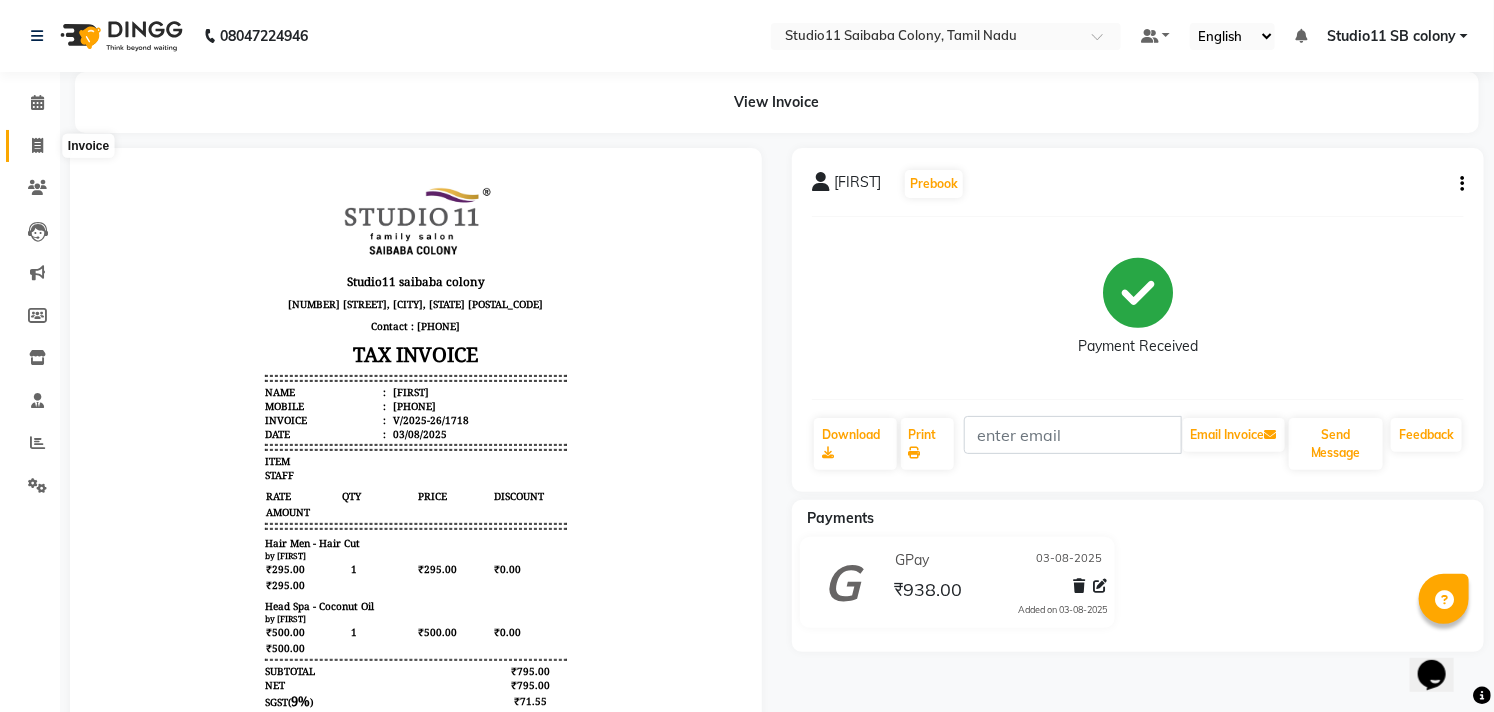 click 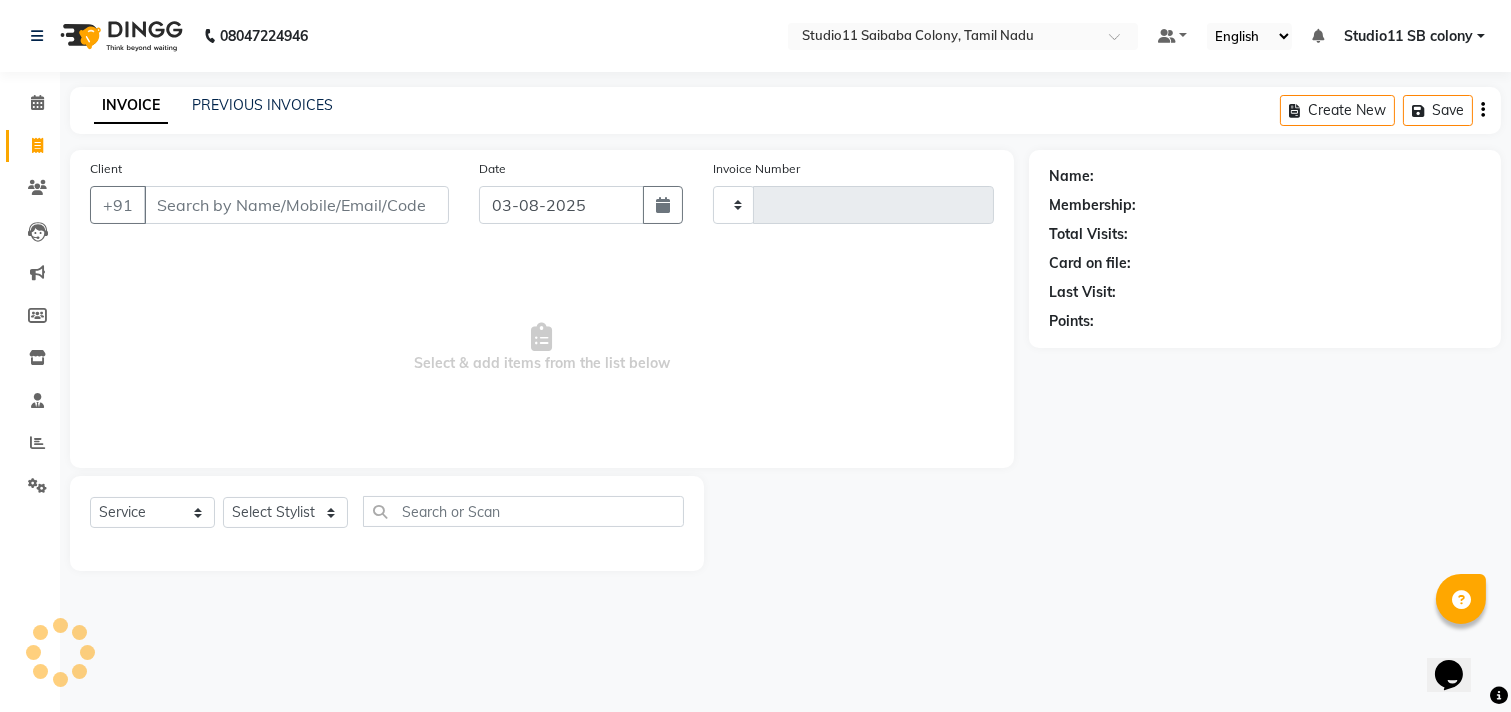 type on "1719" 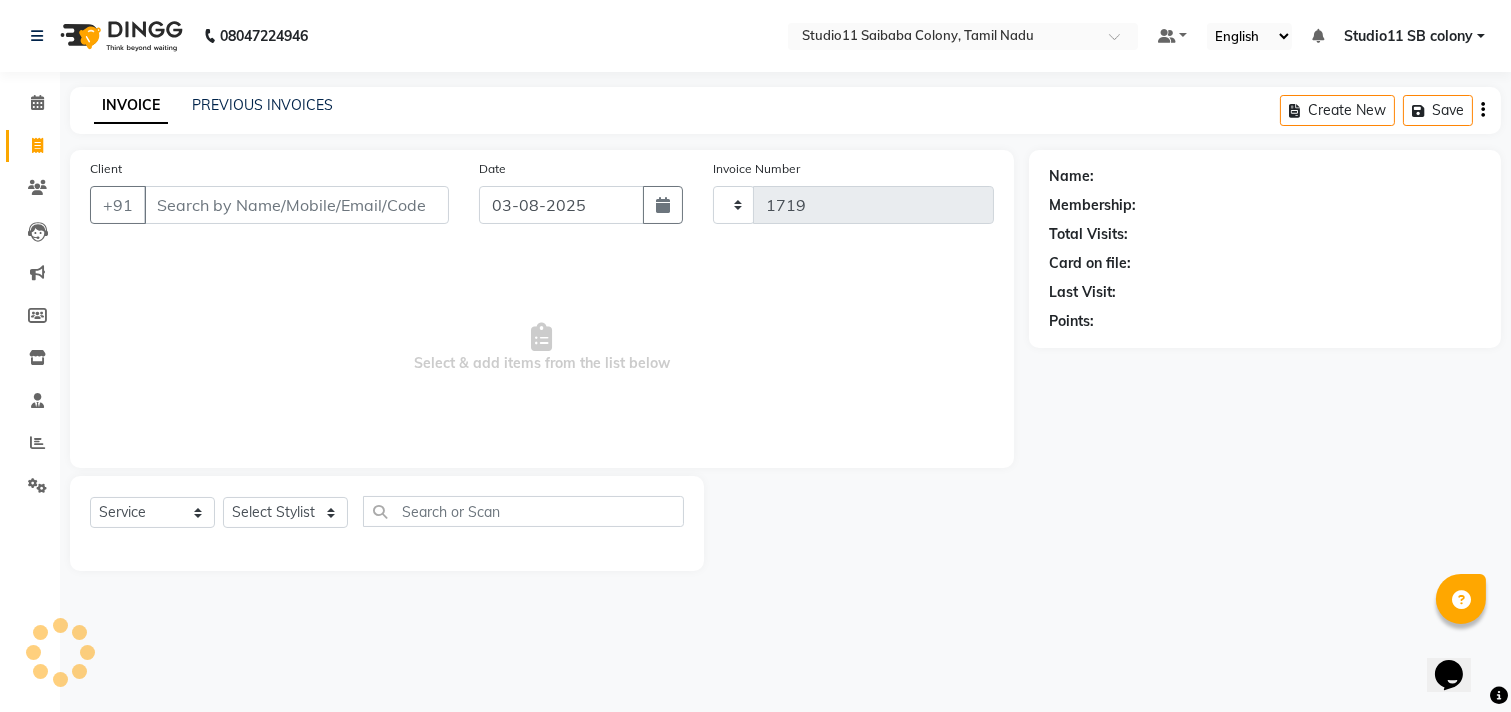 select on "7717" 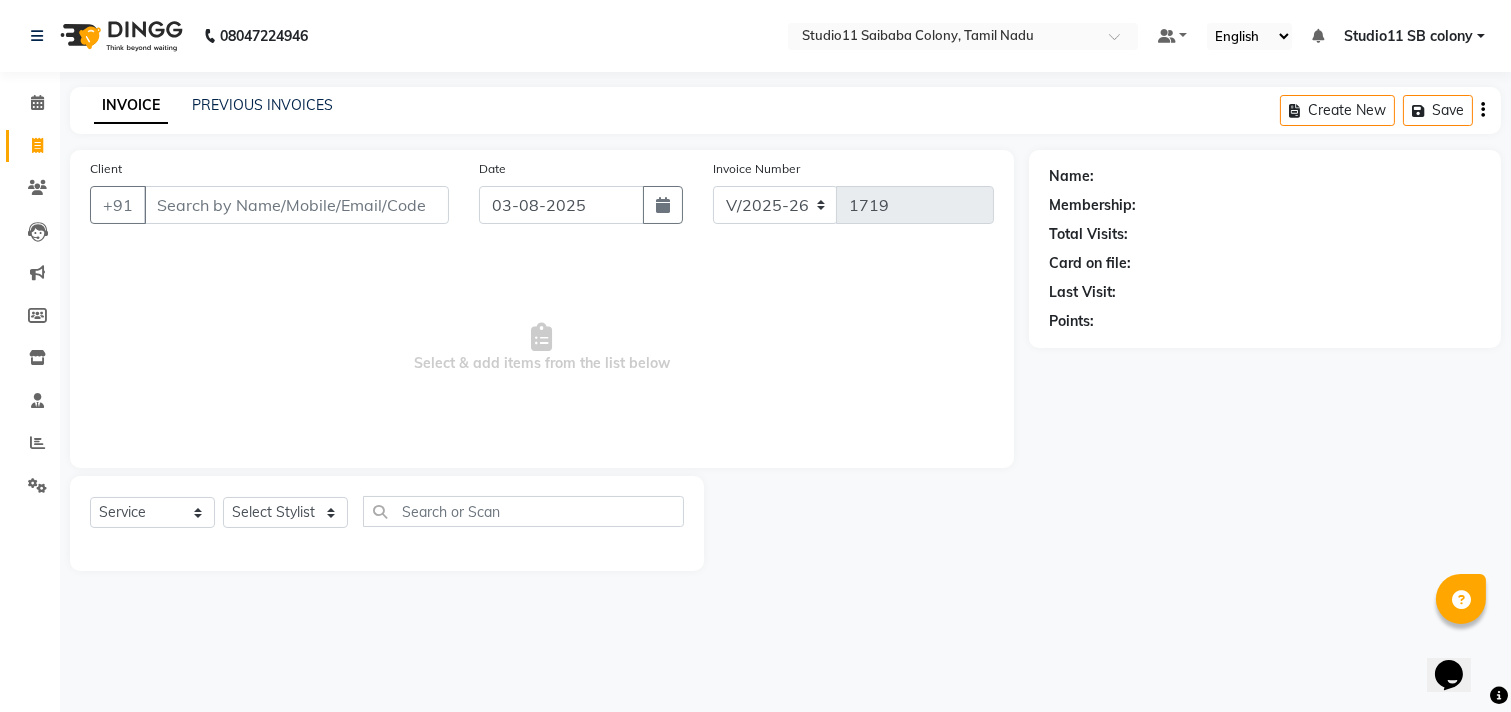 click on "Client" at bounding box center [296, 205] 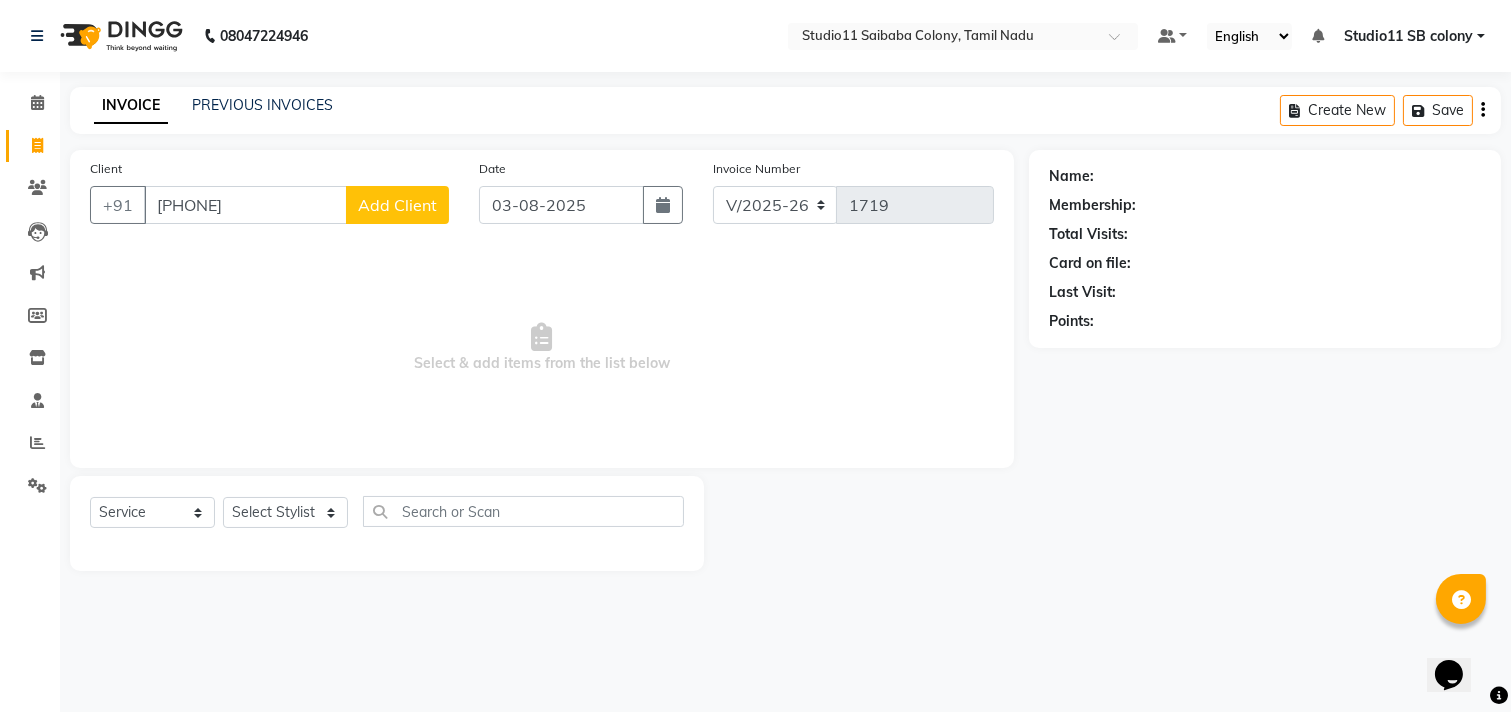 type on "8148694727" 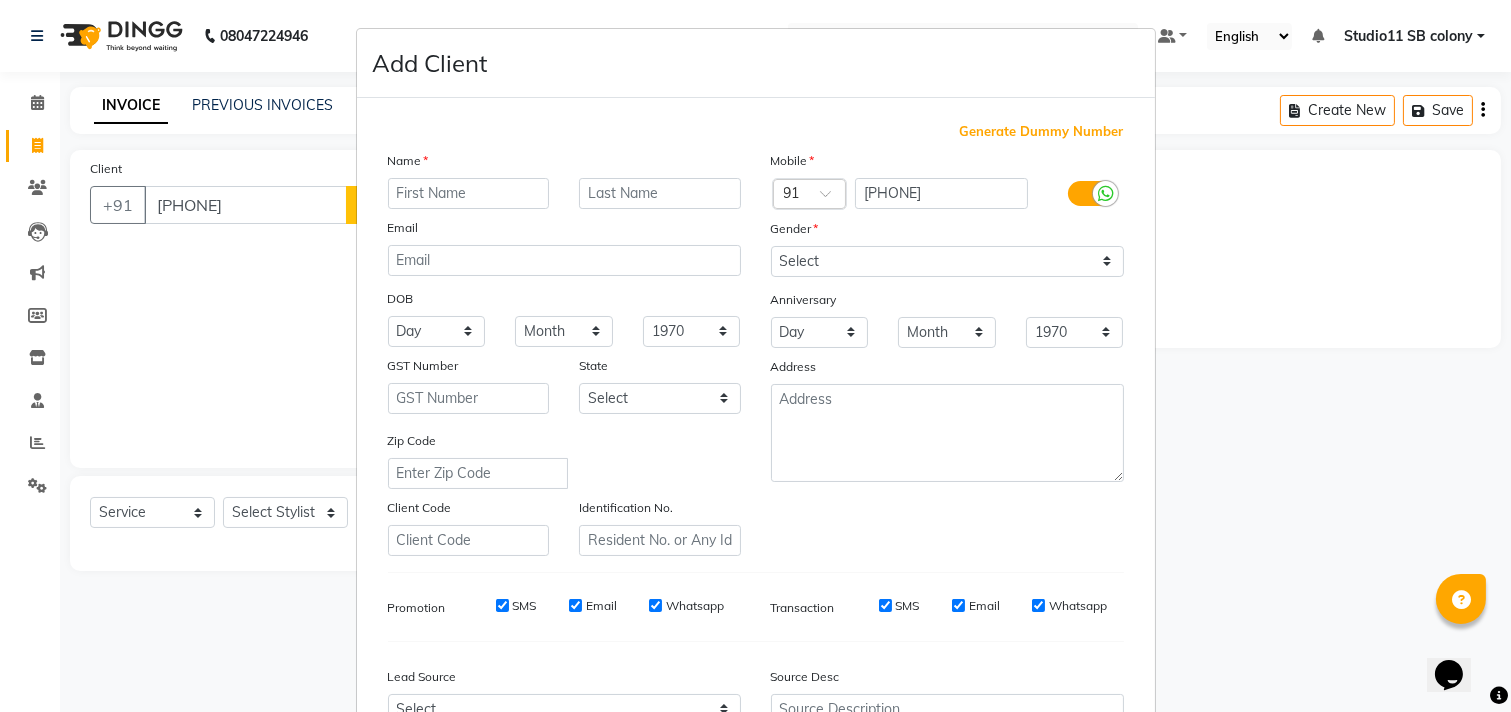 click at bounding box center (469, 193) 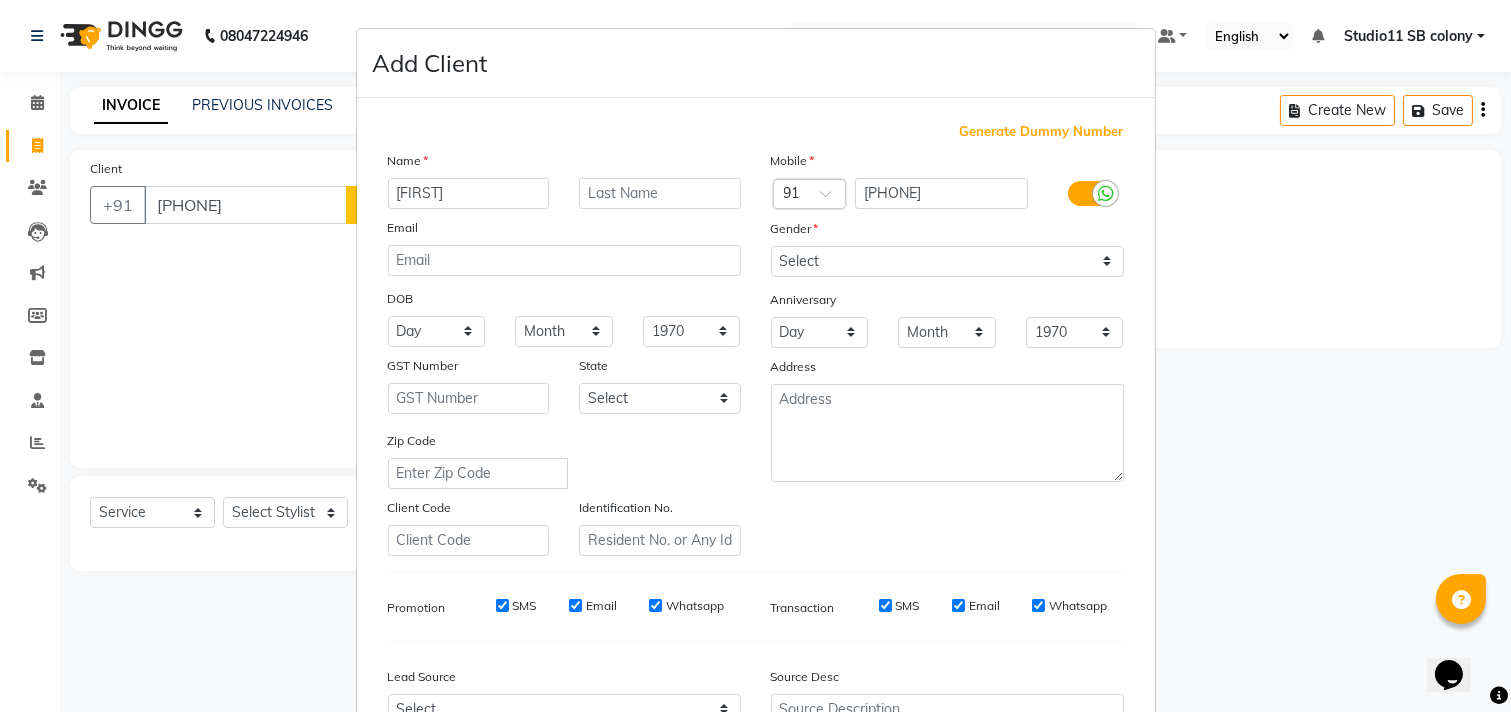 type on "sinan" 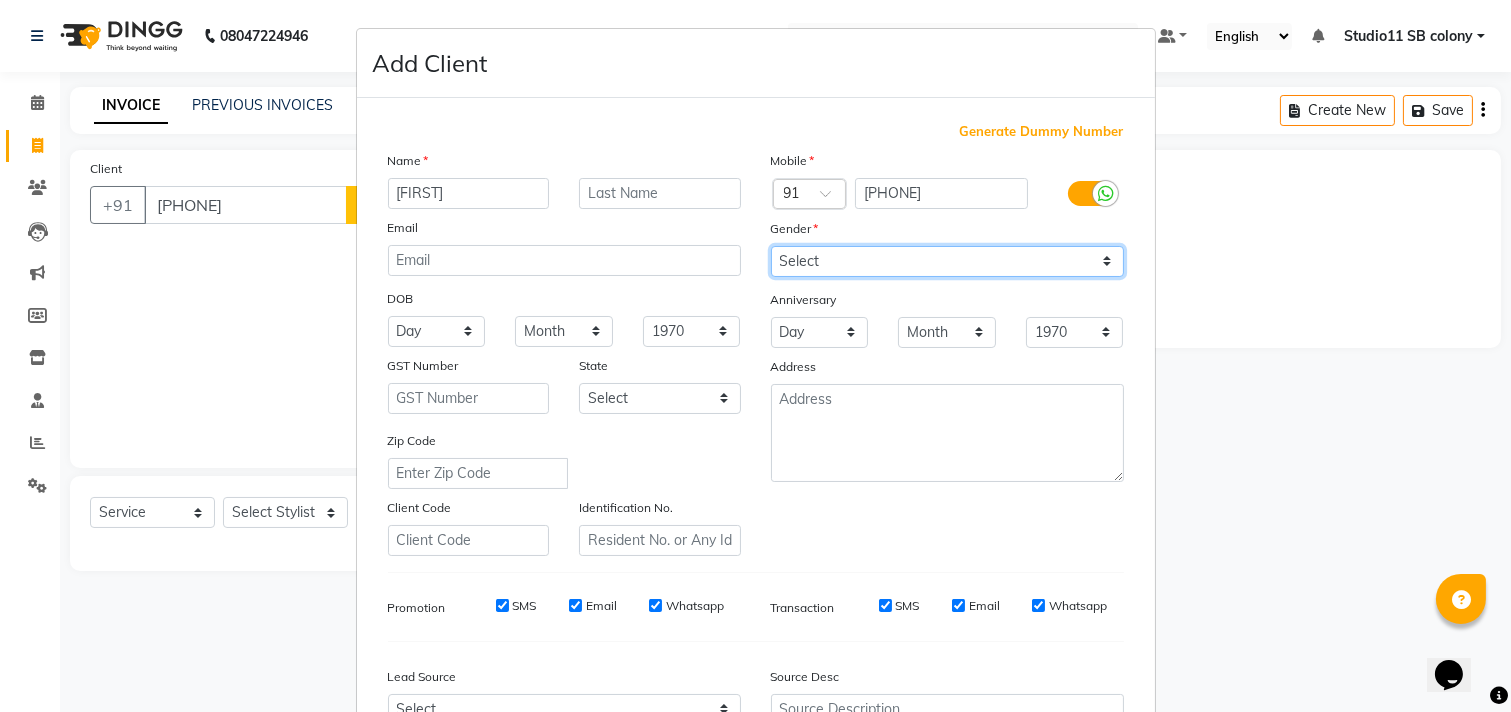 click on "Select Male Female Other Prefer Not To Say" at bounding box center (947, 261) 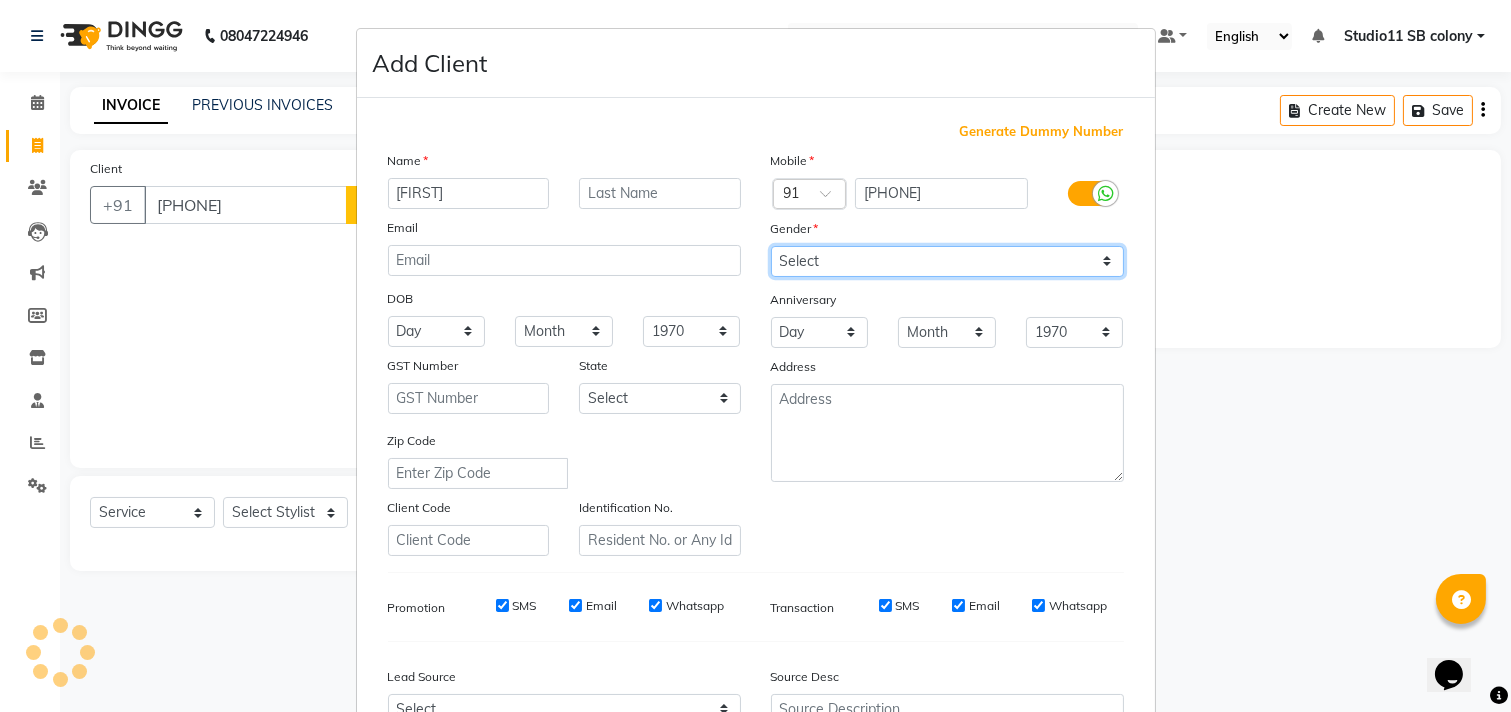 select on "male" 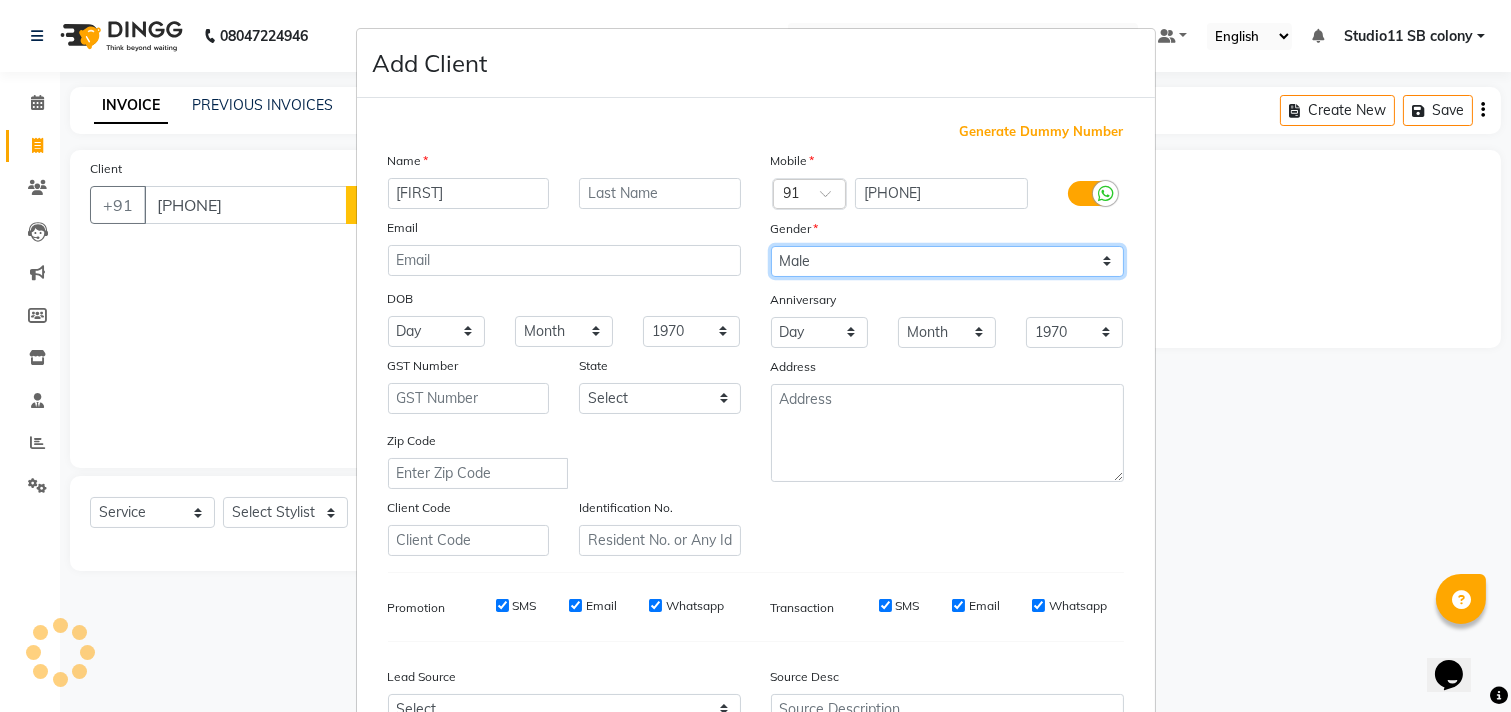click on "Select Male Female Other Prefer Not To Say" at bounding box center [947, 261] 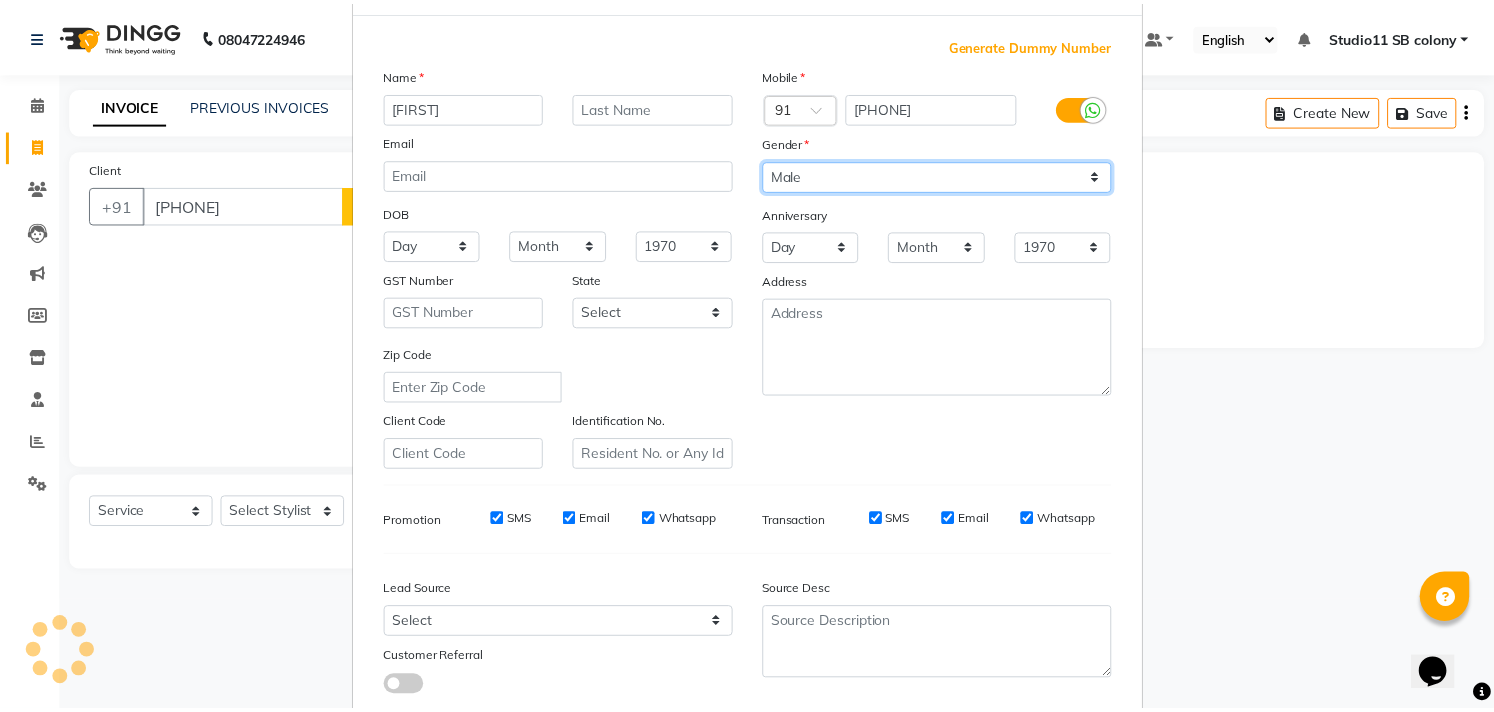 scroll, scrollTop: 212, scrollLeft: 0, axis: vertical 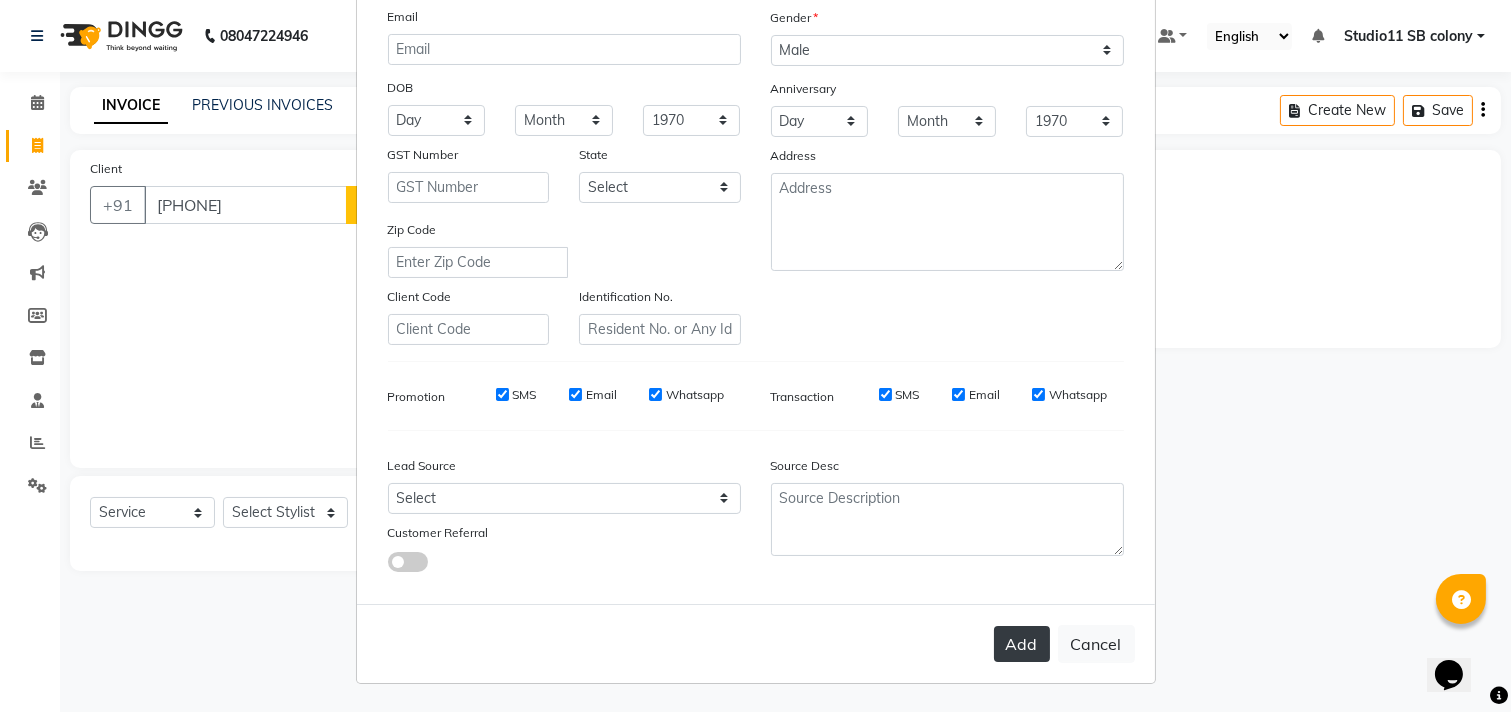 click on "Add" at bounding box center [1022, 644] 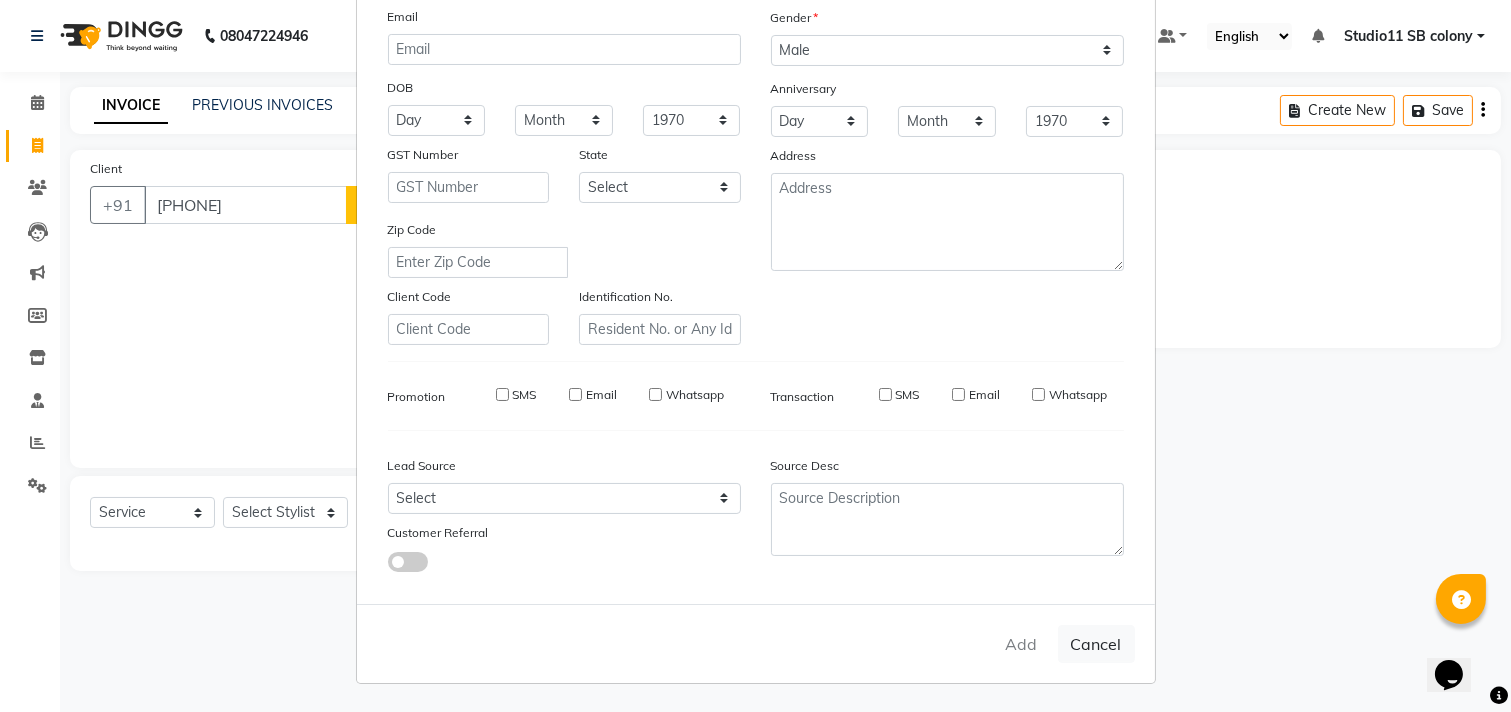 type 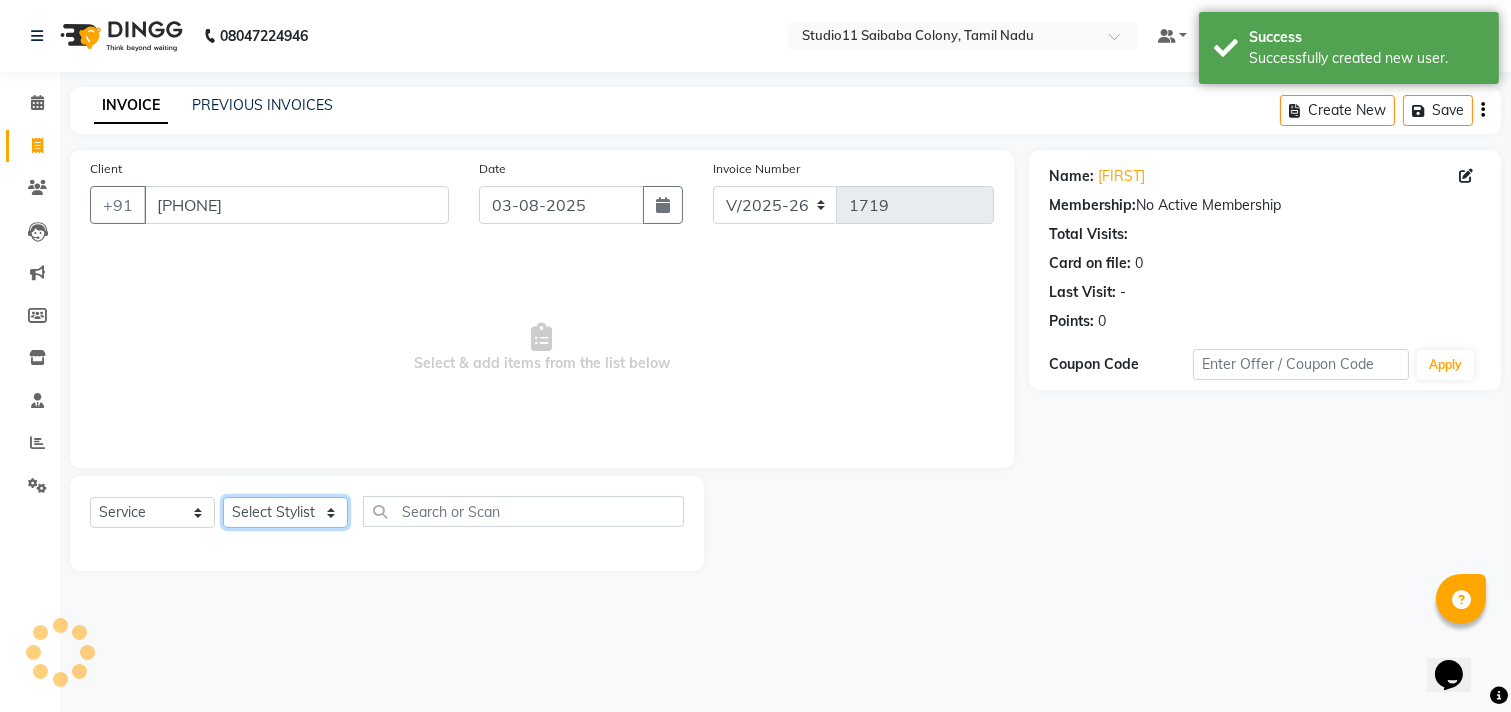 click on "Select Stylist Afzal Akbar Dani Jeni Josna kaif lavanya manimekalai Praveen Sonu Studio11 SB colony Tahir tamil" 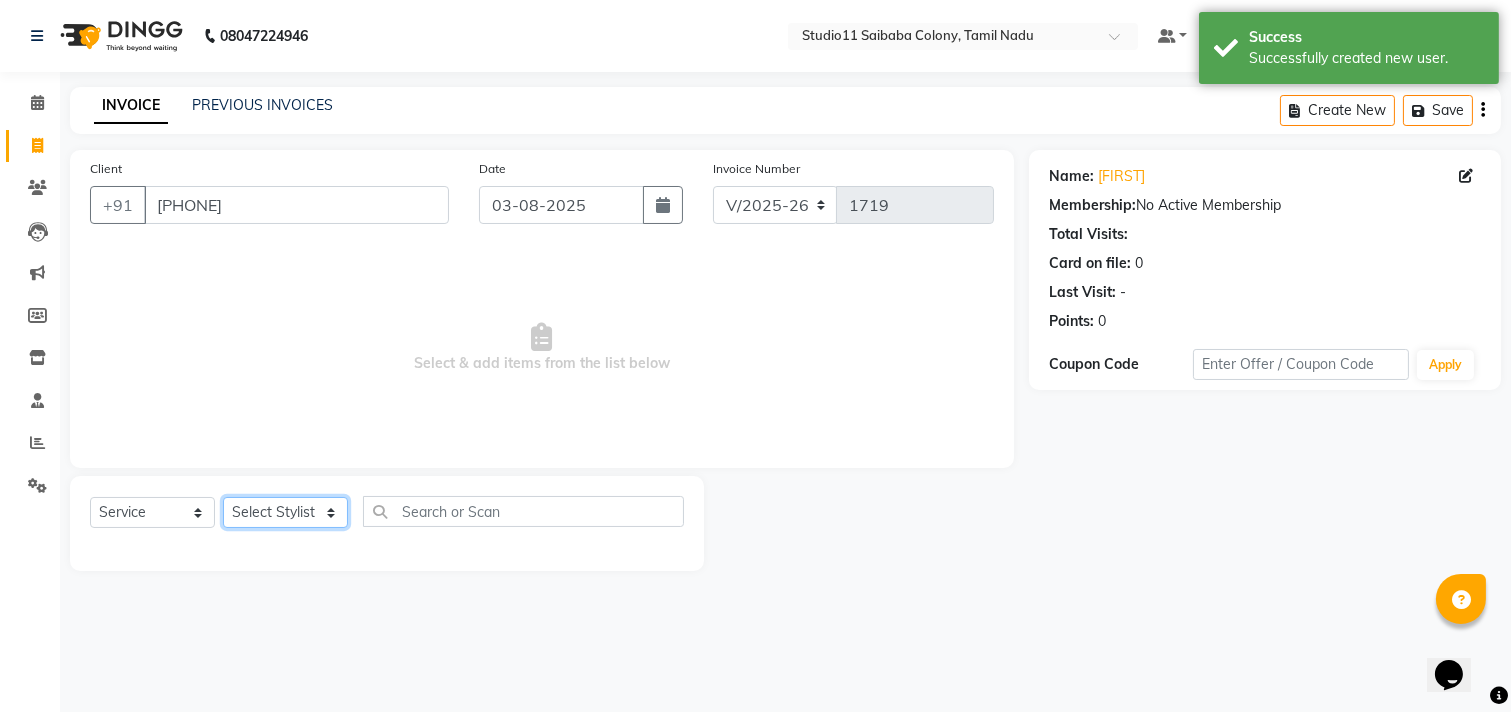 select on "85620" 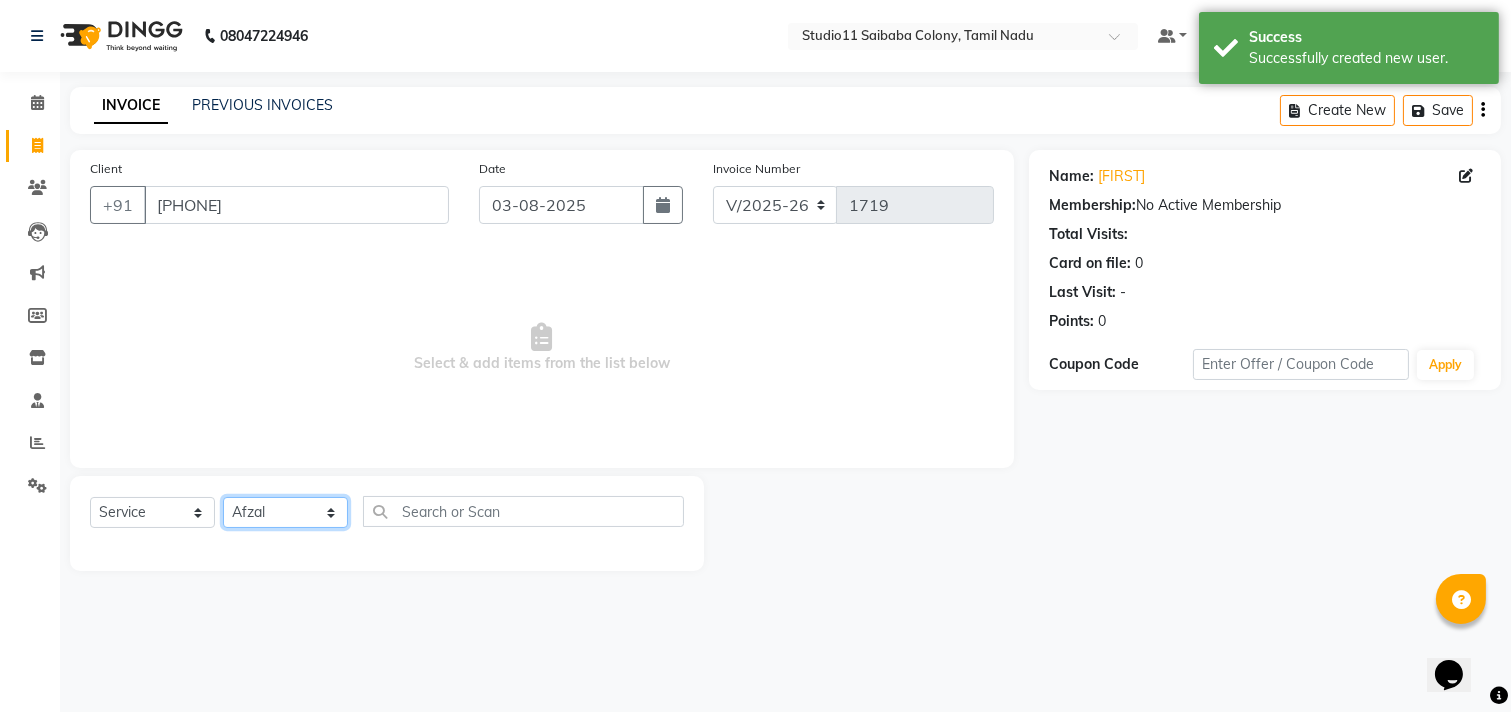 click on "Select Stylist Afzal Akbar Dani Jeni Josna kaif lavanya manimekalai Praveen Sonu Studio11 SB colony Tahir tamil" 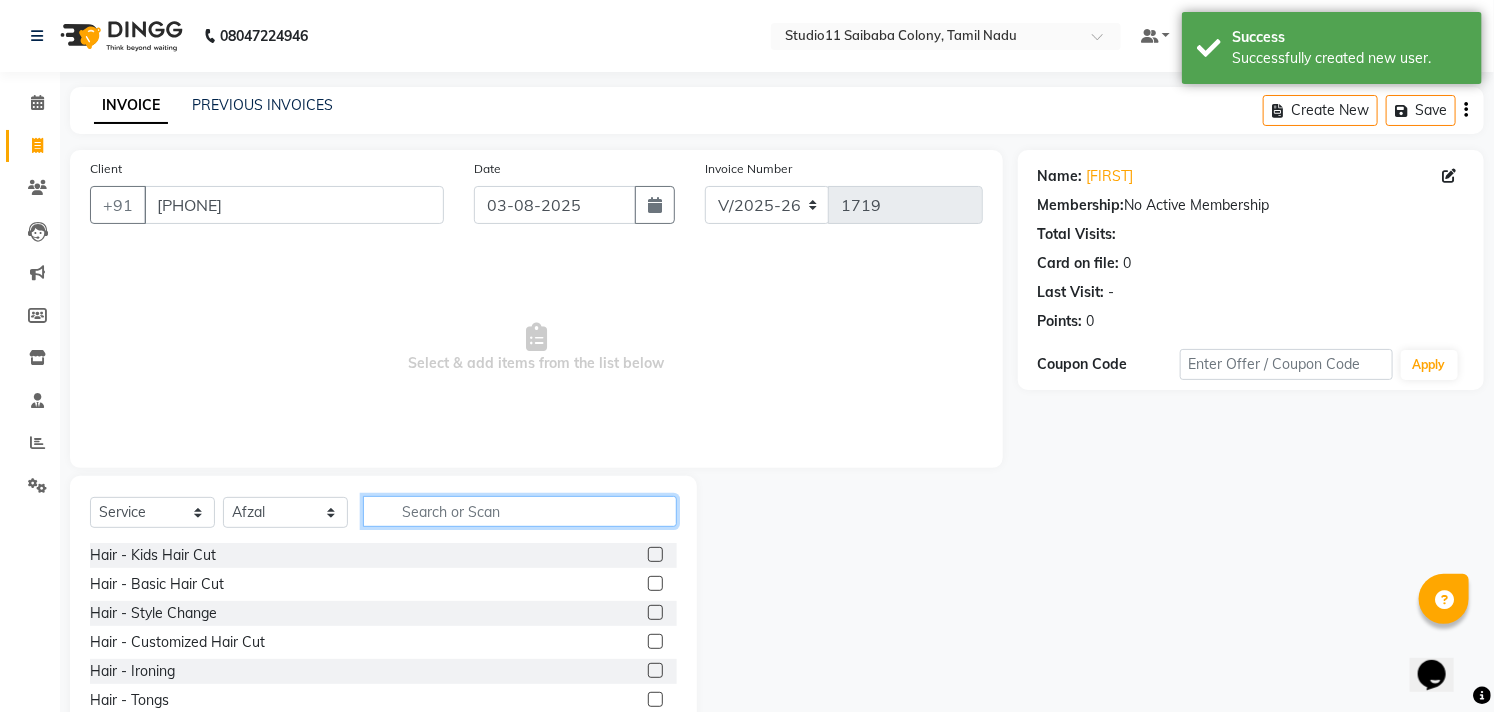 click 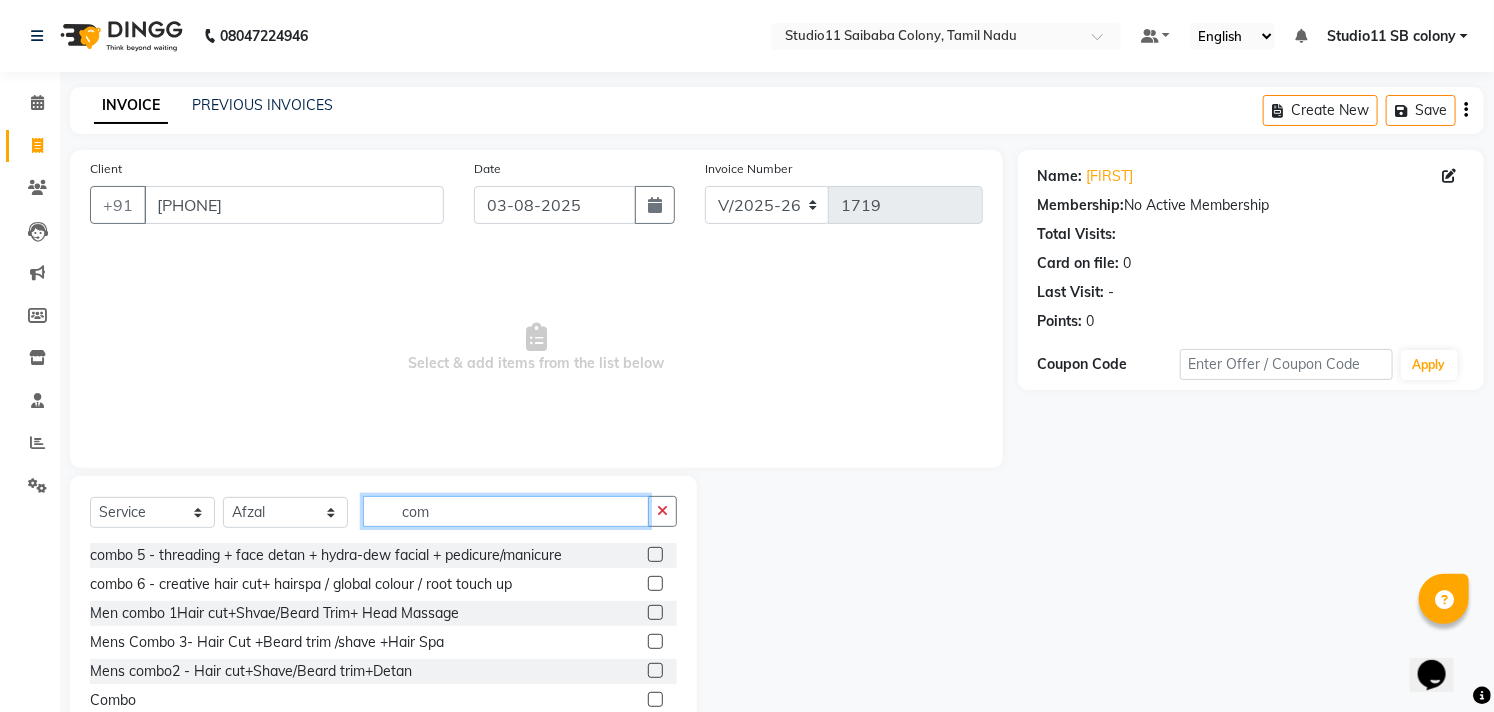 scroll, scrollTop: 118, scrollLeft: 0, axis: vertical 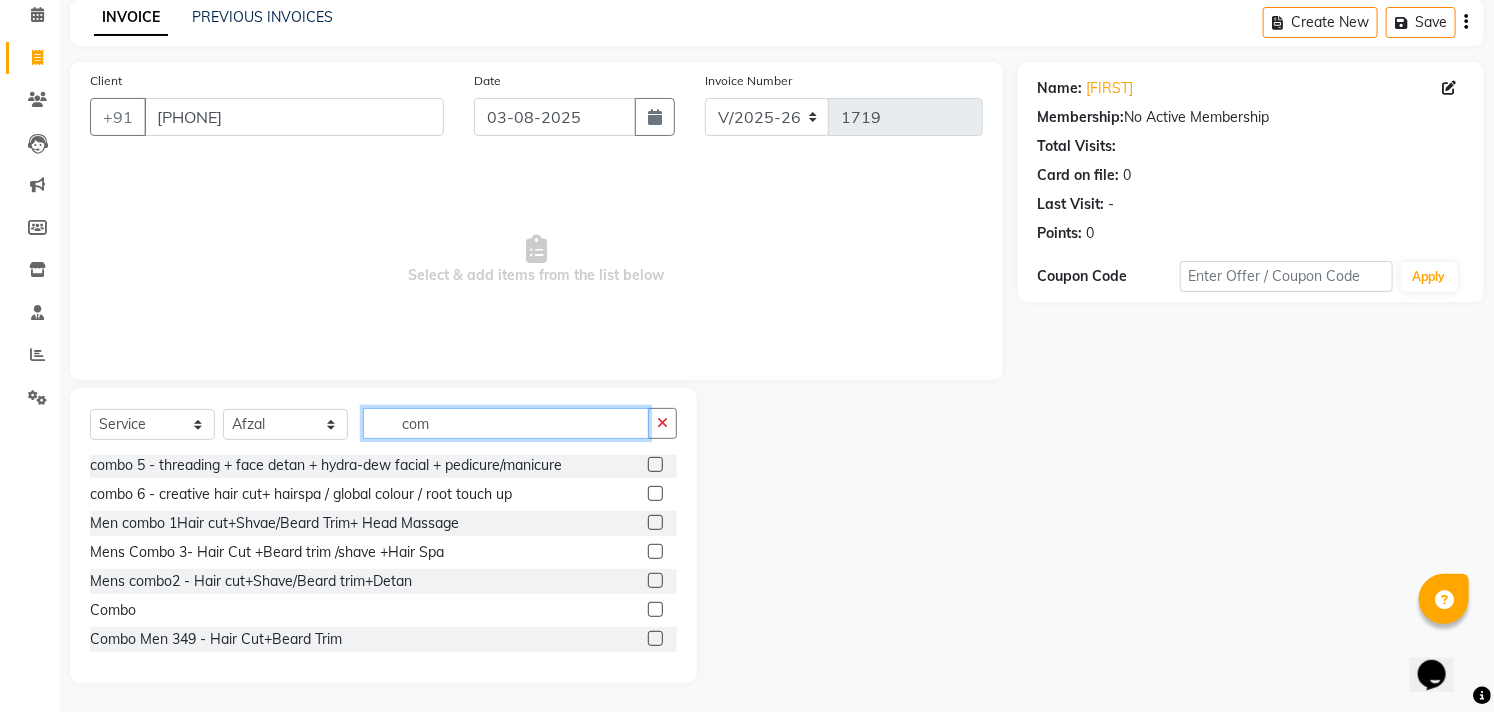 type on "com" 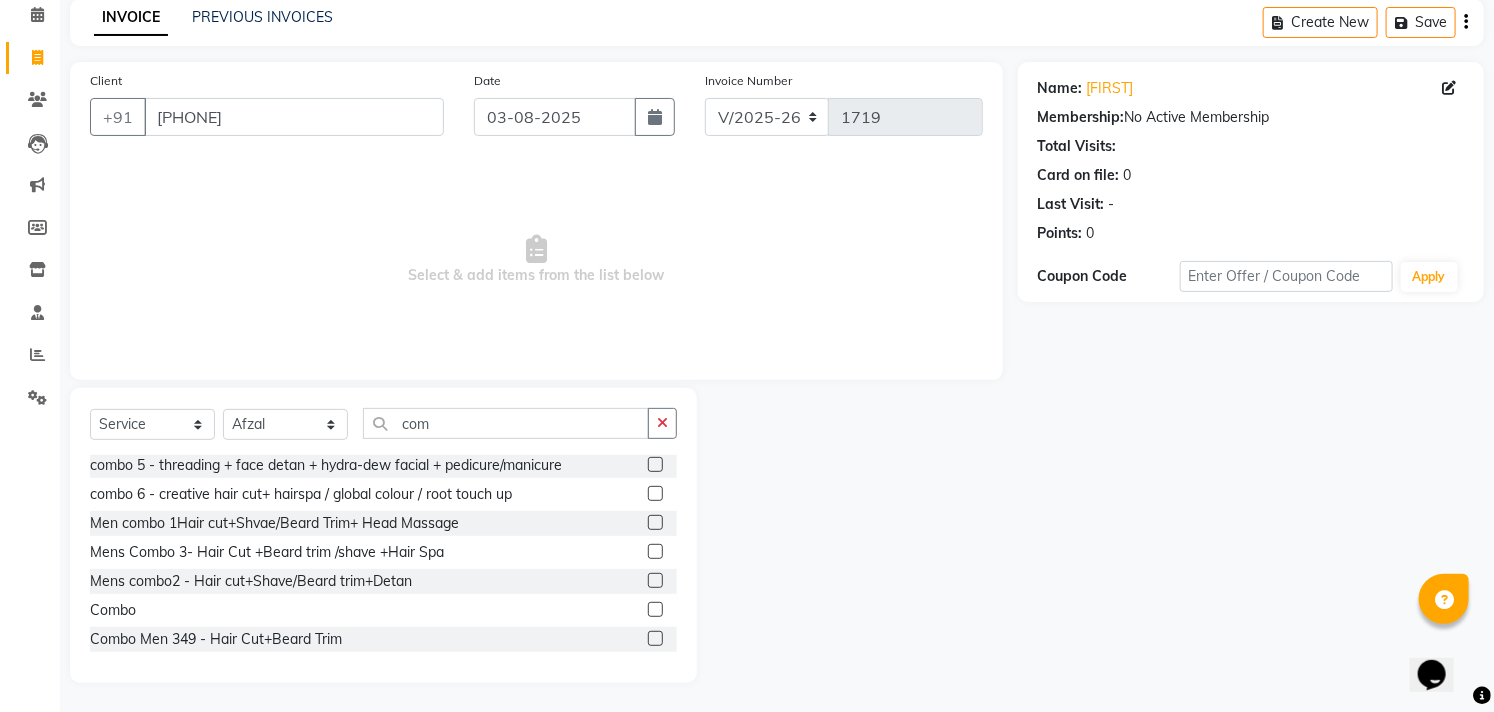 click 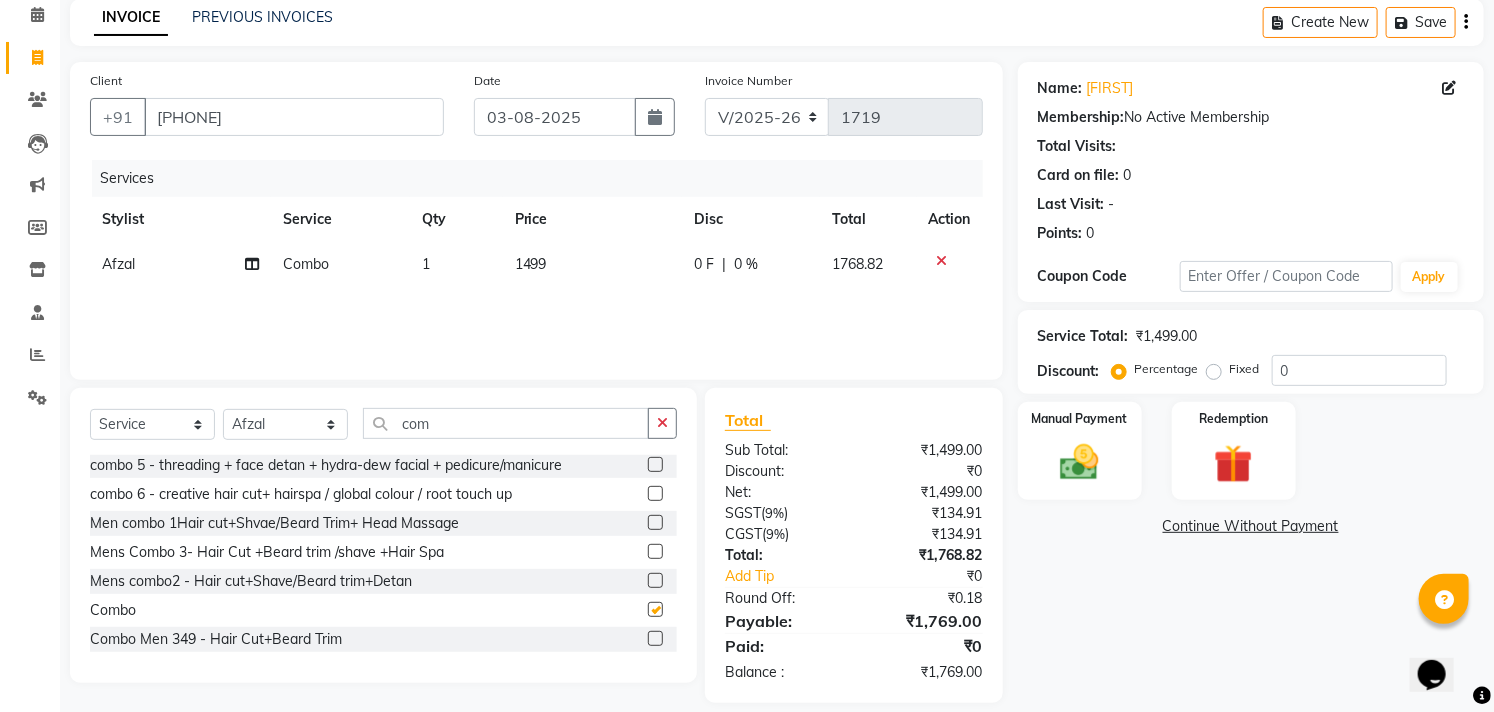 checkbox on "false" 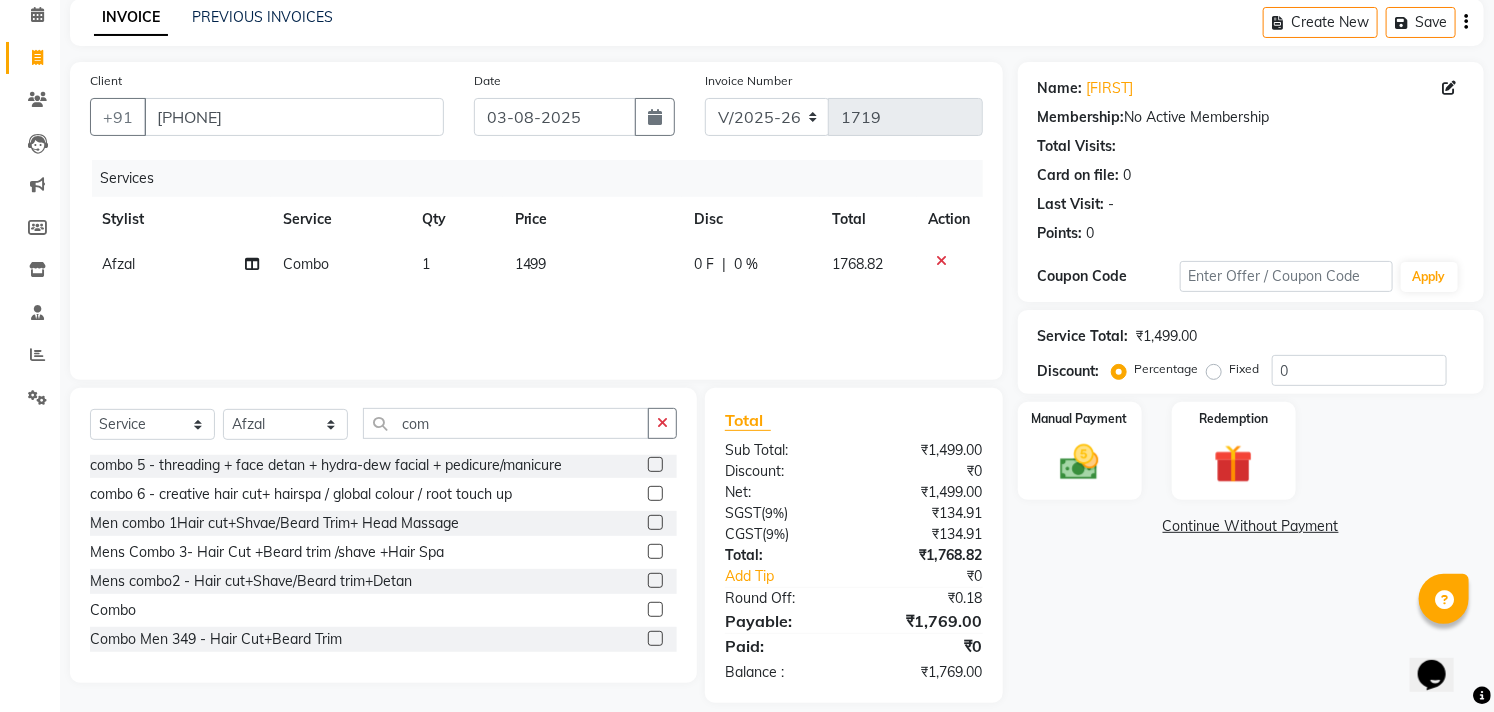 click on "1499" 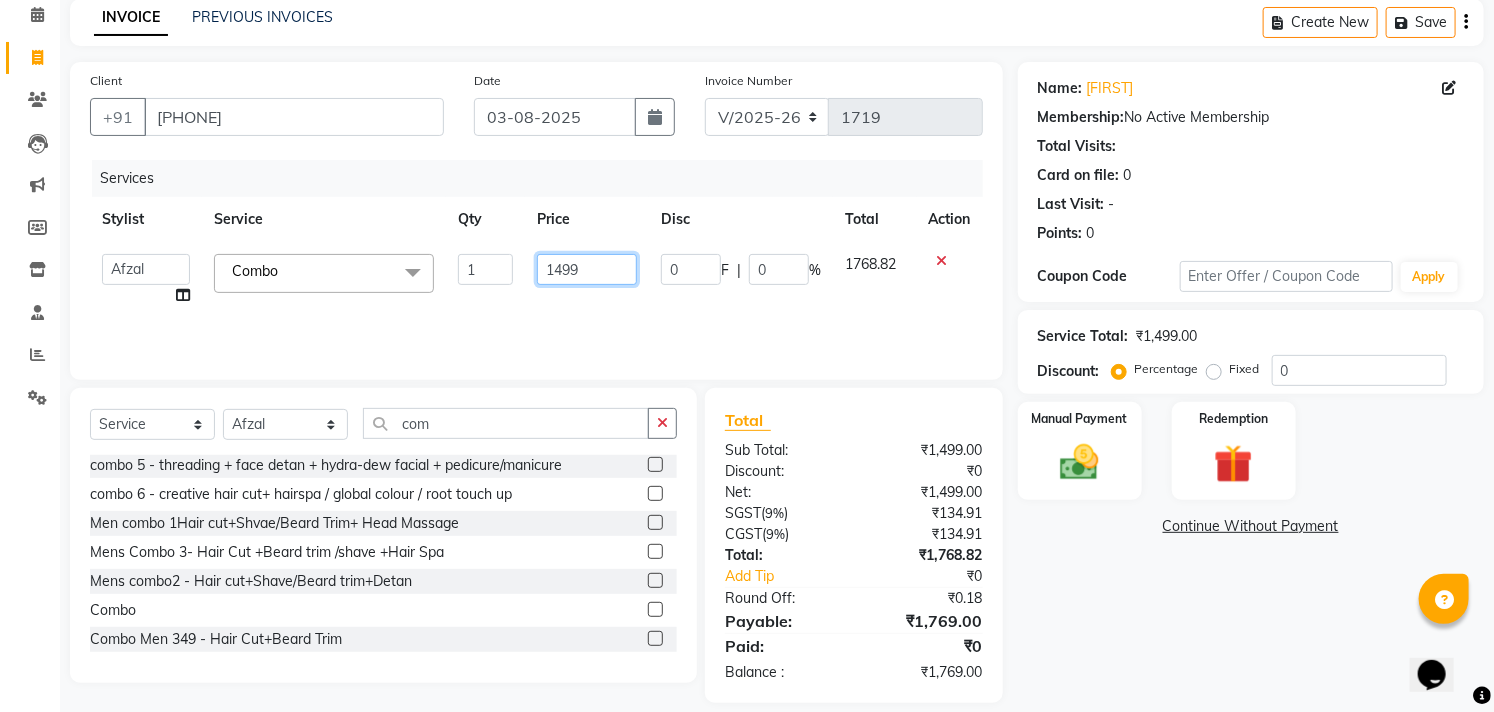 drag, startPoint x: 588, startPoint y: 260, endPoint x: 320, endPoint y: 304, distance: 271.58792 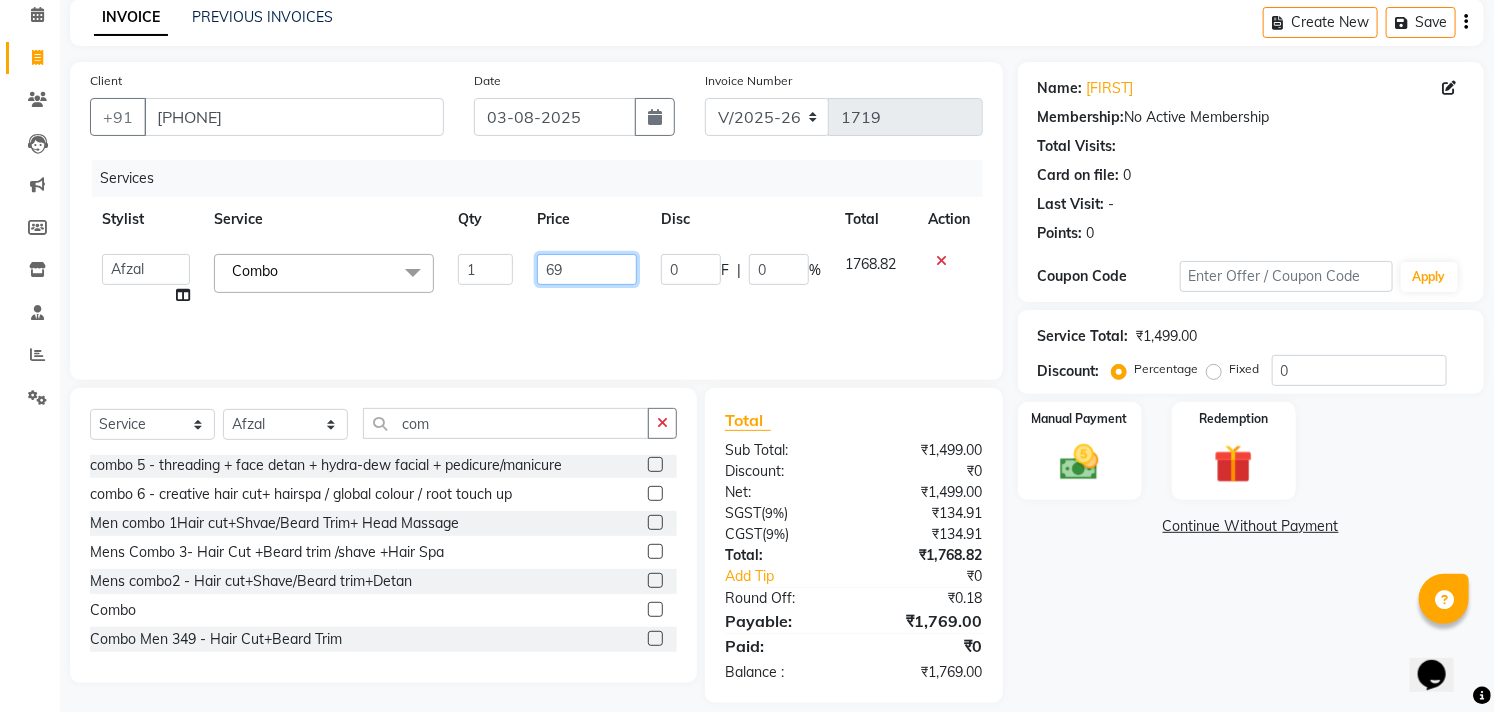 type on "699" 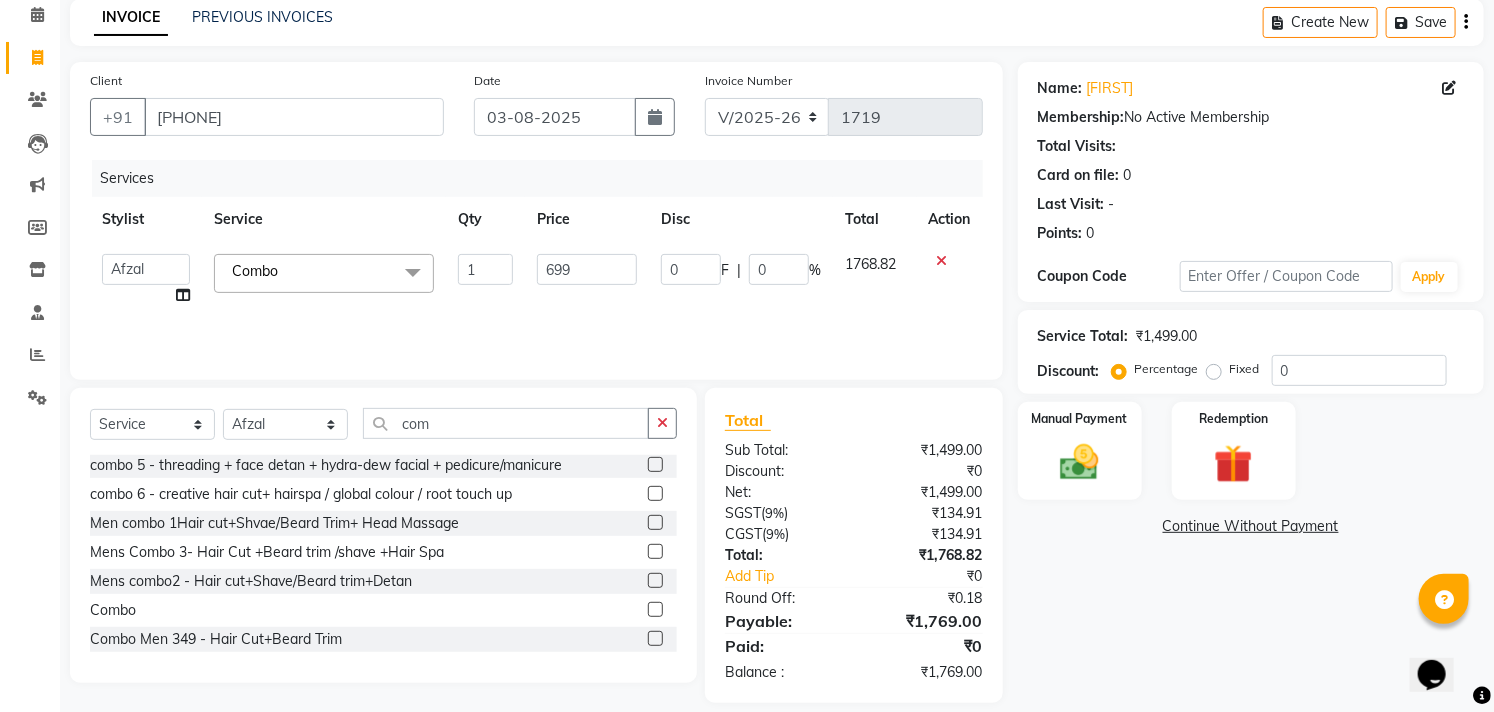 click on "Name: Sinan  Membership:  No Active Membership  Total Visits:   Card on file:  0 Last Visit:   - Points:   0  Coupon Code Apply Service Total:  ₹1,499.00  Discount:  Percentage   Fixed  0 Manual Payment Redemption  Continue Without Payment" 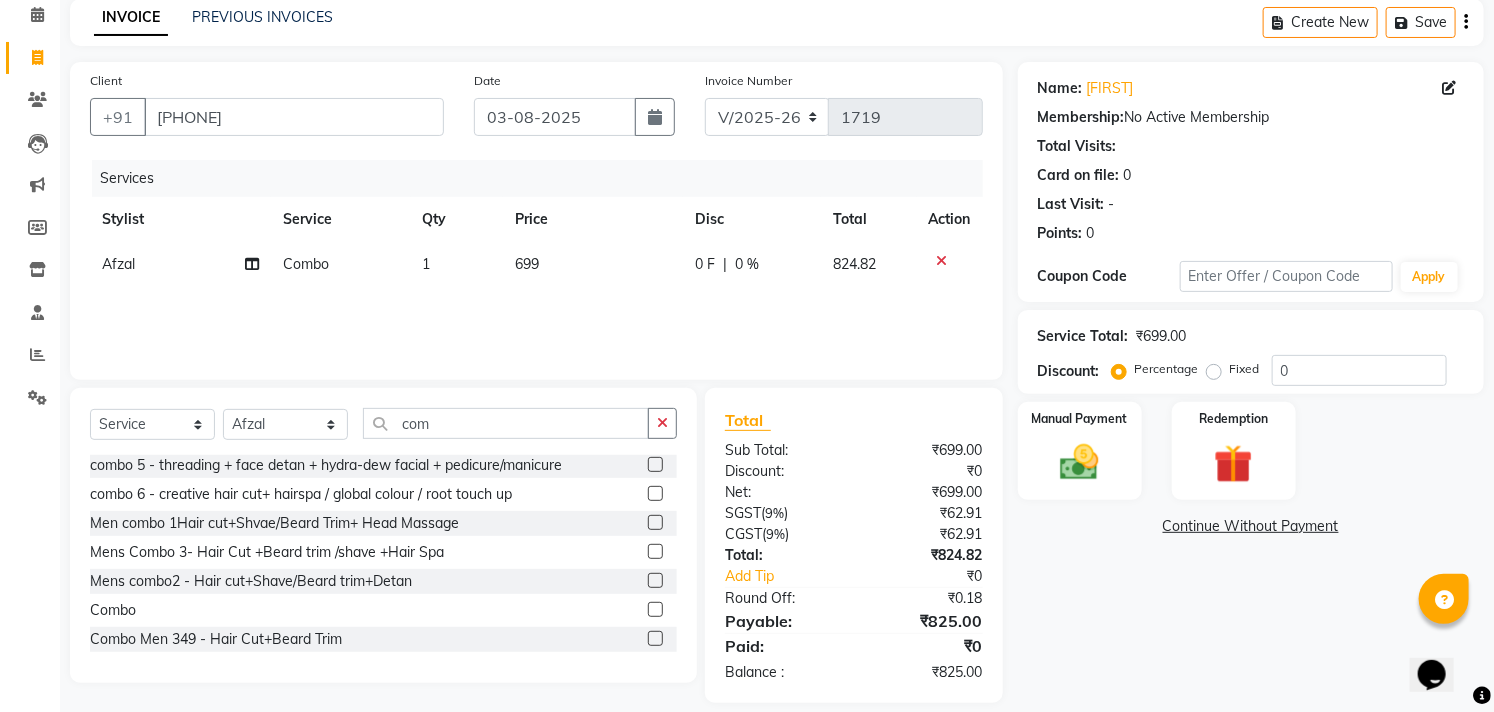 scroll, scrollTop: 108, scrollLeft: 0, axis: vertical 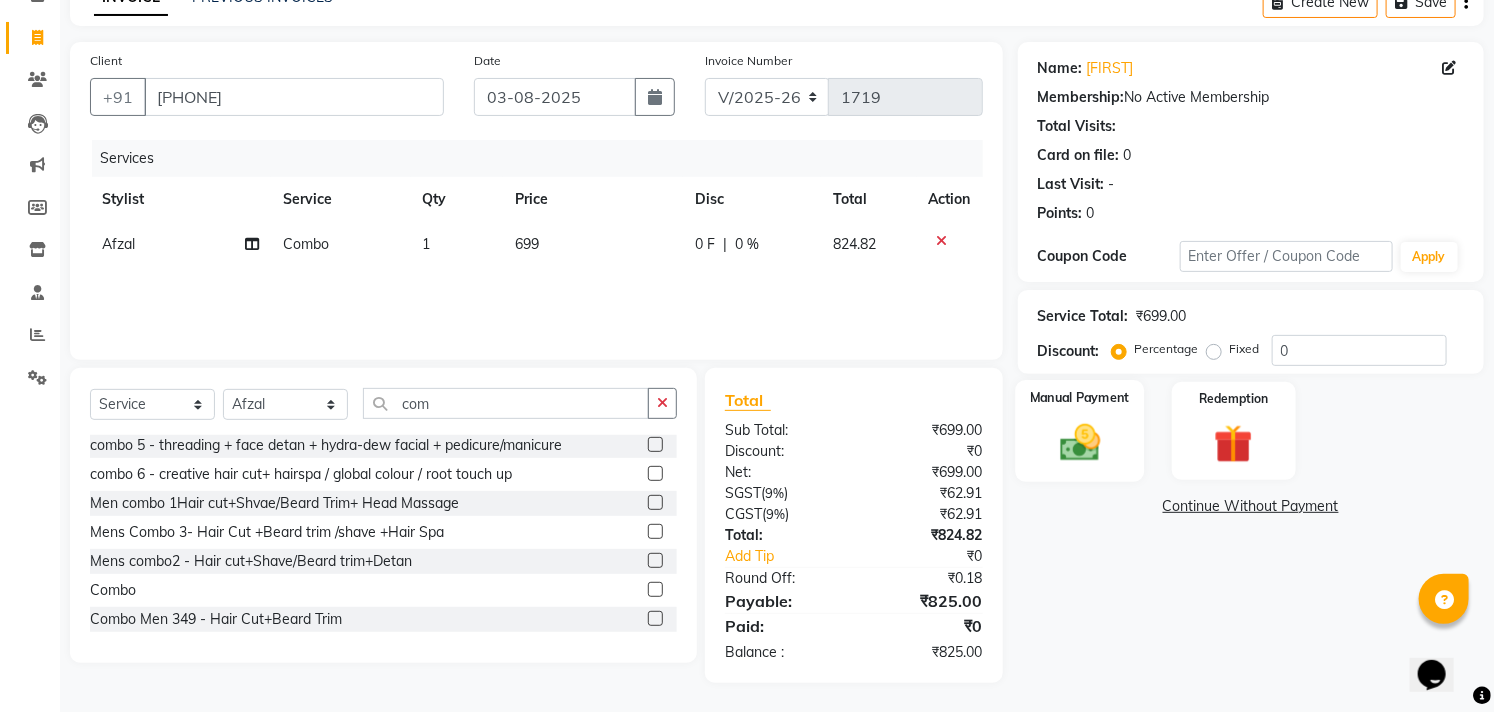 click on "Manual Payment" 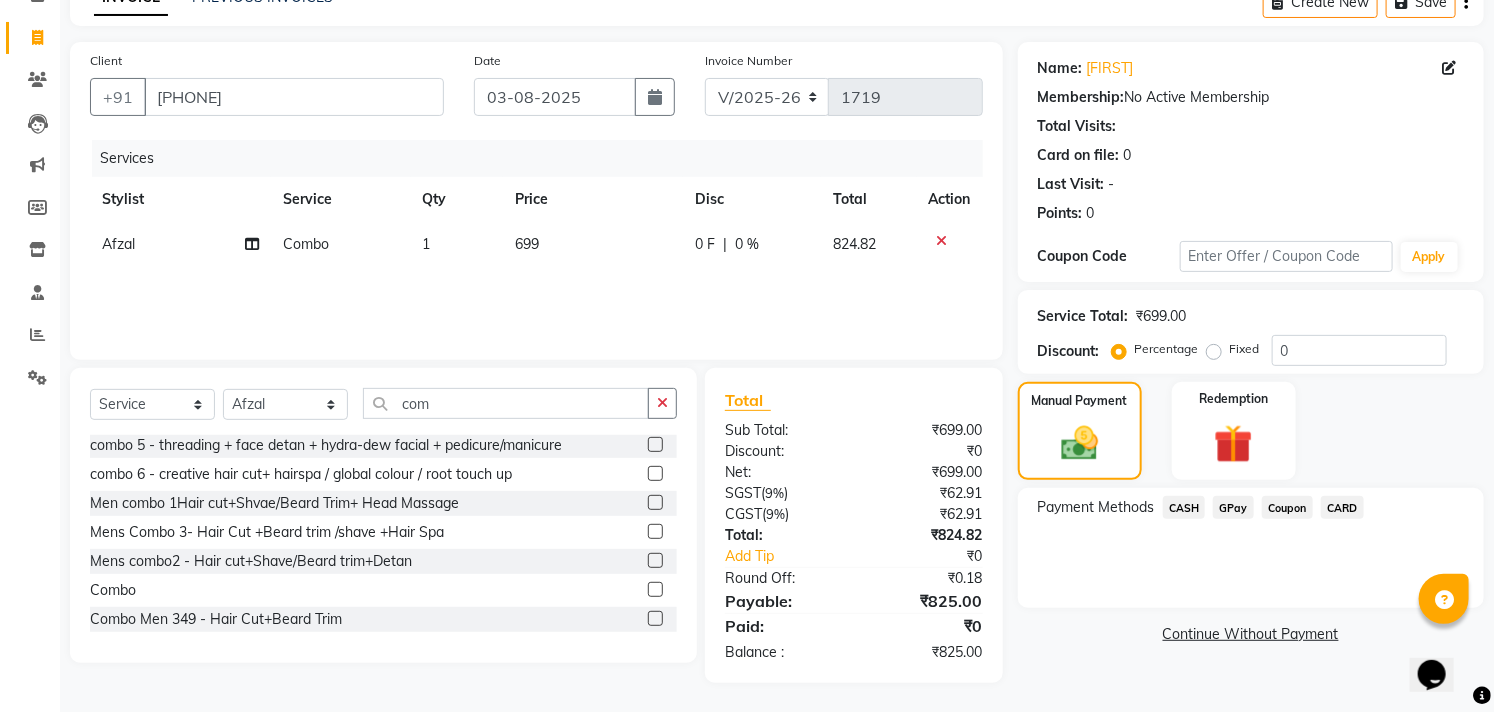click on "GPay" 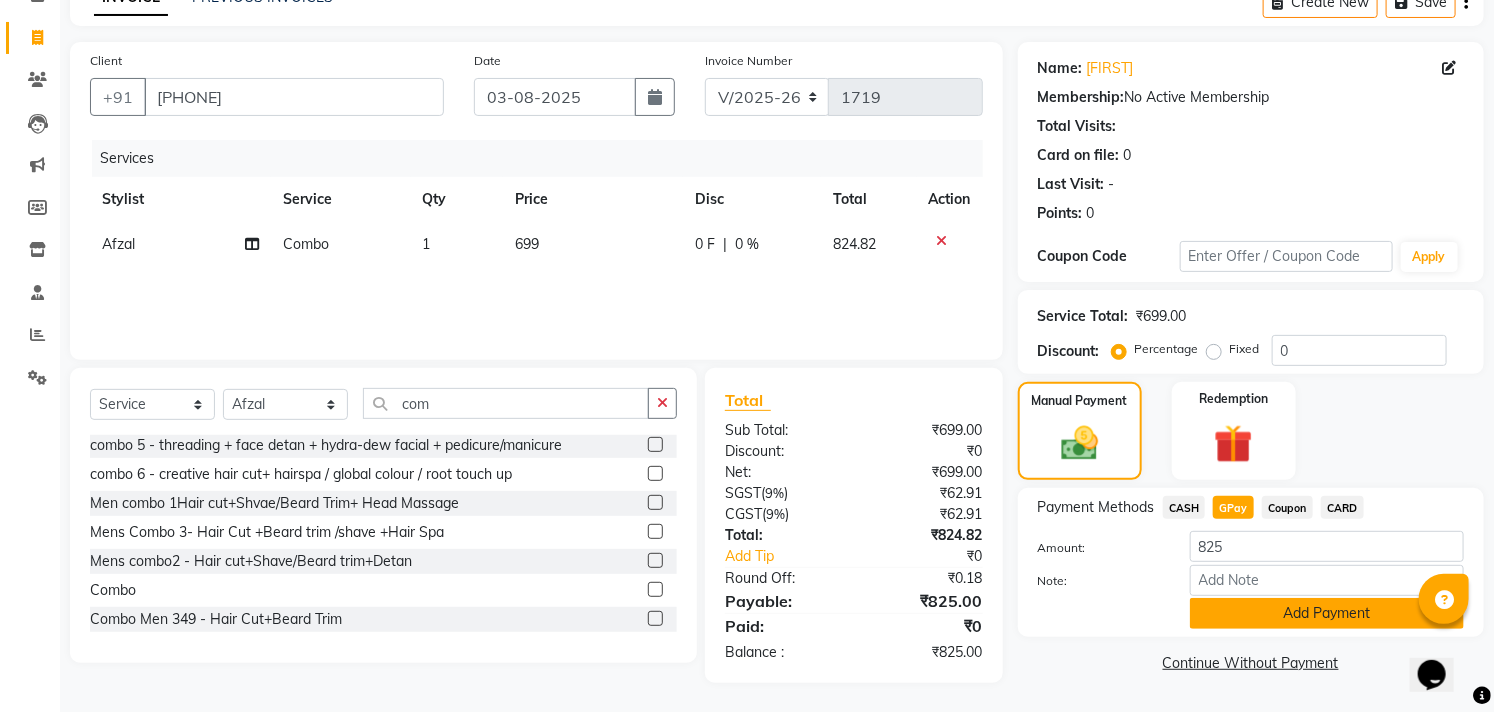 click on "Add Payment" 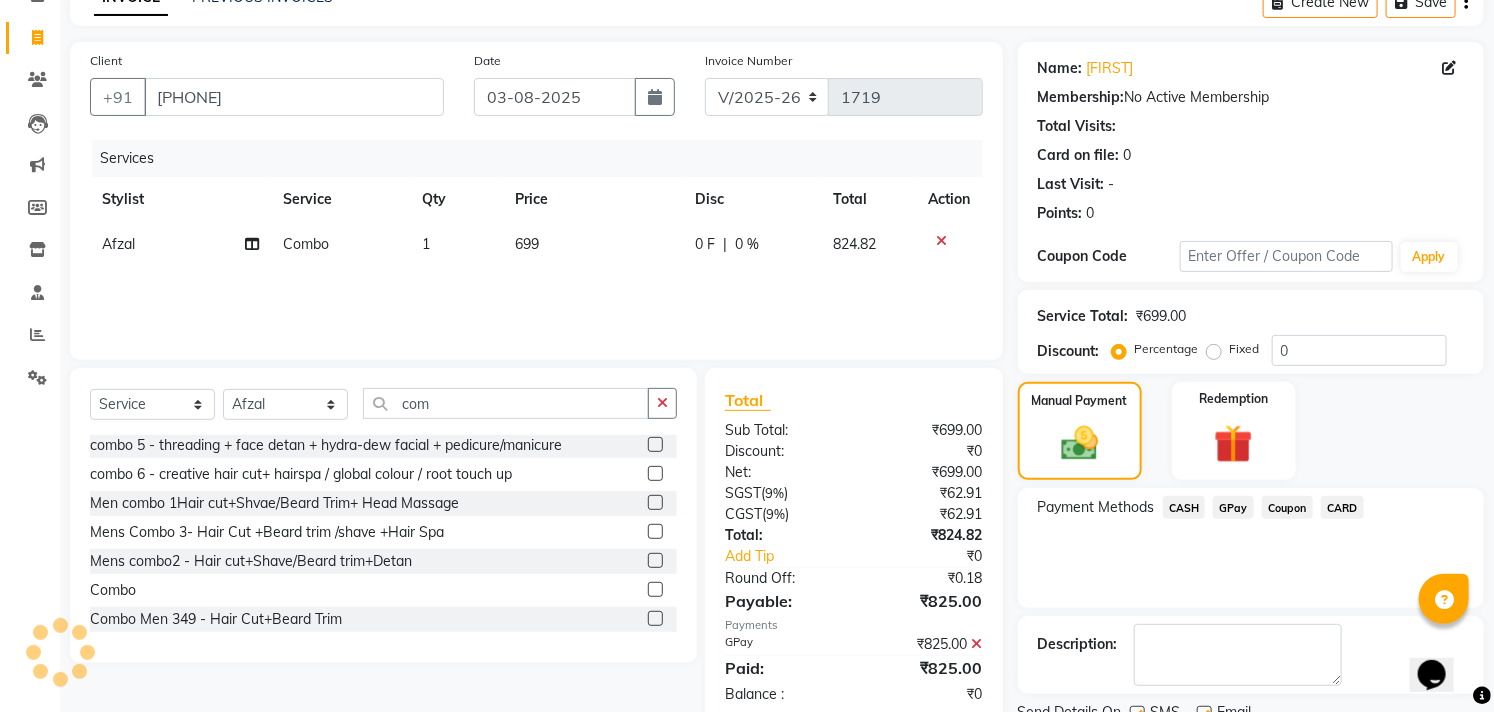 click on "Name: Sinan  Membership:  No Active Membership  Total Visits:   Card on file:  0 Last Visit:   - Points:   0  Coupon Code Apply Service Total:  ₹699.00  Discount:  Percentage   Fixed  0 Manual Payment Redemption Payment Methods  CASH   GPay   Coupon   CARD  Description:                  Send Details On SMS Email  Checkout" 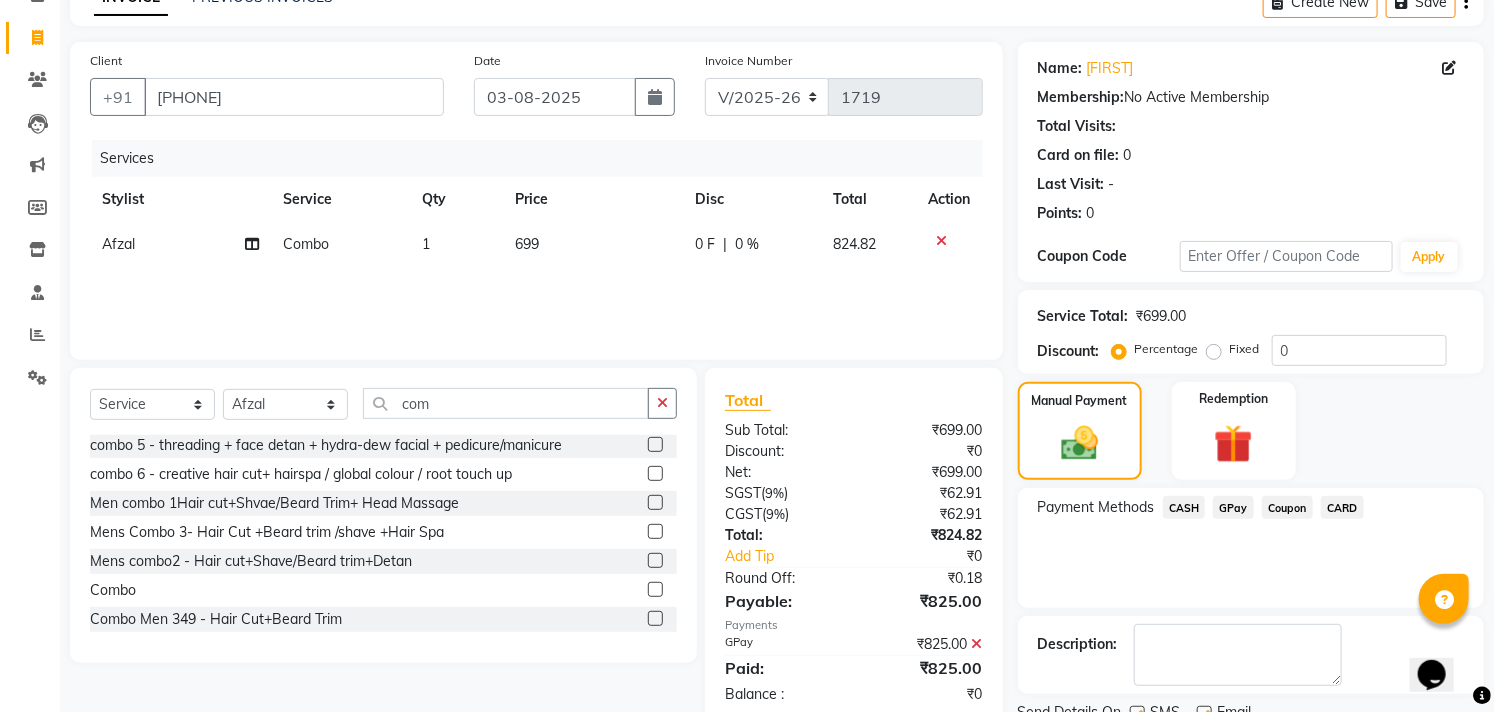 scroll, scrollTop: 187, scrollLeft: 0, axis: vertical 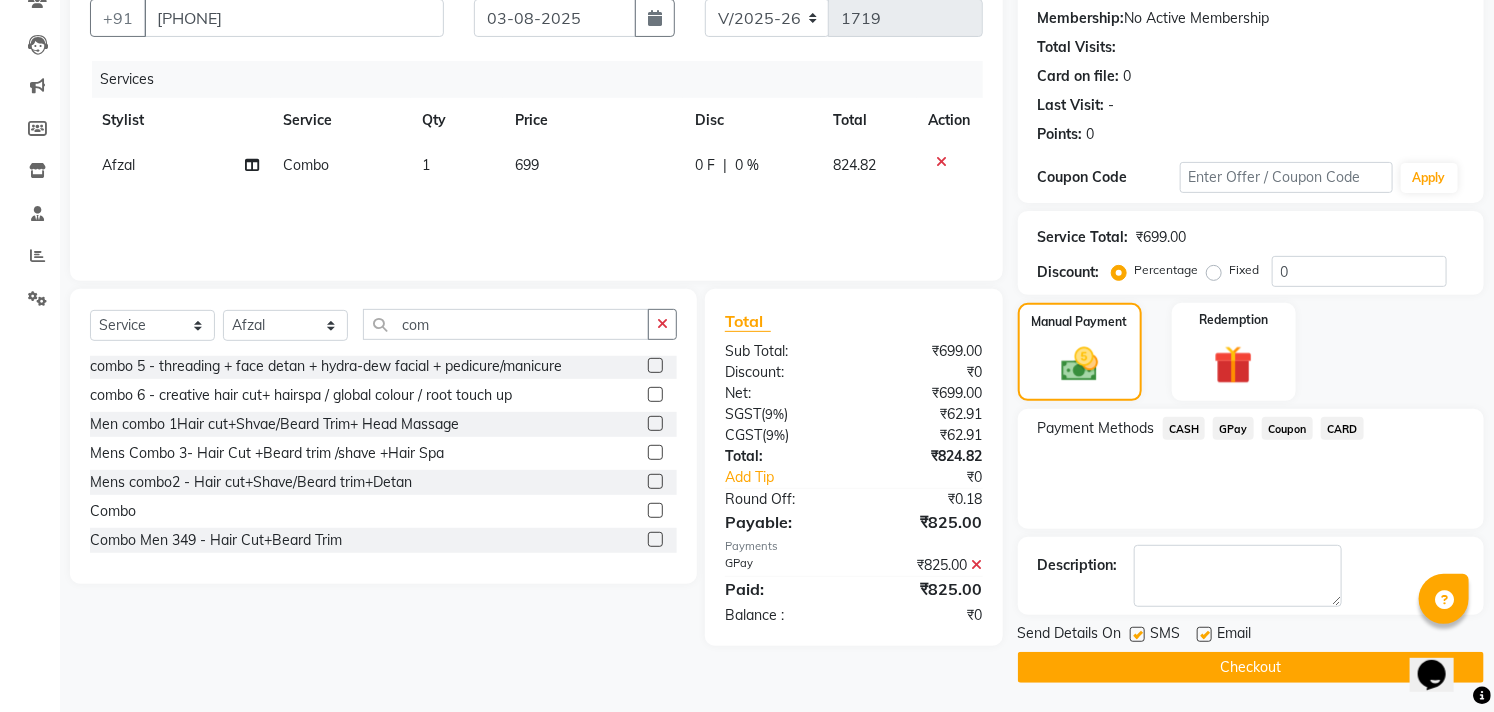 click 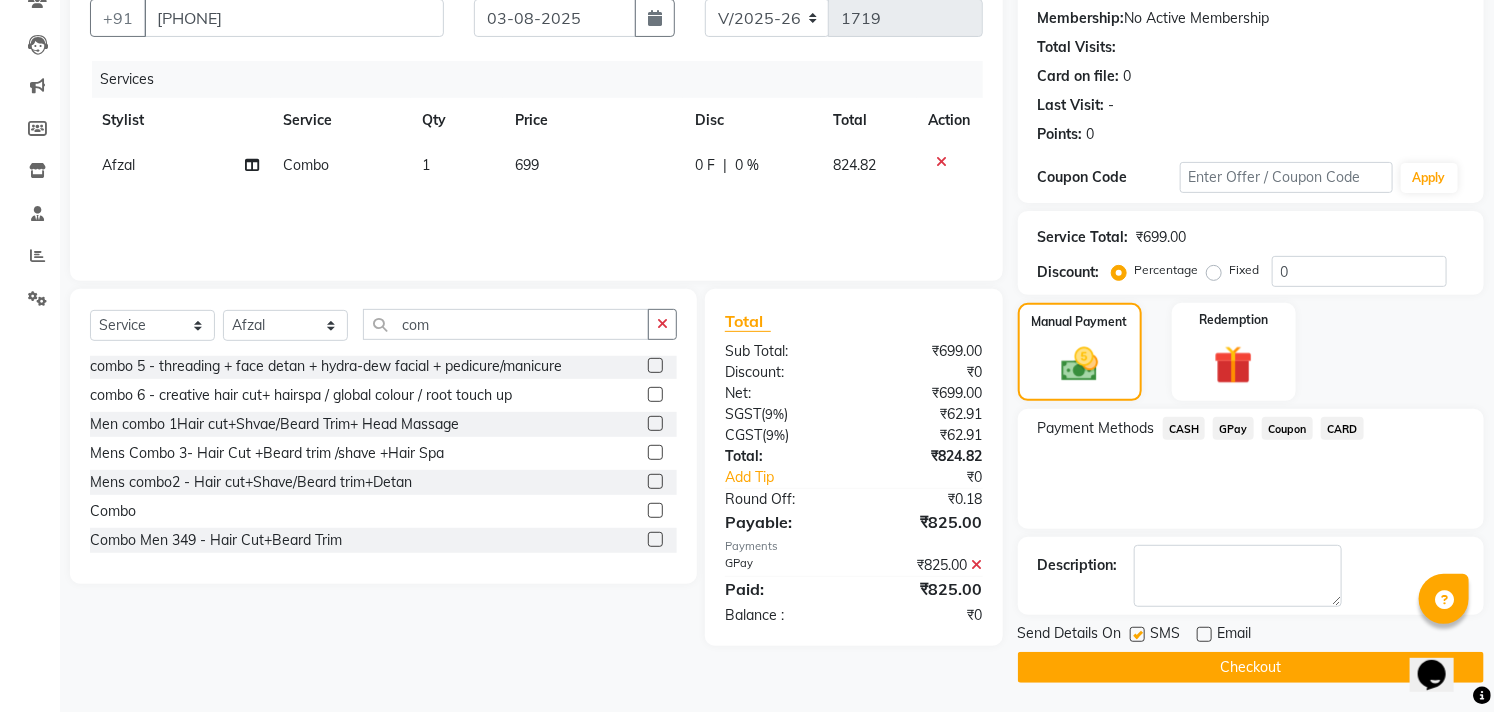 click 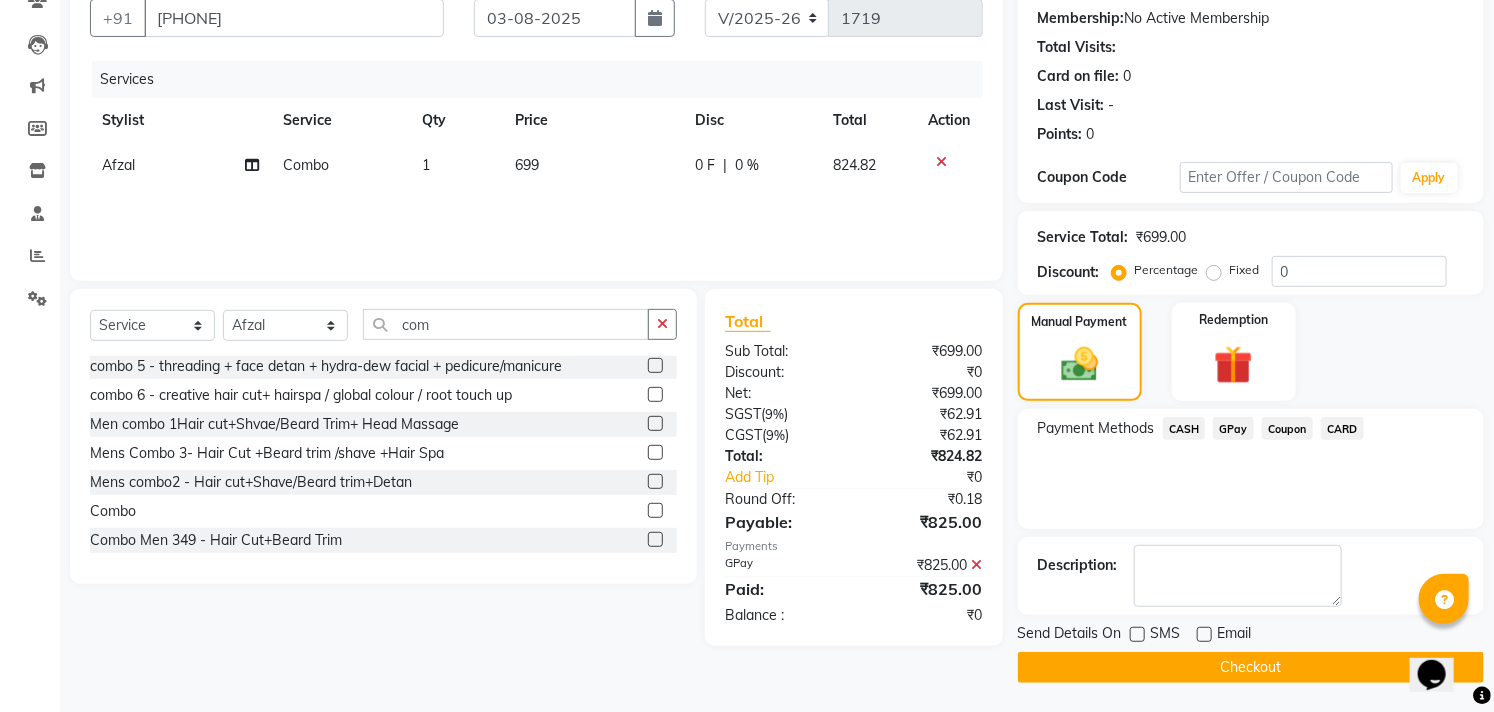 click on "Checkout" 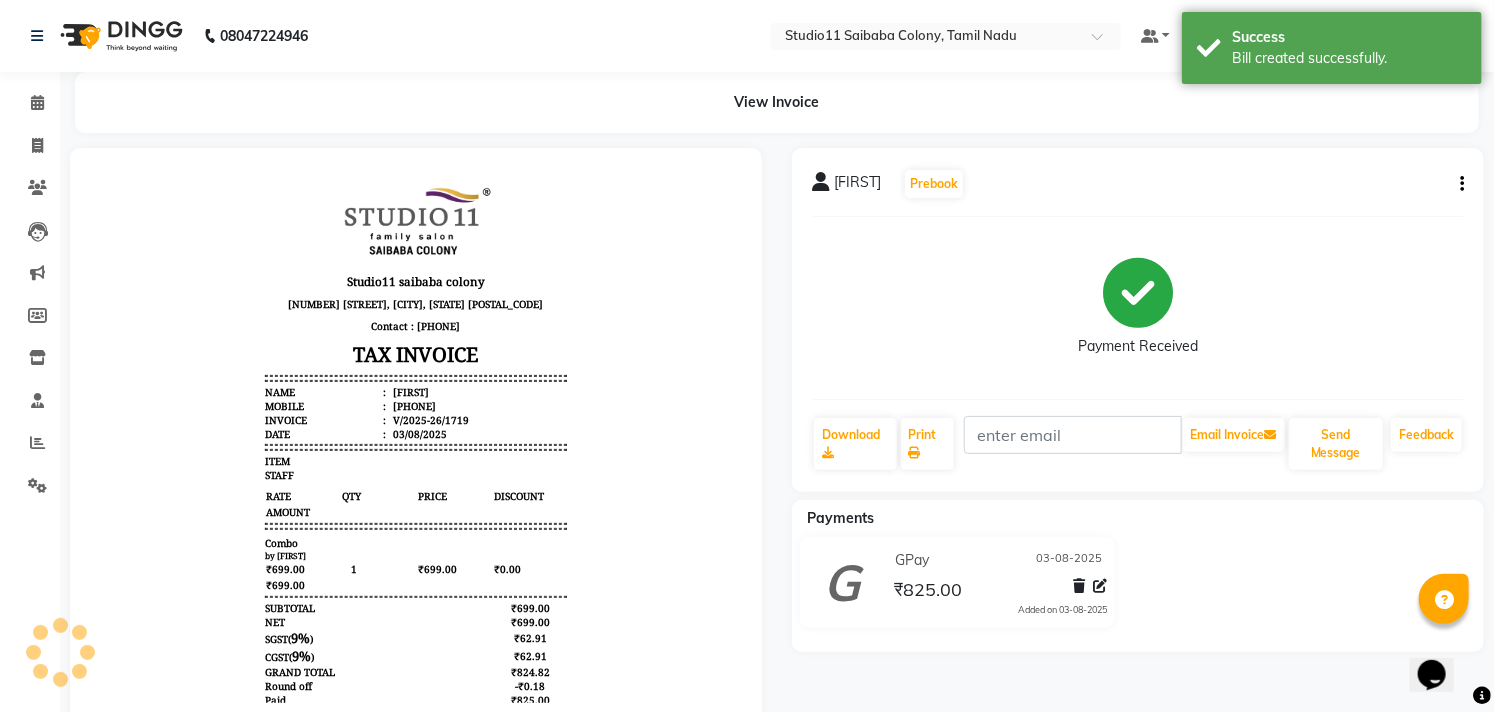 scroll, scrollTop: 0, scrollLeft: 0, axis: both 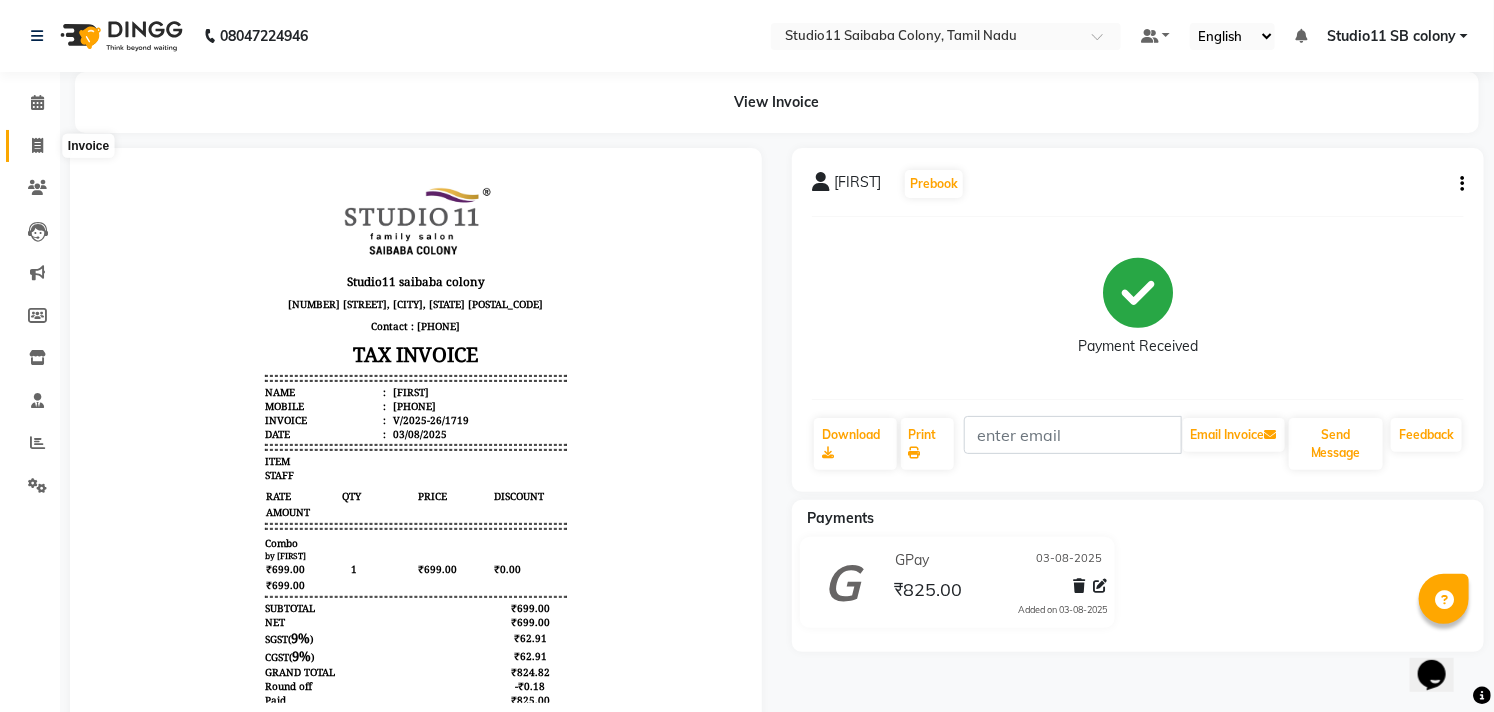 click 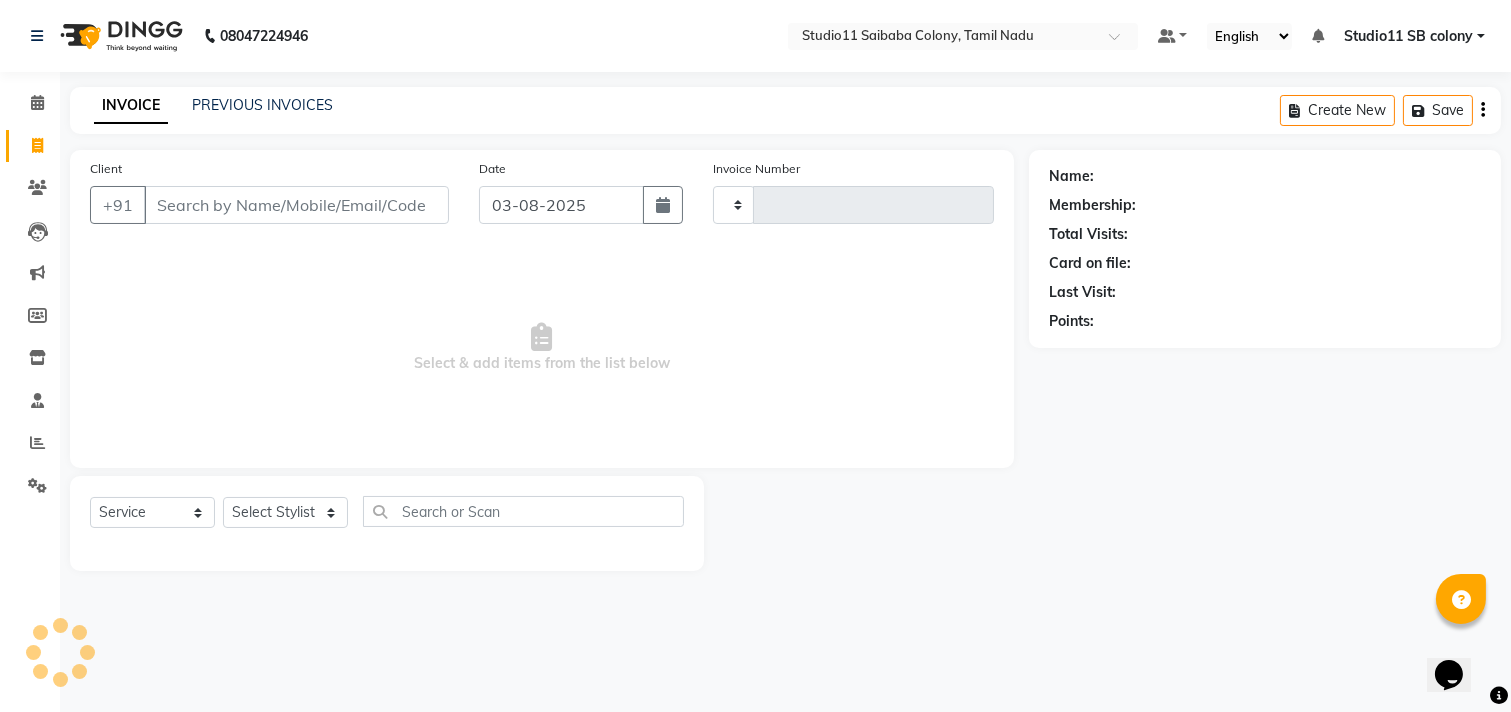 type on "1720" 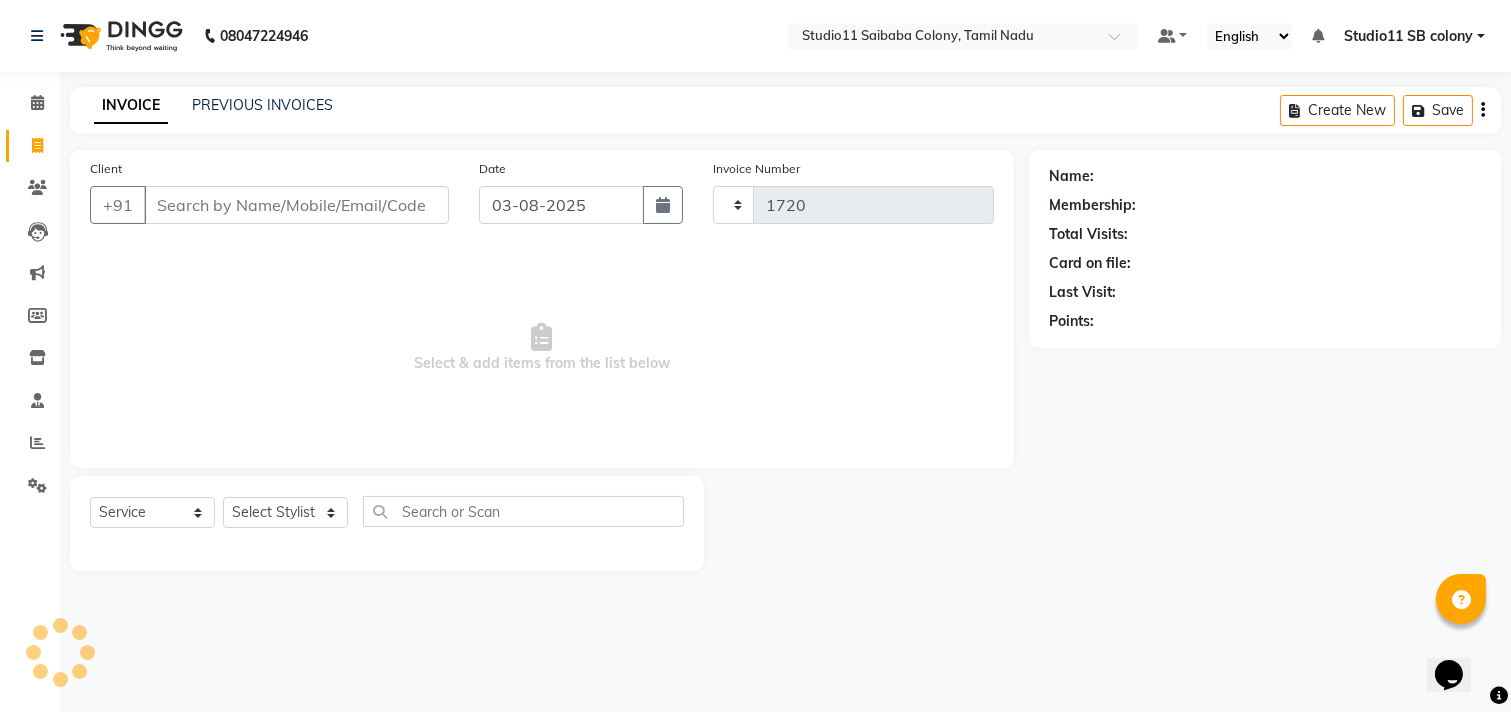 select on "7717" 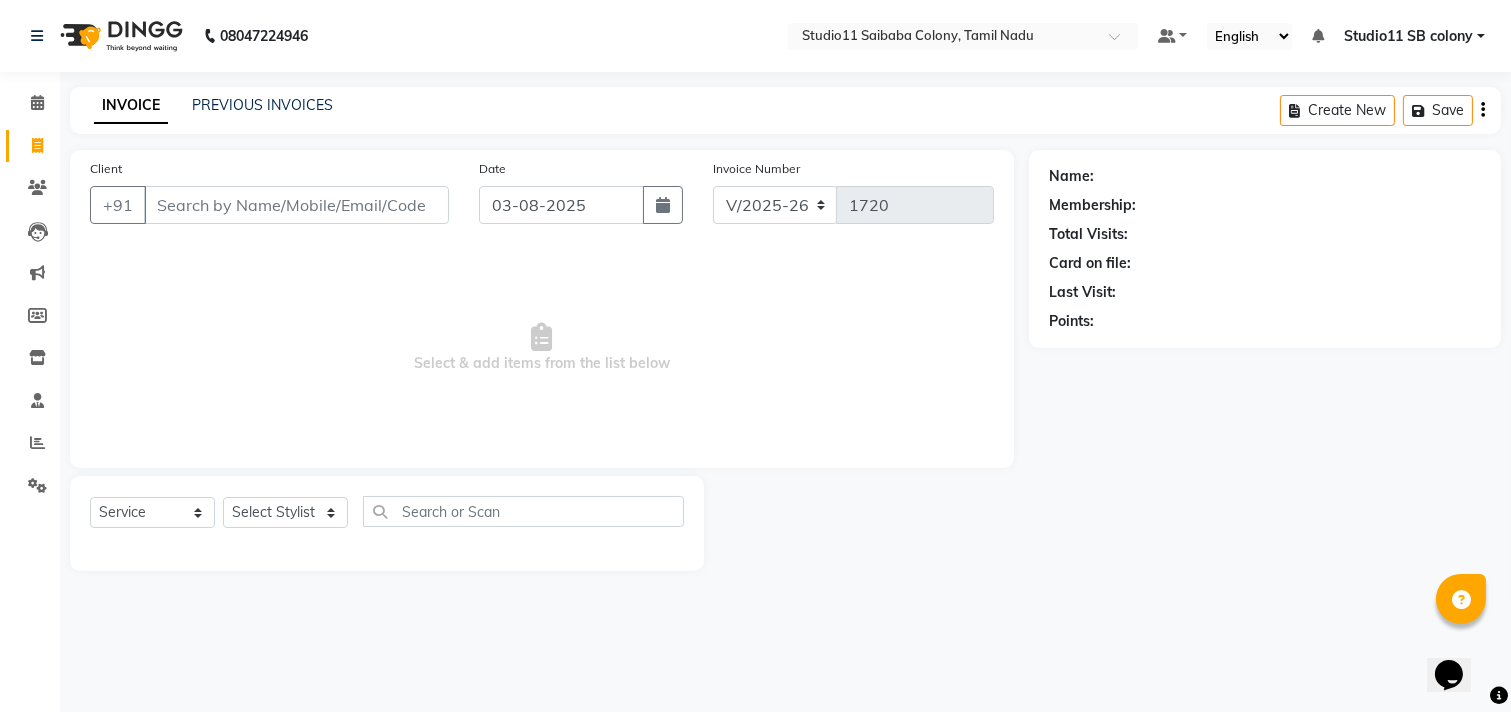 click on "Select & add items from the list below" at bounding box center [542, 348] 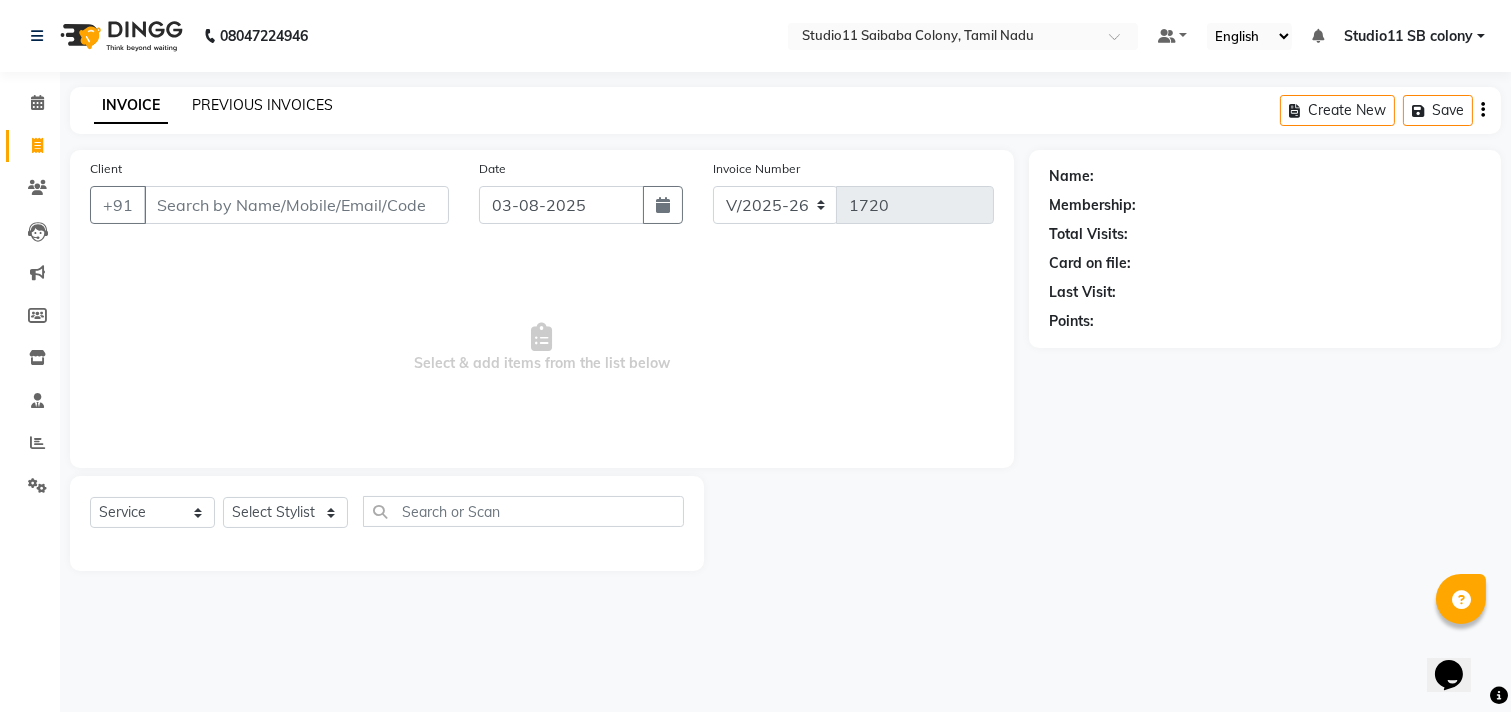 click on "PREVIOUS INVOICES" 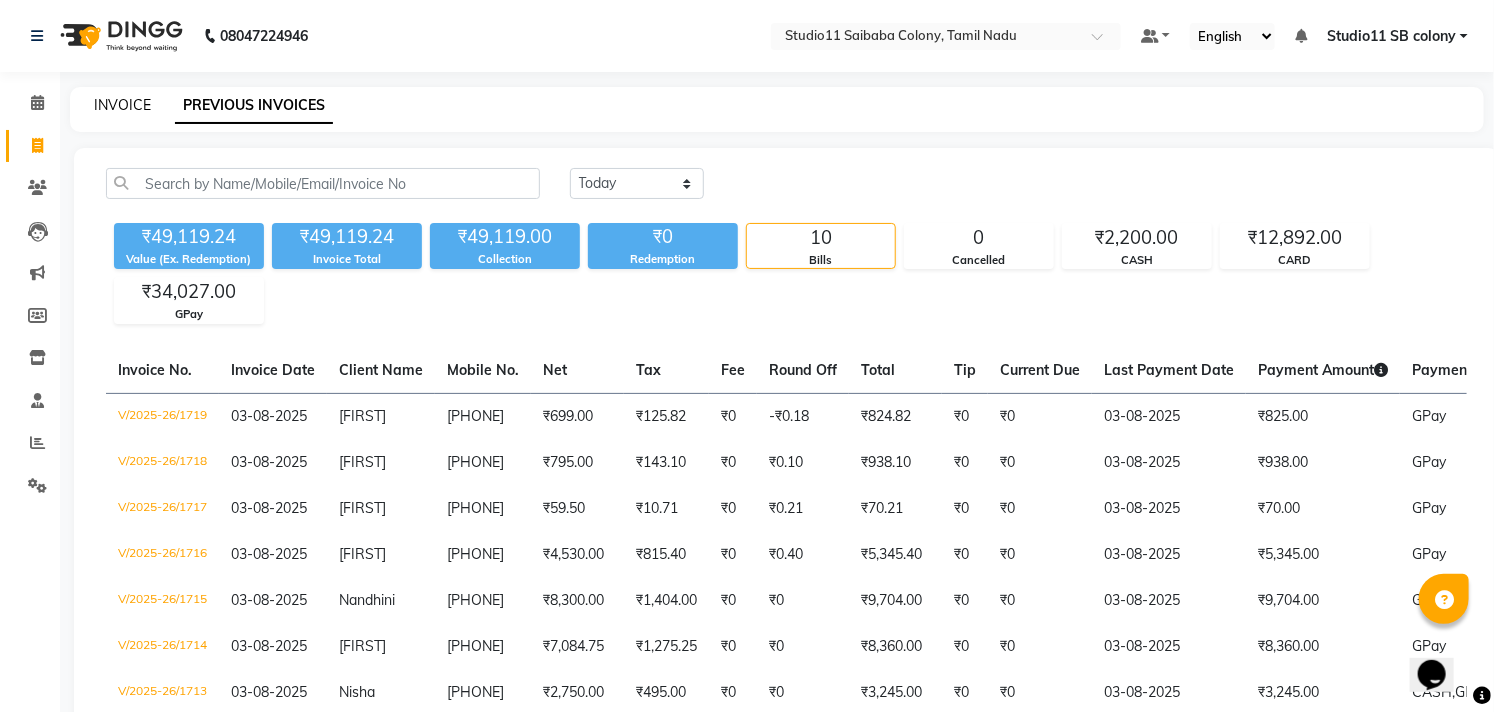 click on "INVOICE" 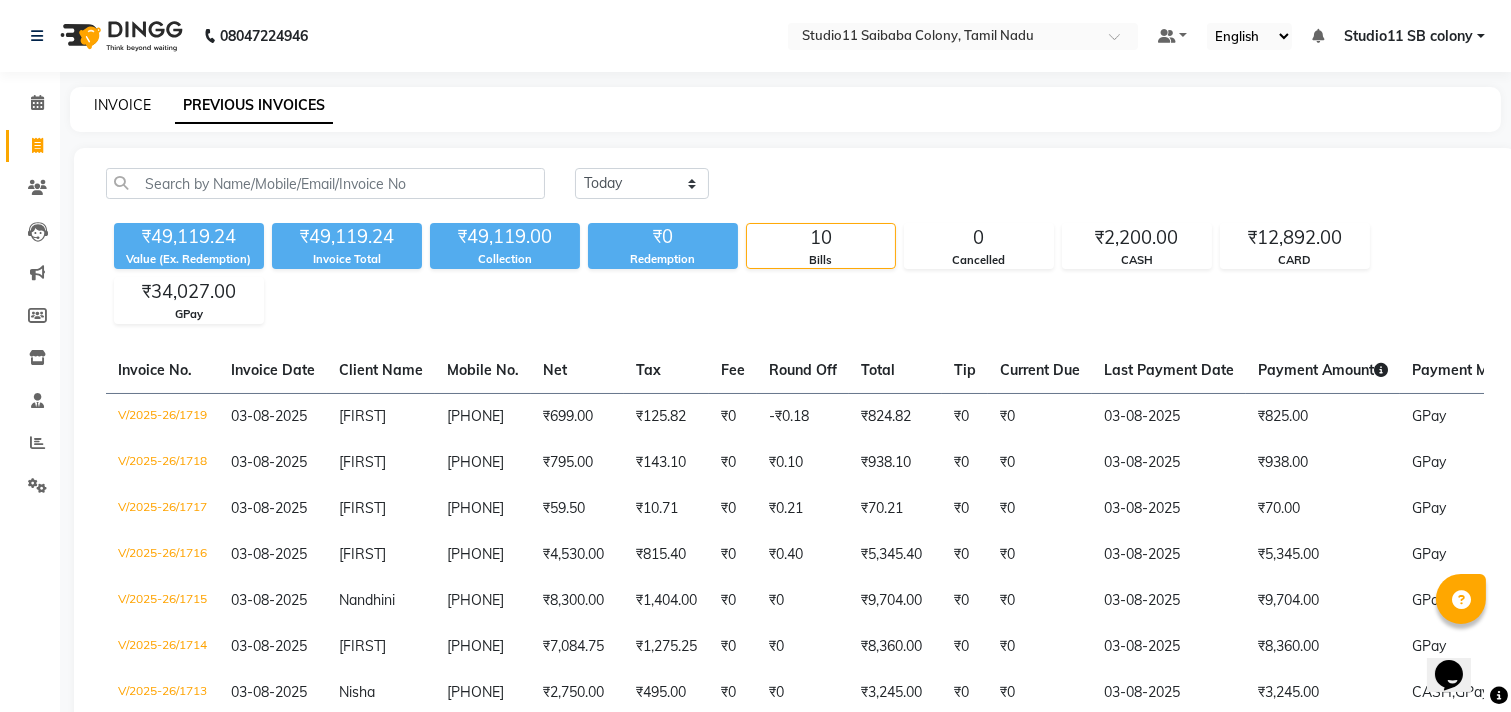 select on "service" 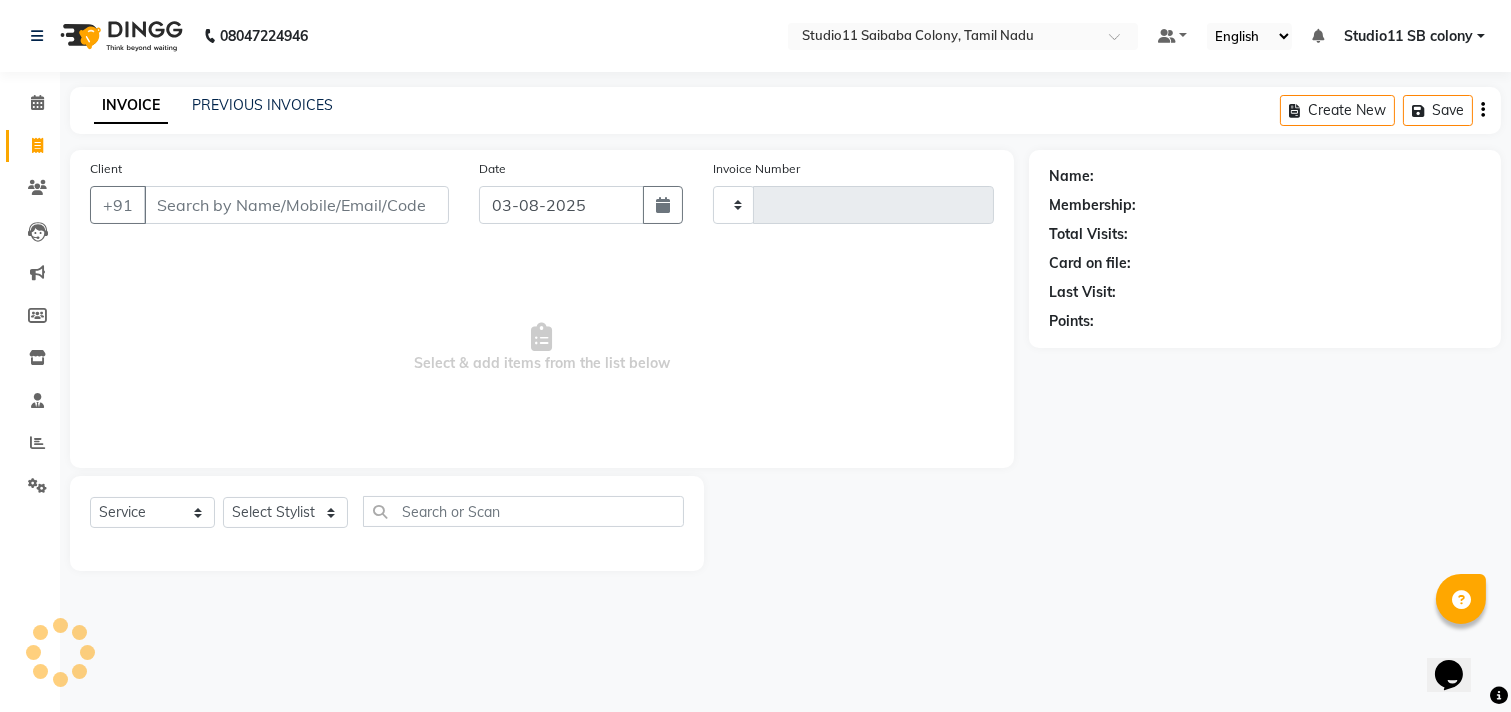 type on "1720" 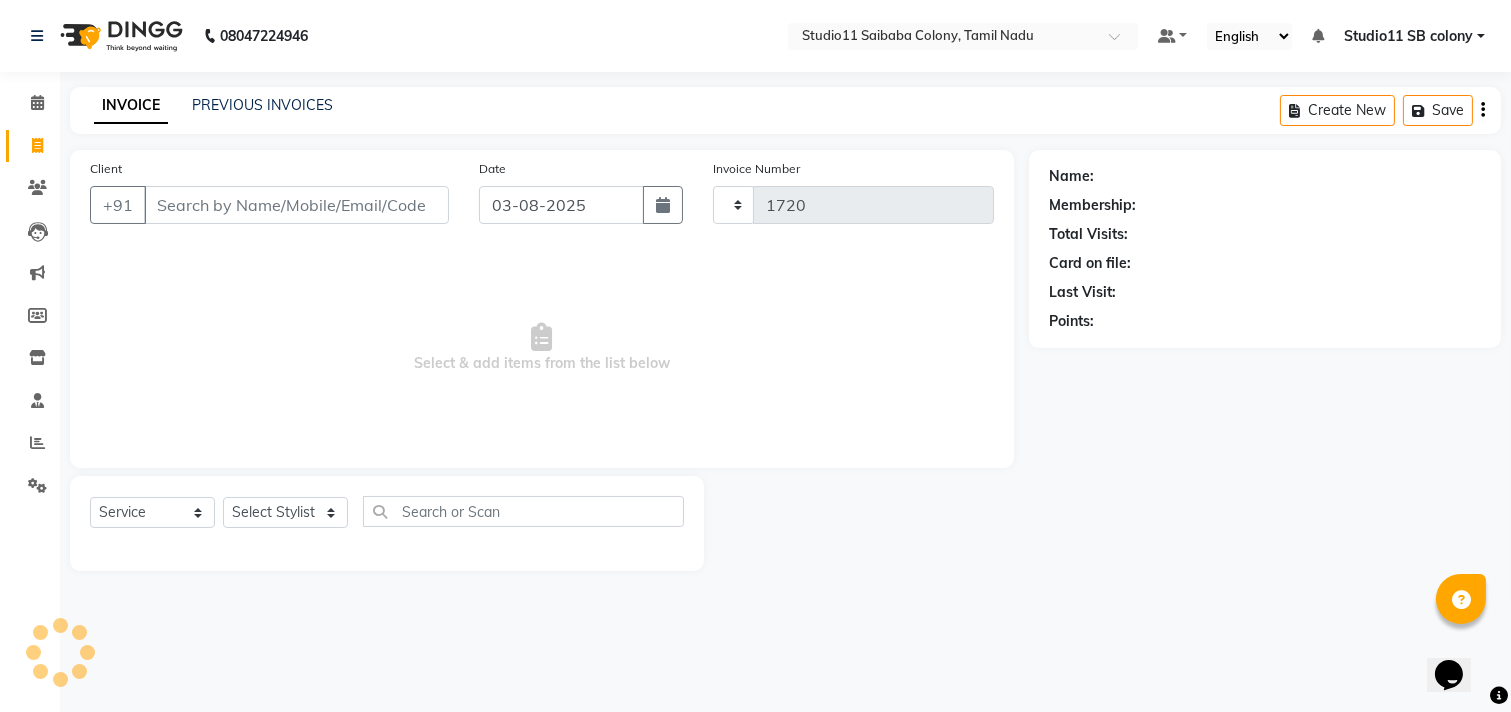 select on "7717" 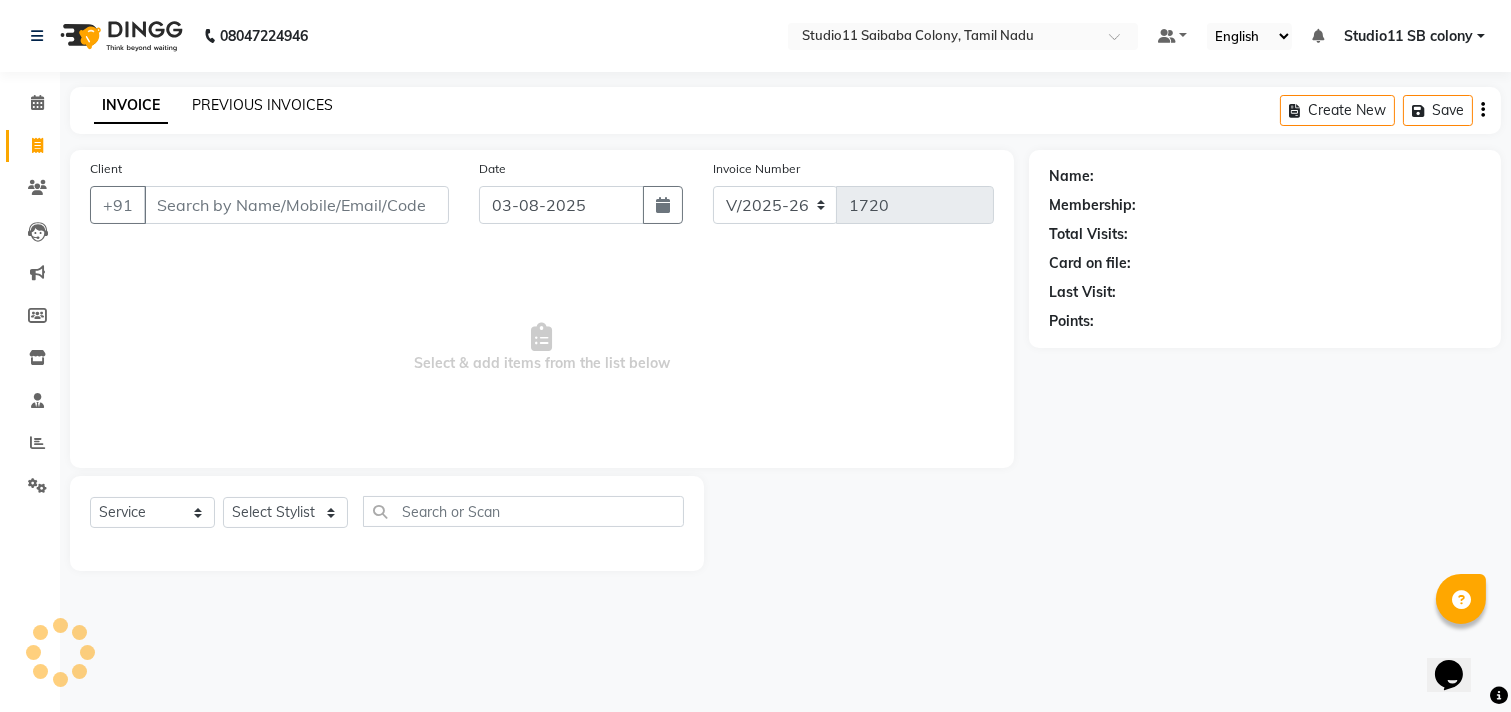 click on "PREVIOUS INVOICES" 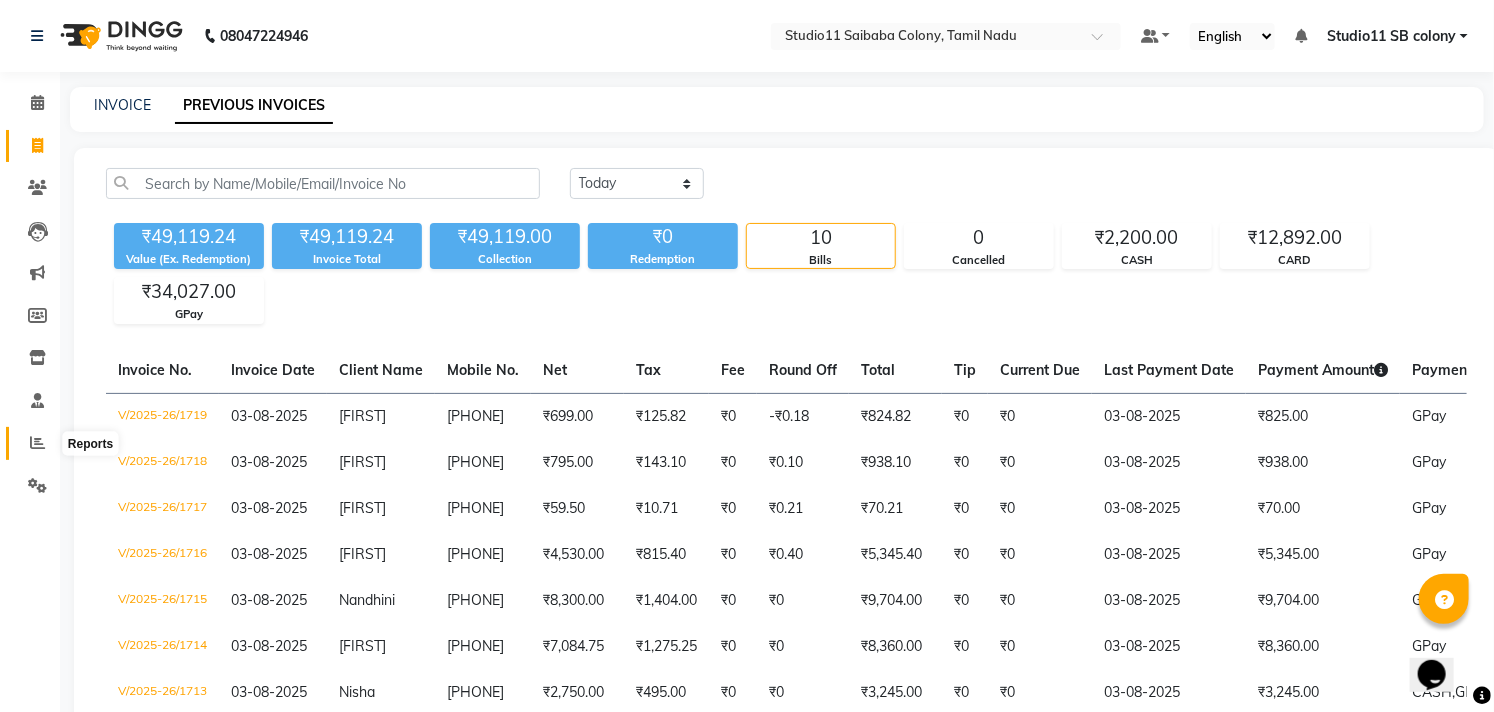 click 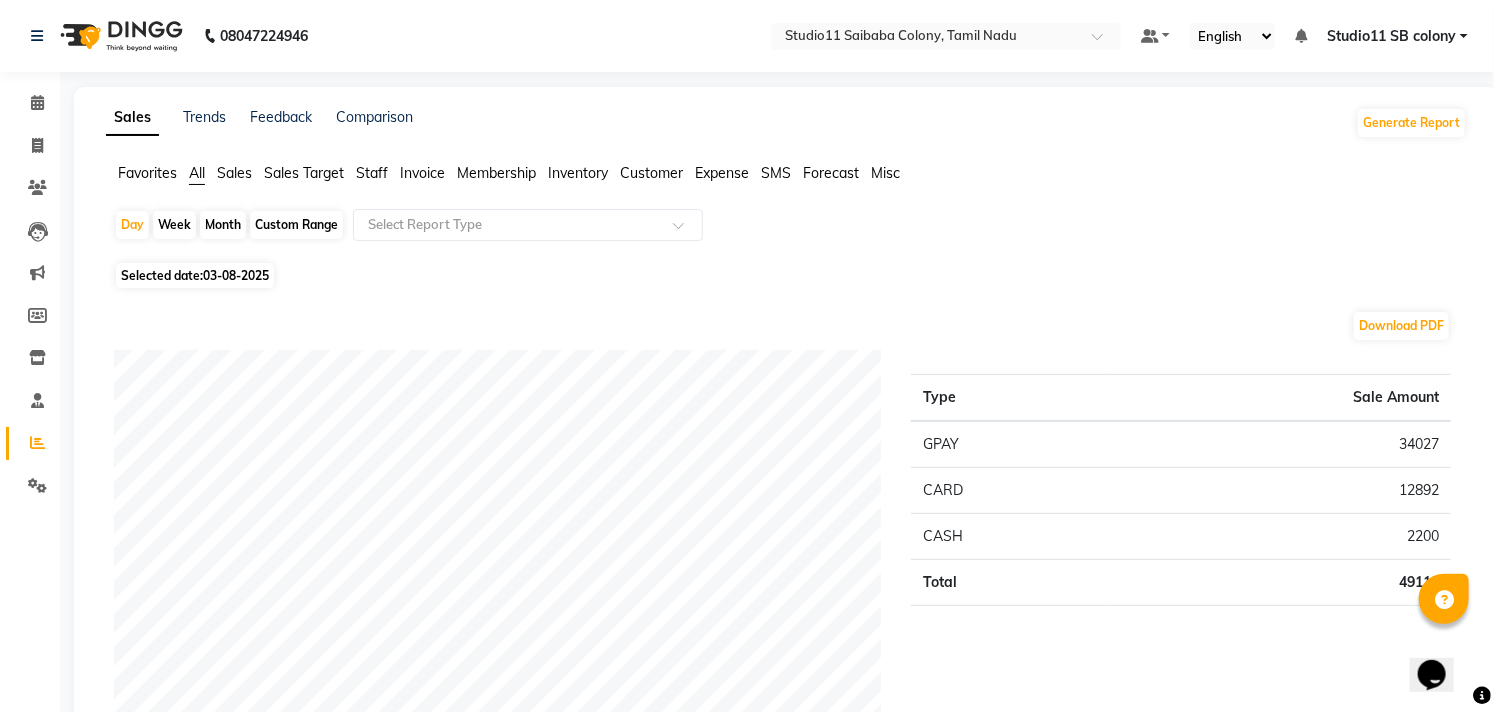 click on "Calendar" 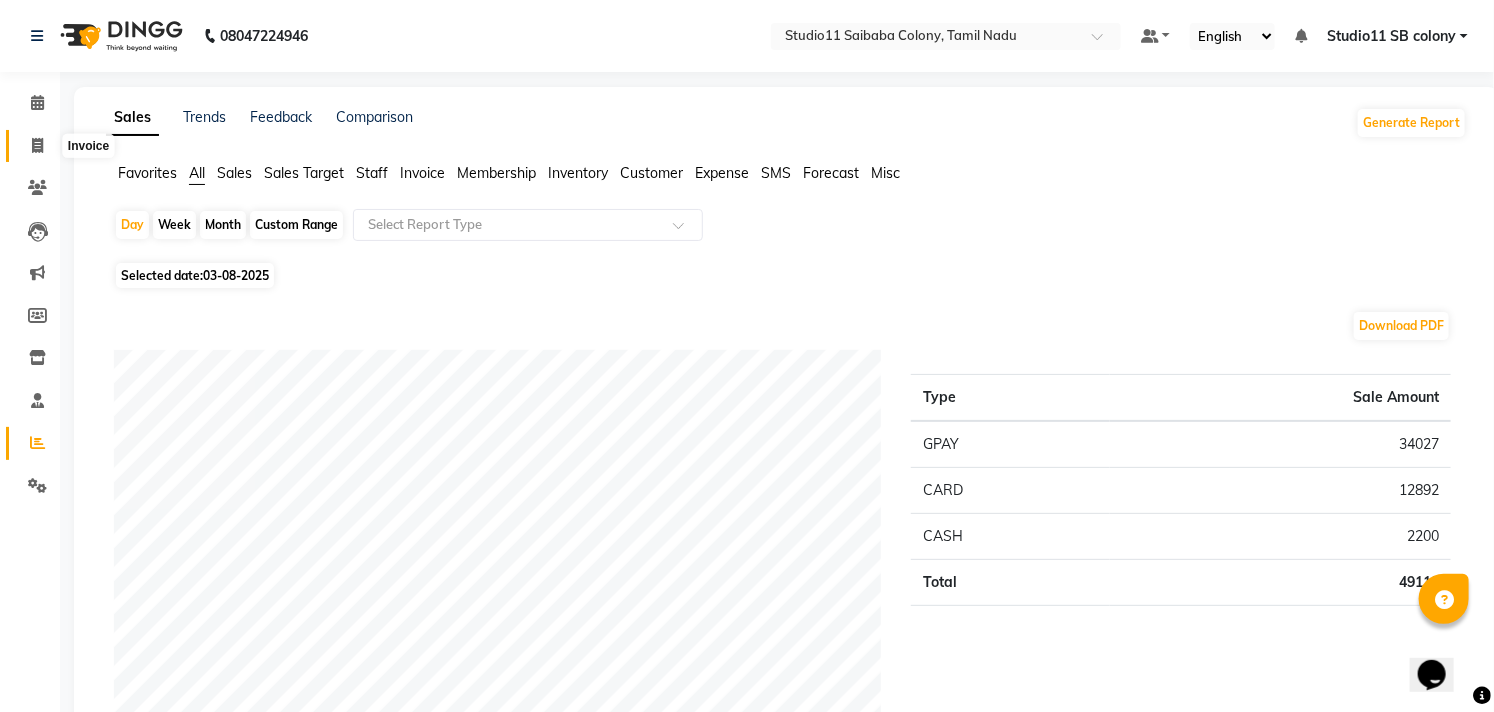 click 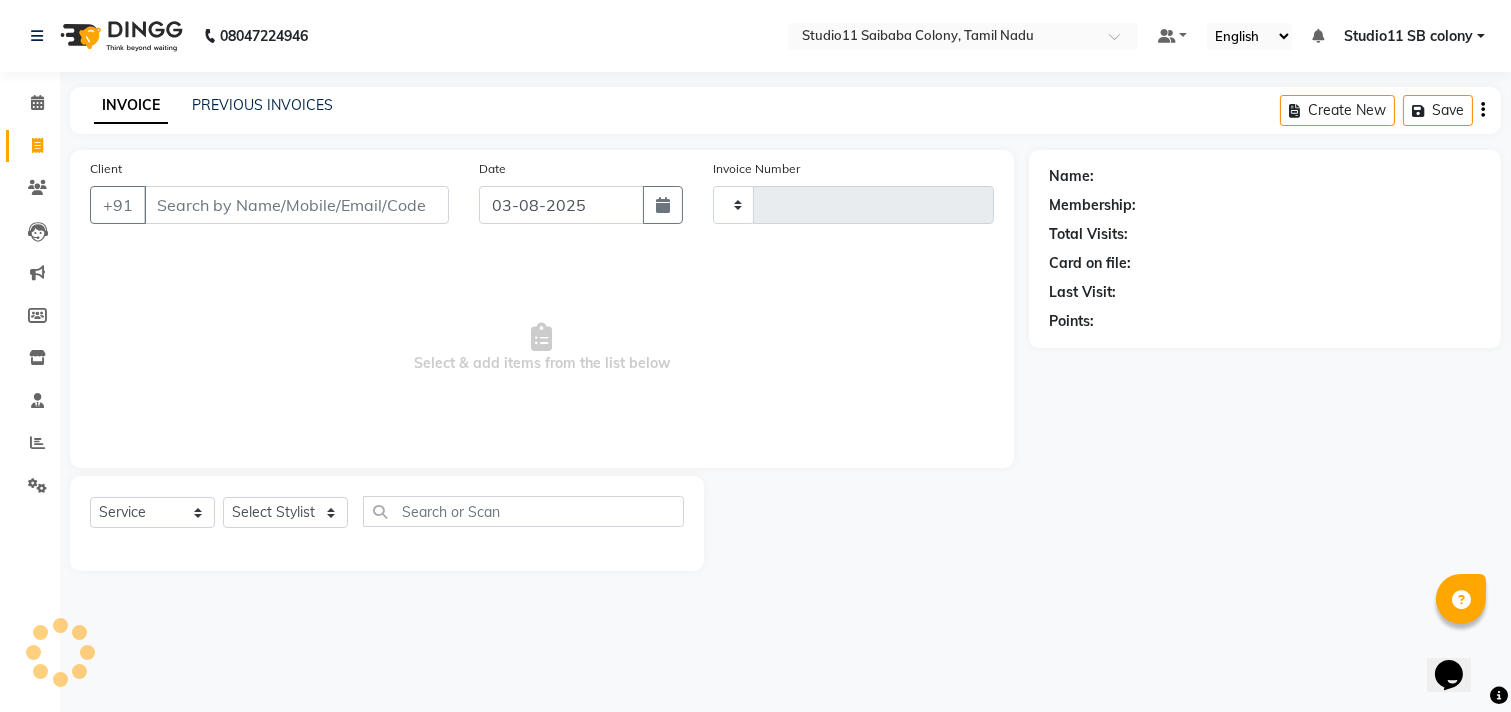 type on "1720" 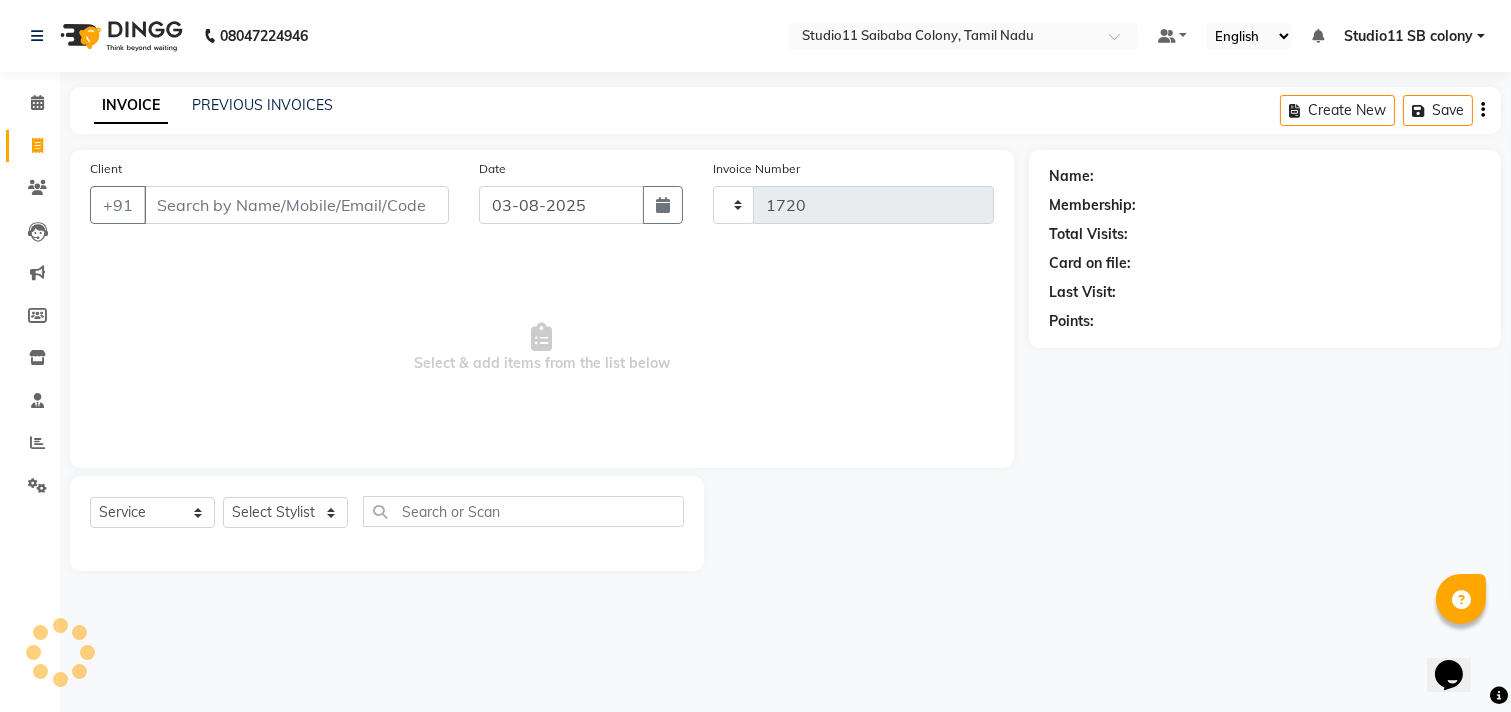 select on "7717" 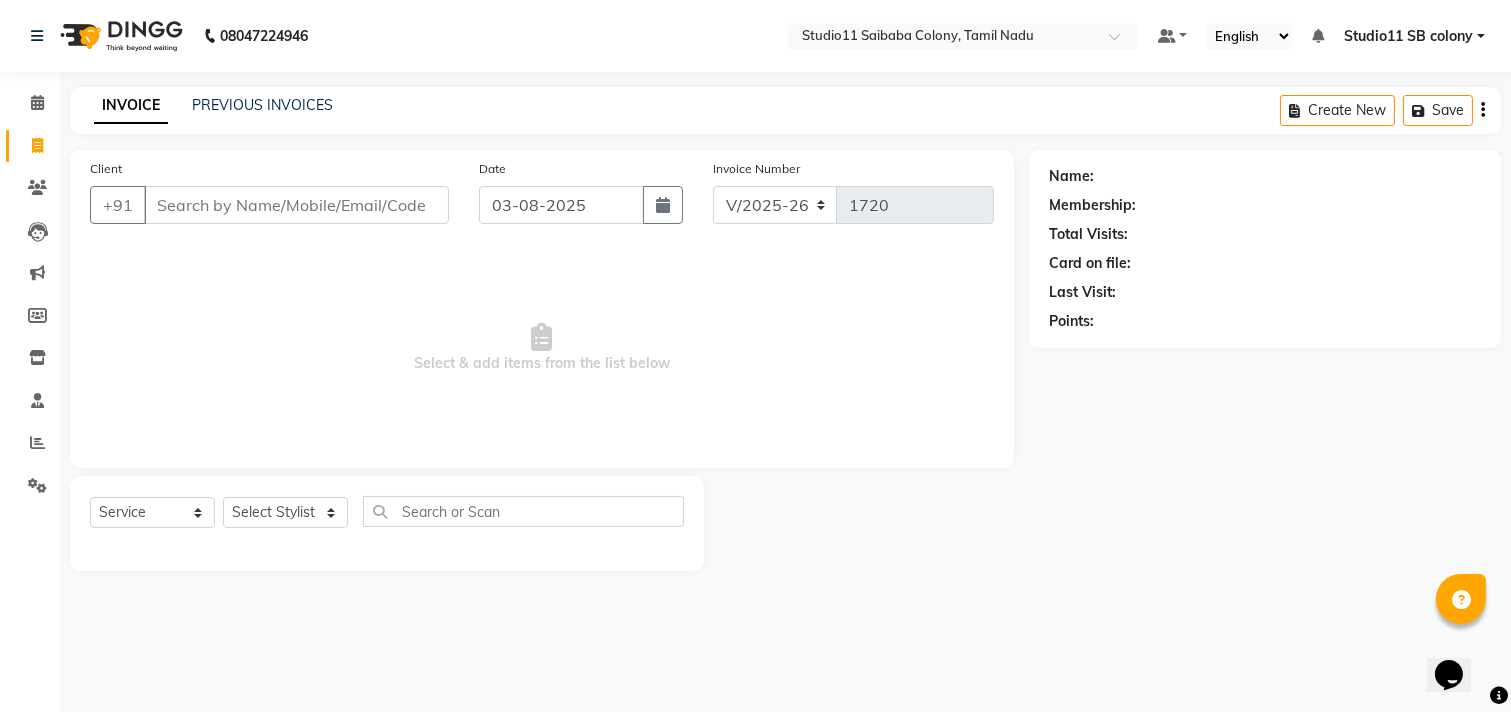 click on "08047224946 Select Location × Studio11 Saibaba Colony, Tamil Nadu Default Panel My Panel English ENGLISH Español العربية मराठी हिंदी ગુજરાતી தமிழ் 中文 Notifications nothing to show Studio11 SB colony Manage Profile Change Password Sign out  Version:3.15.11  ☀ Studio11 saibaba colony, Tamil Nadu  Calendar  Invoice  Clients  Leads   Marketing  Members  Inventory  Staff  Reports  Settings Completed InProgress Upcoming Dropped Tentative Check-In Confirm Bookings Generate Report Segments Page Builder INVOICE PREVIOUS INVOICES Create New   Save  Client +91 Date 03-08-2025 Invoice Number V/2025 V/2025-26 1720  Select & add items from the list below  Select  Service  Product  Membership  Package Voucher Prepaid Gift Card  Select Stylist Afzal Akbar Dani Jeni Josna kaif lavanya manimekalai Praveen Sonu Studio11 SB colony Tahir tamil Name: Membership: Total Visits: Card on file: Last Visit:  Points:" at bounding box center (755, 356) 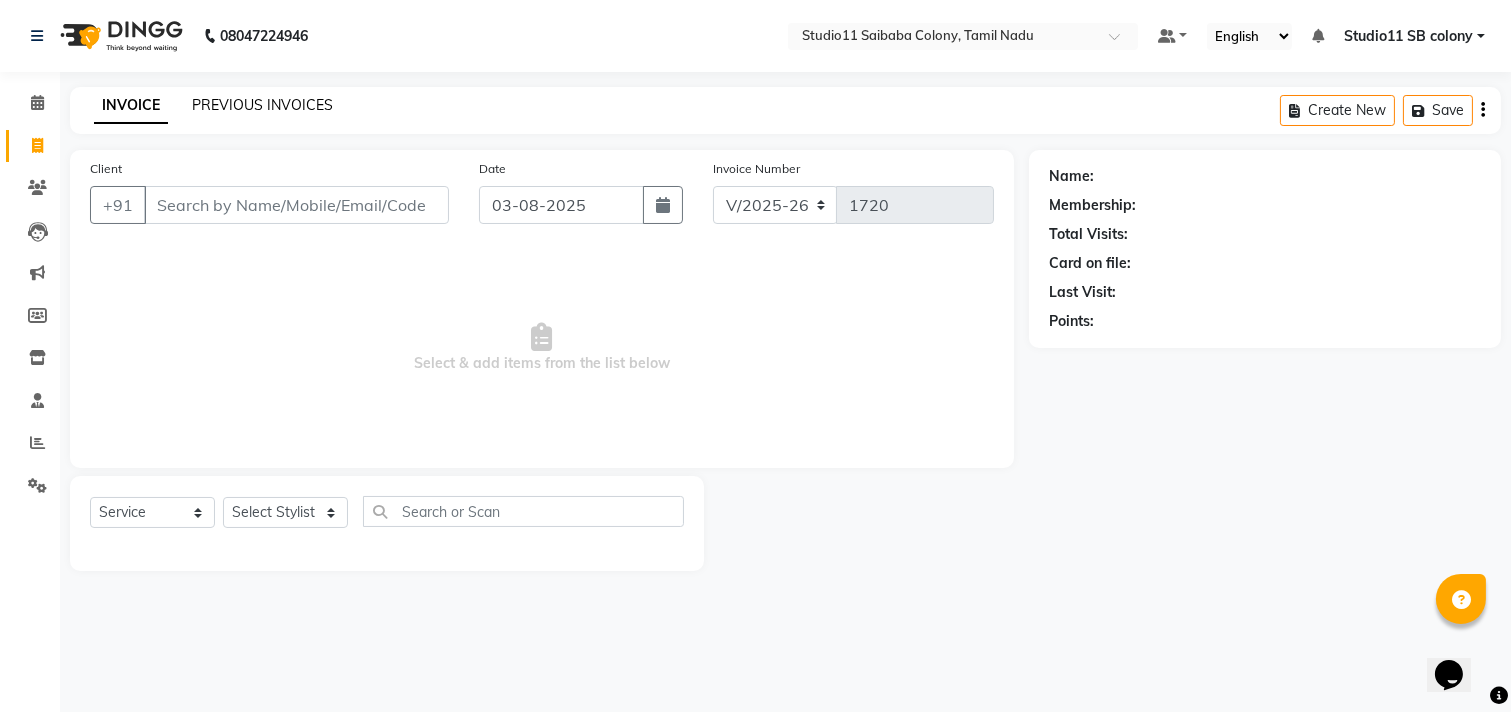 click on "PREVIOUS INVOICES" 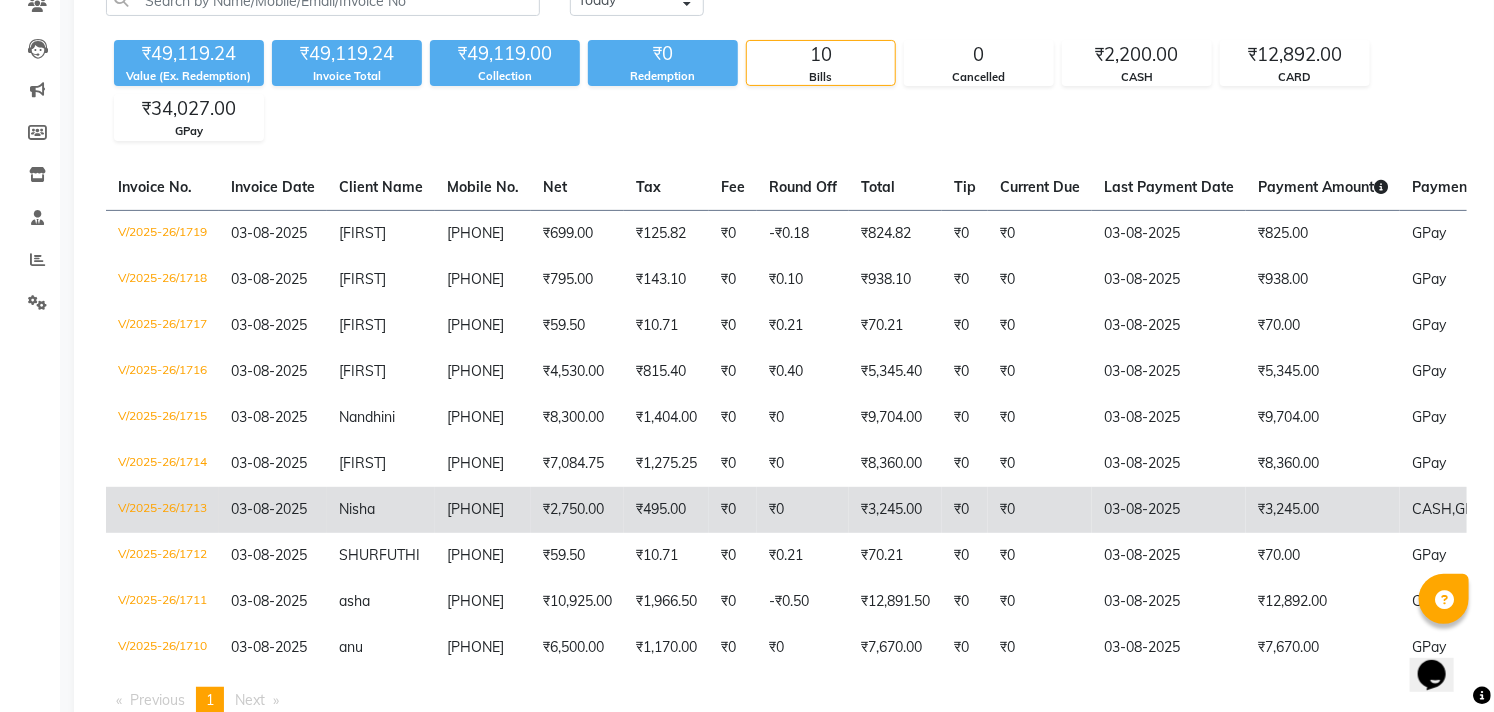 scroll, scrollTop: 222, scrollLeft: 0, axis: vertical 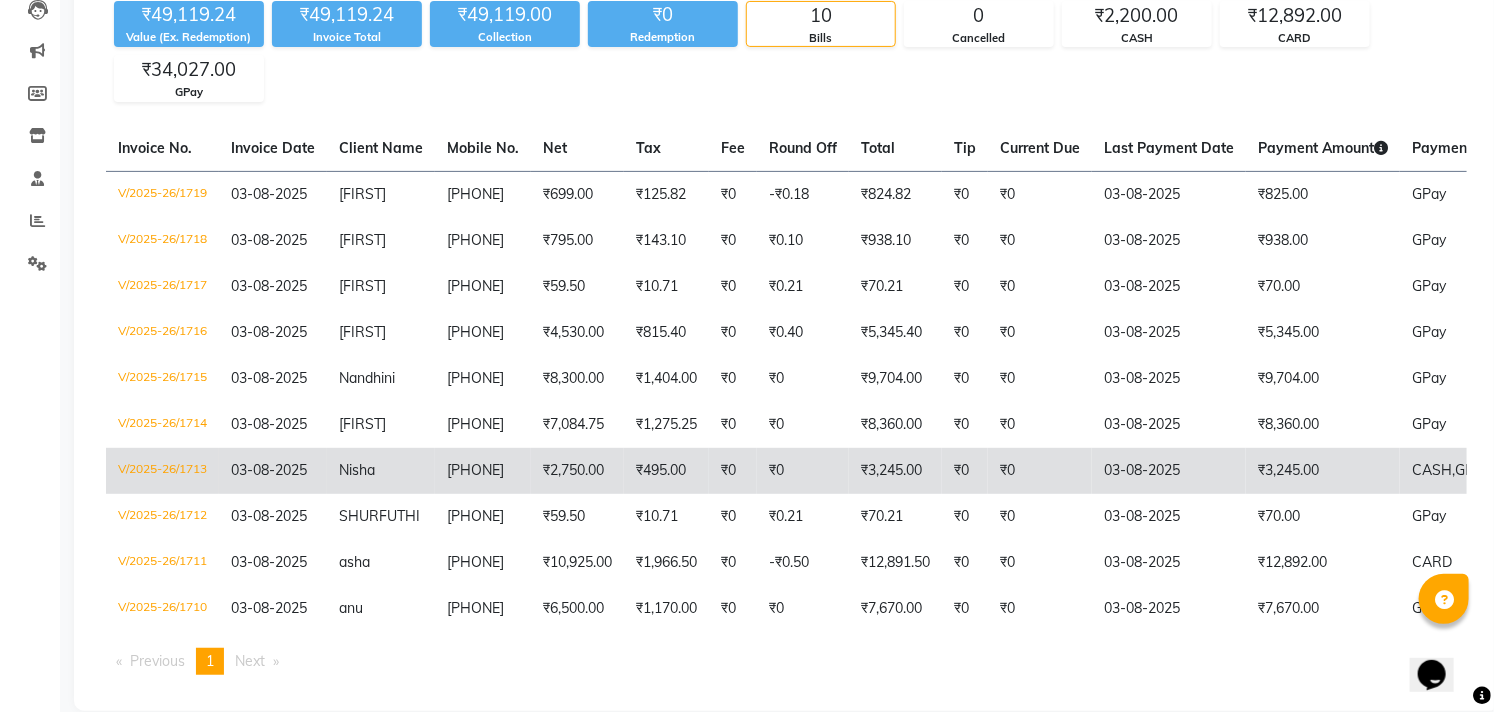 click on "7708935588" 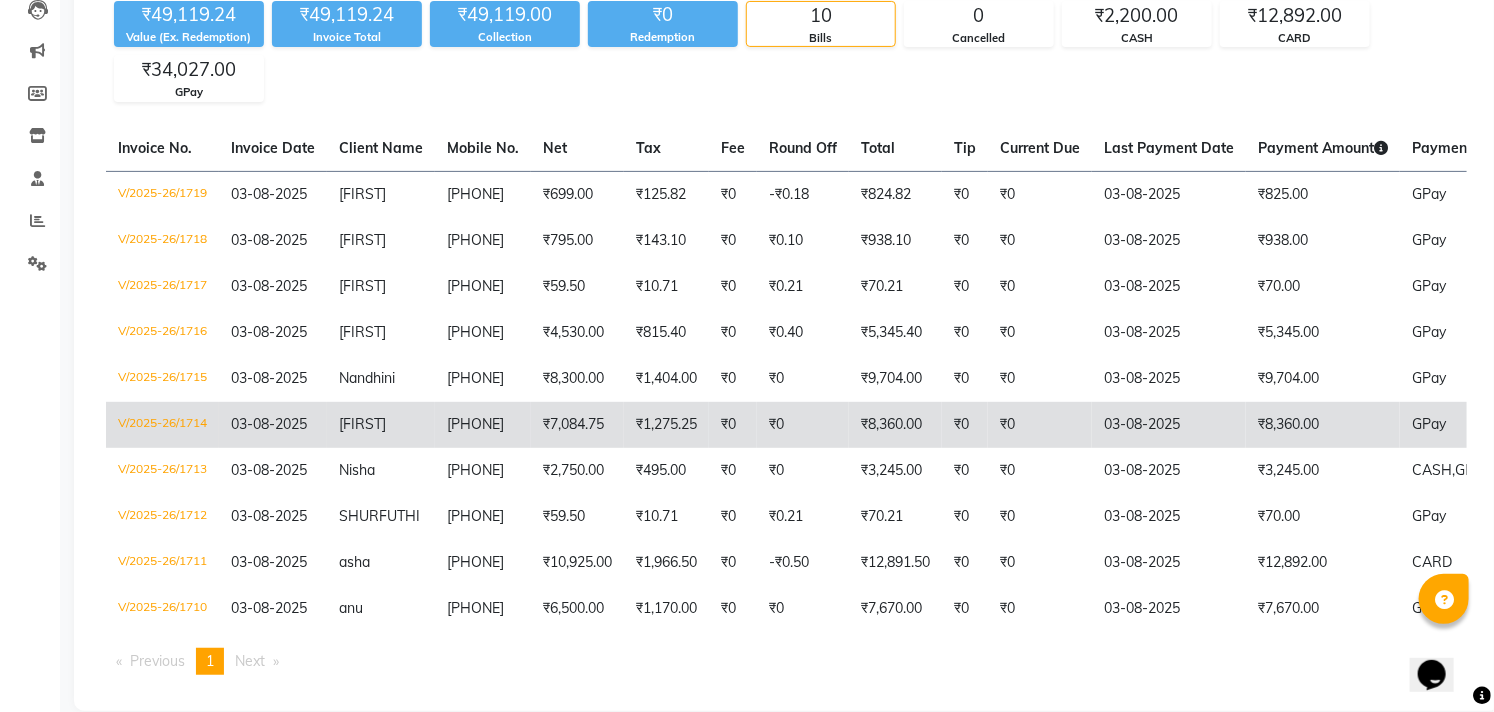 click on "Alfia" 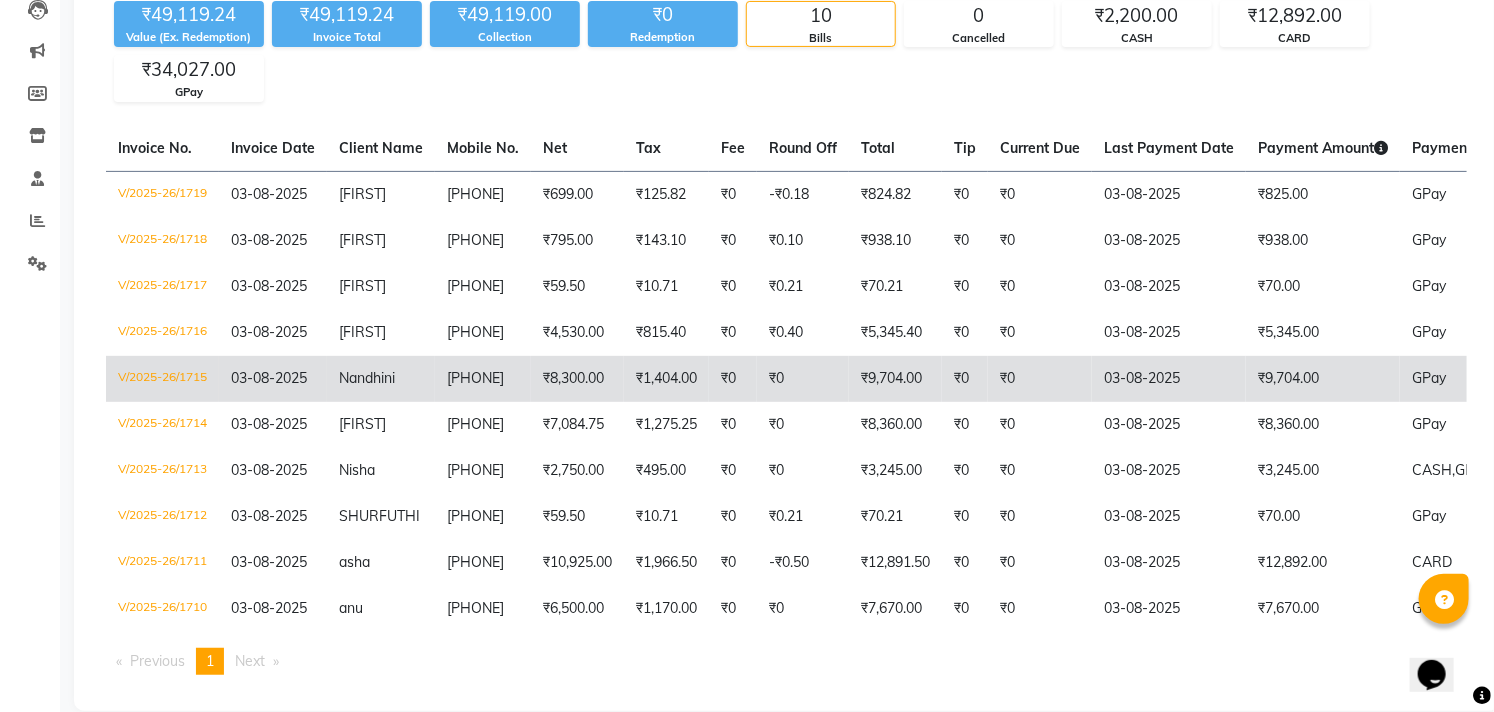 click on "Nandhini" 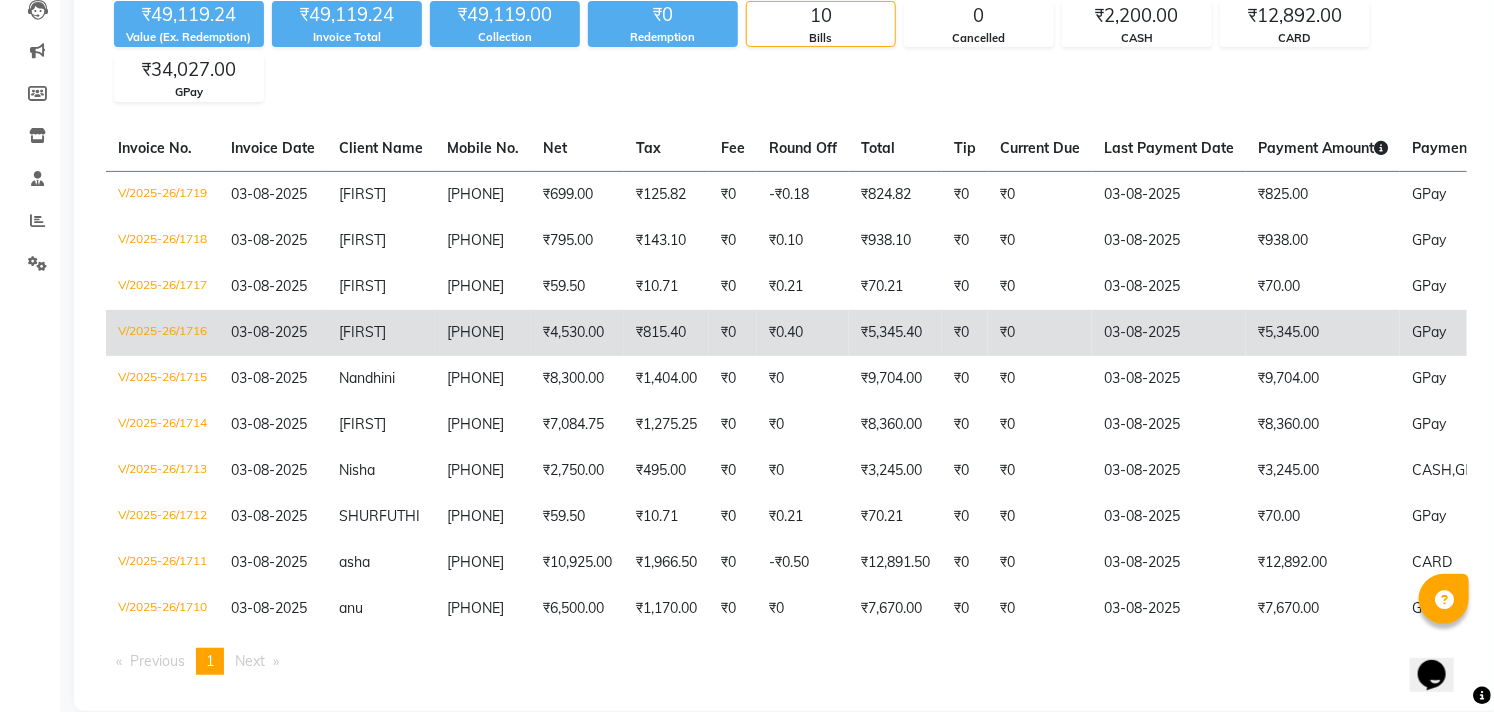 click on "Afreetha" 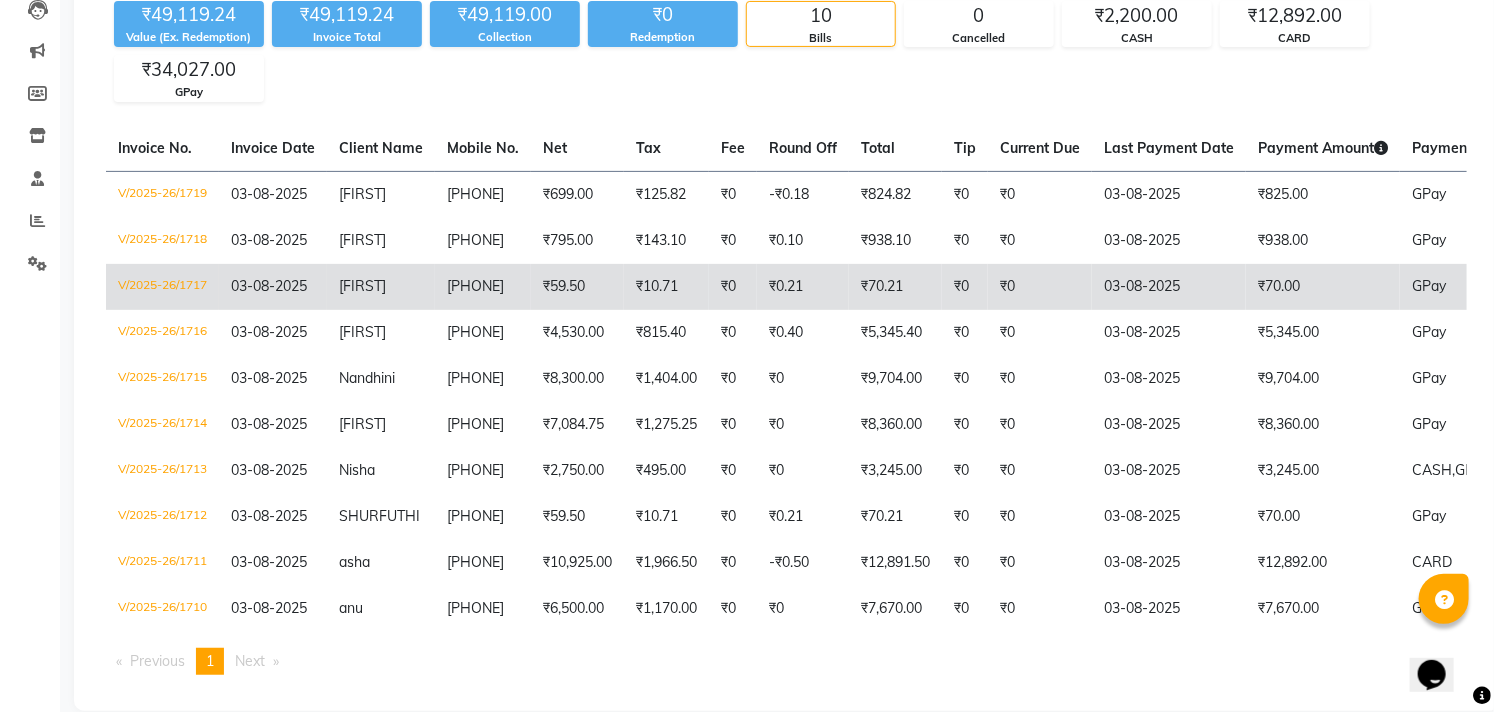 click on "sashna" 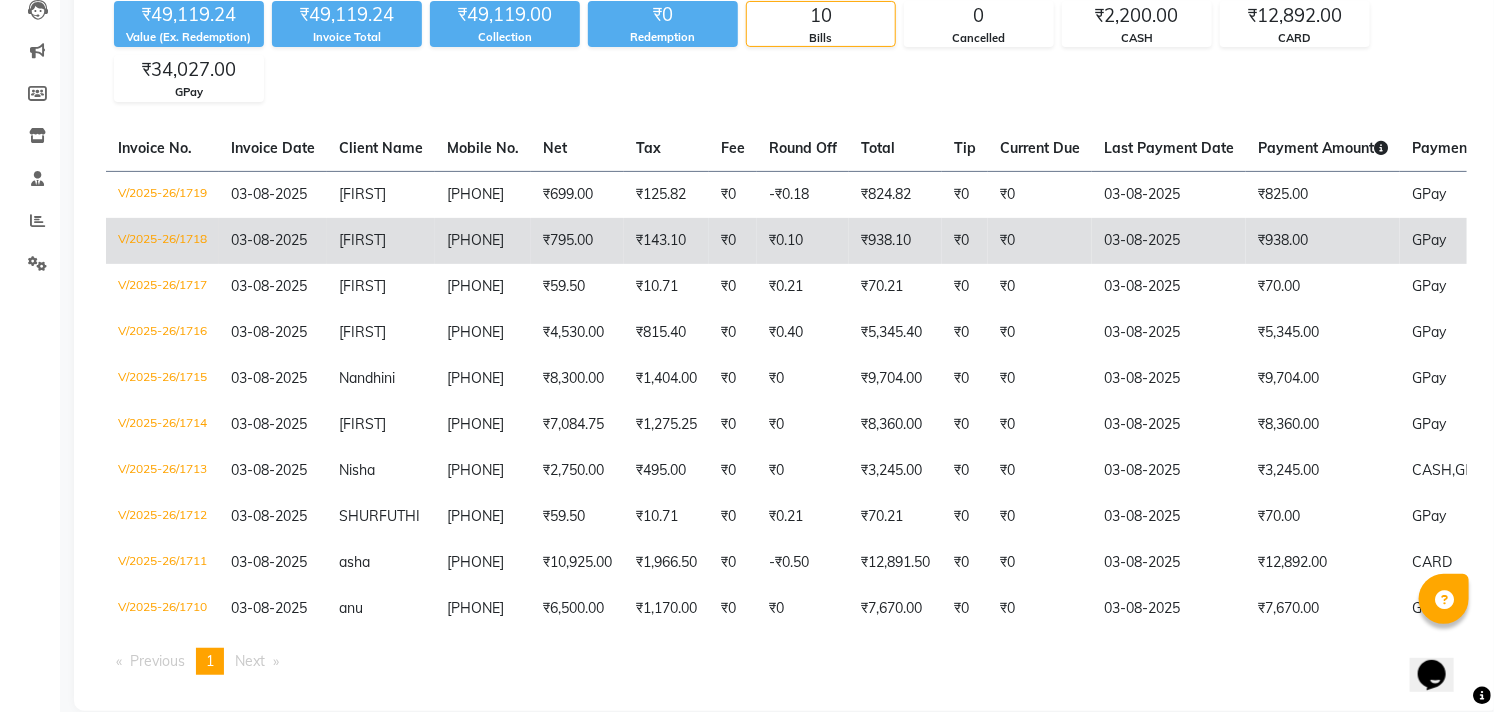 click on "[FIRST]" 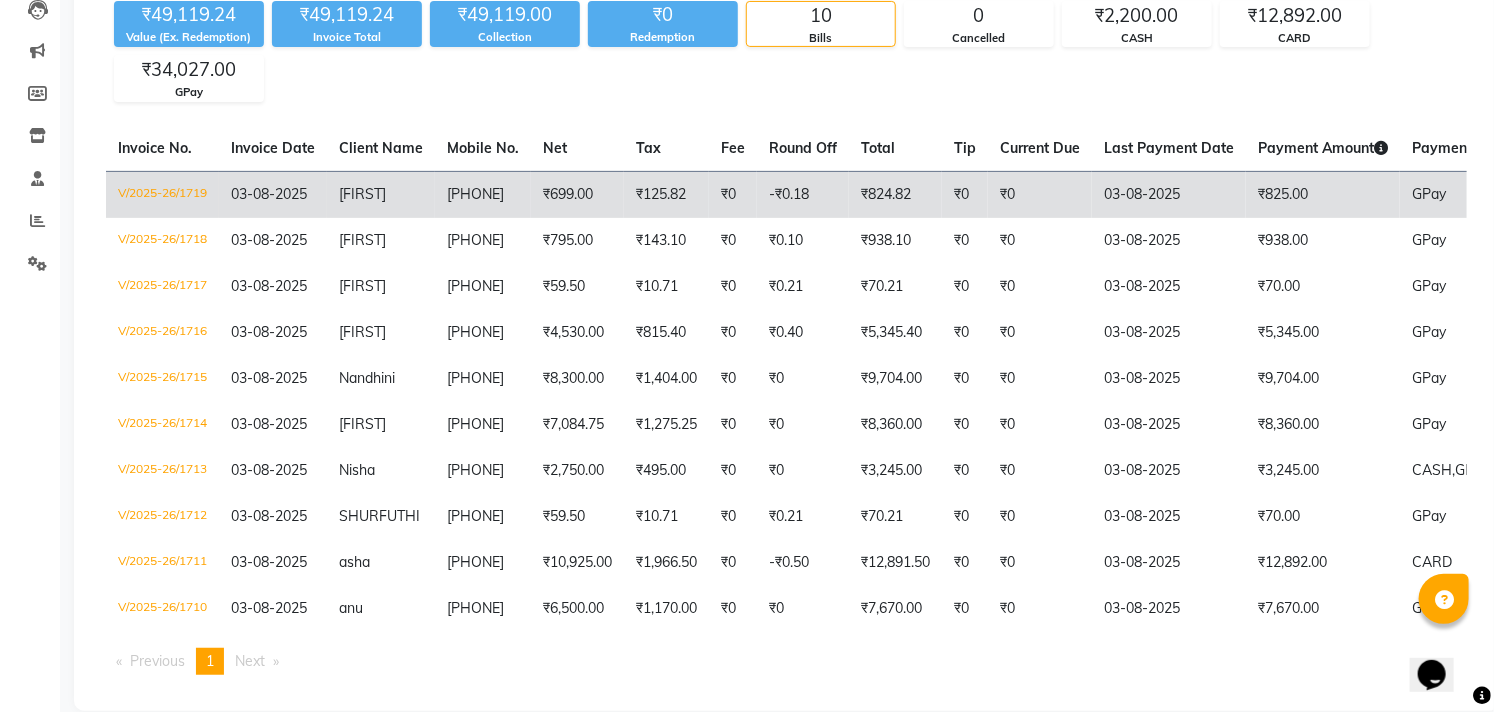 click on "sinan" 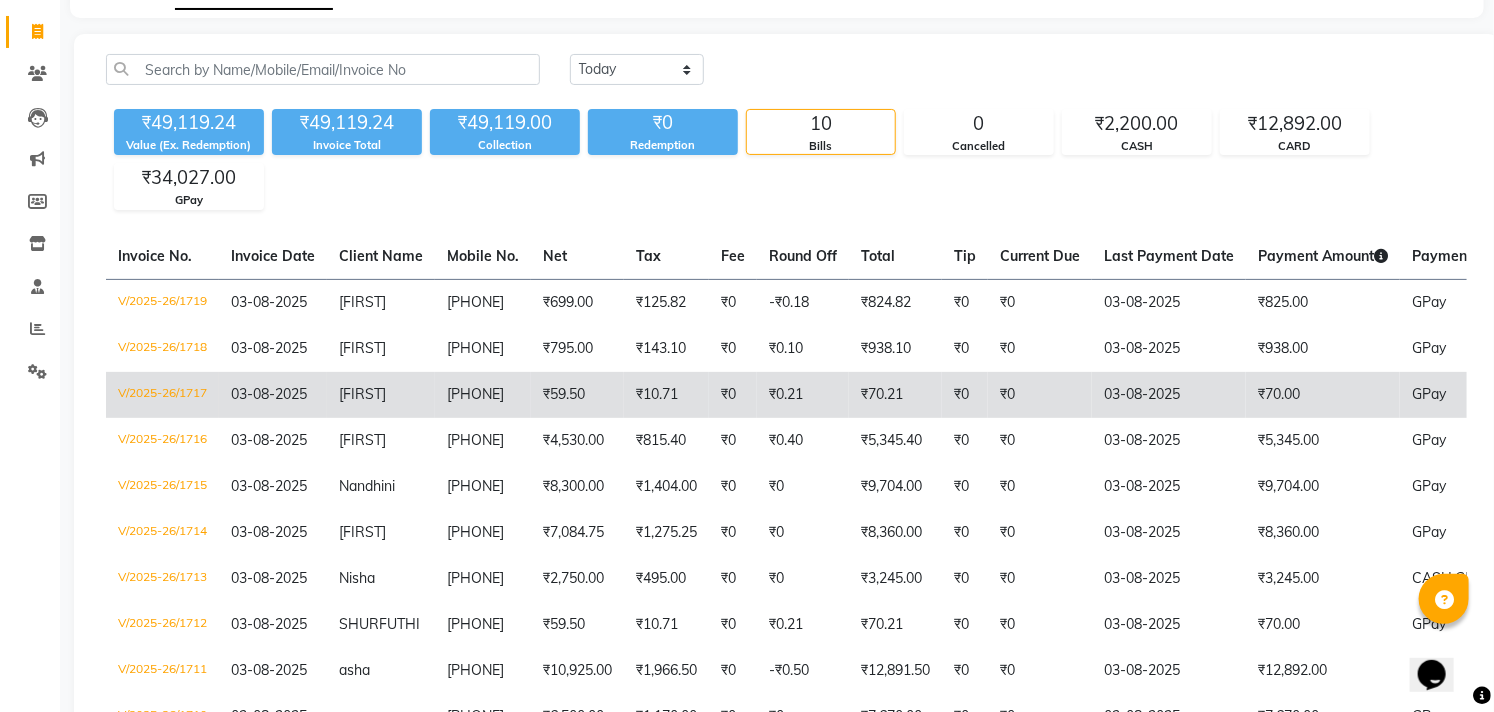 scroll, scrollTop: 222, scrollLeft: 0, axis: vertical 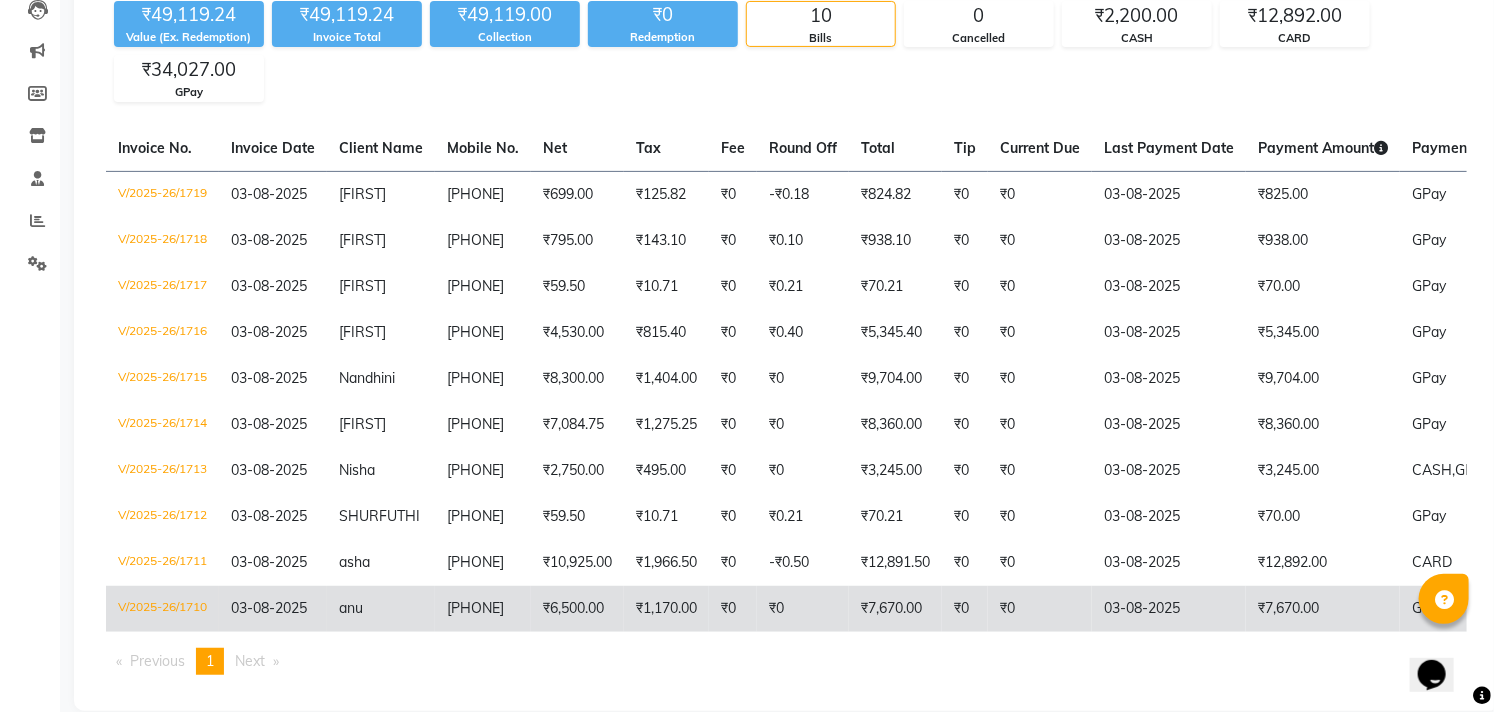 click on "₹1,170.00" 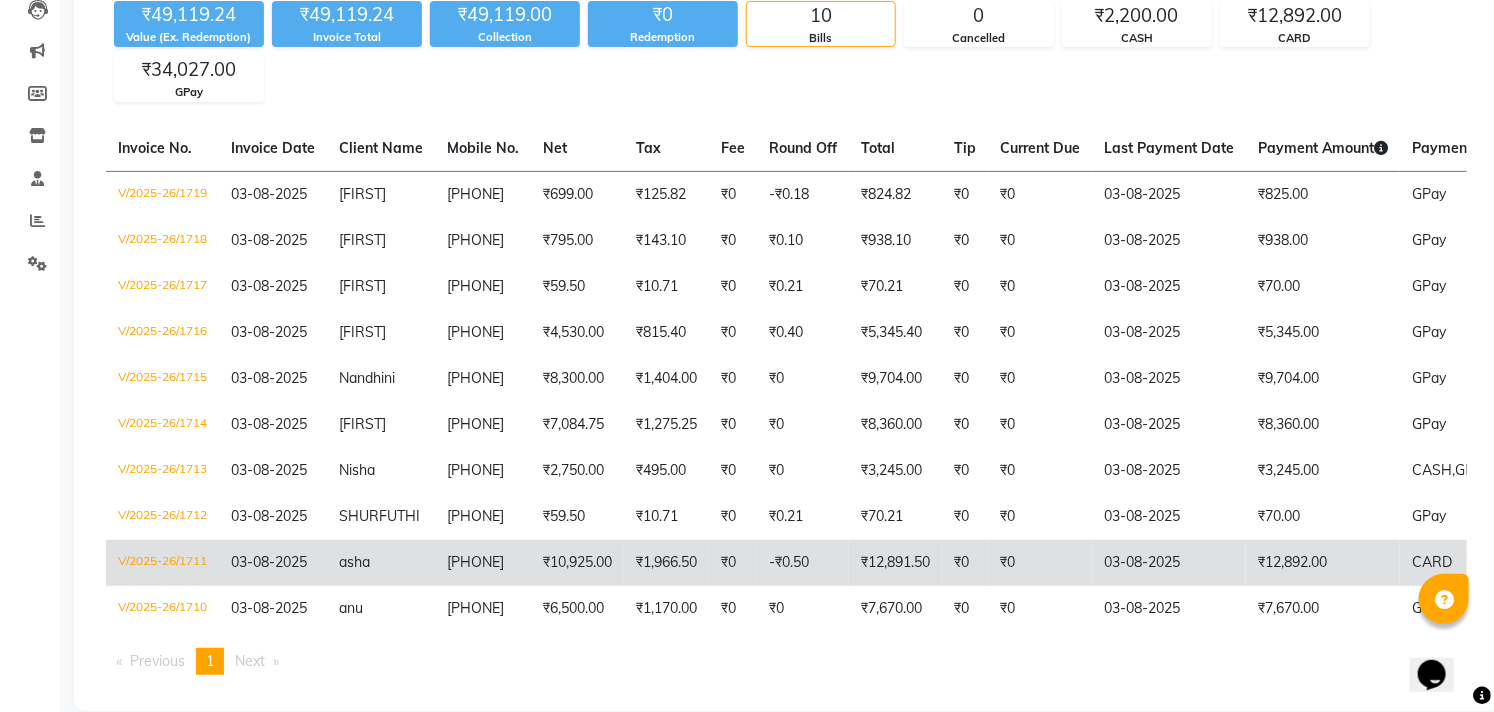 click on "9443115923" 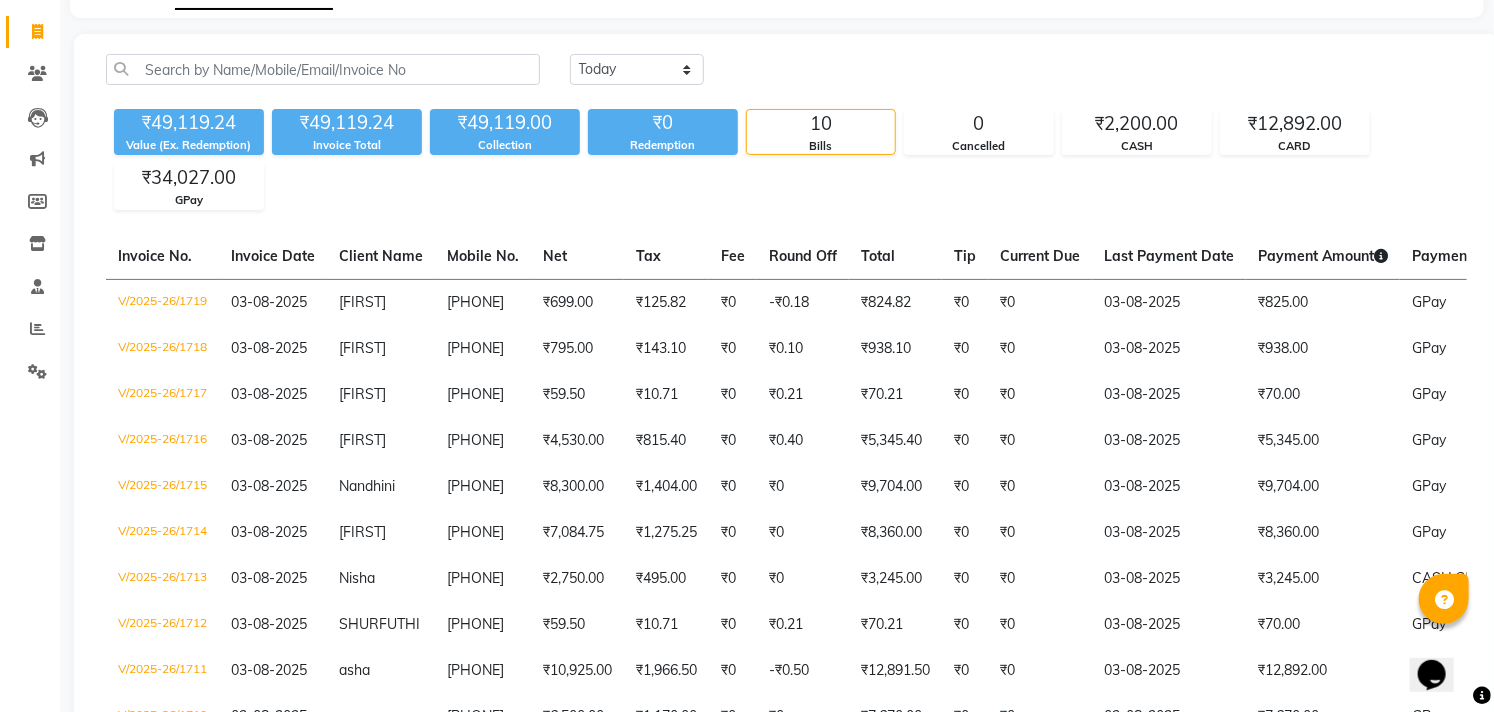 scroll, scrollTop: 0, scrollLeft: 0, axis: both 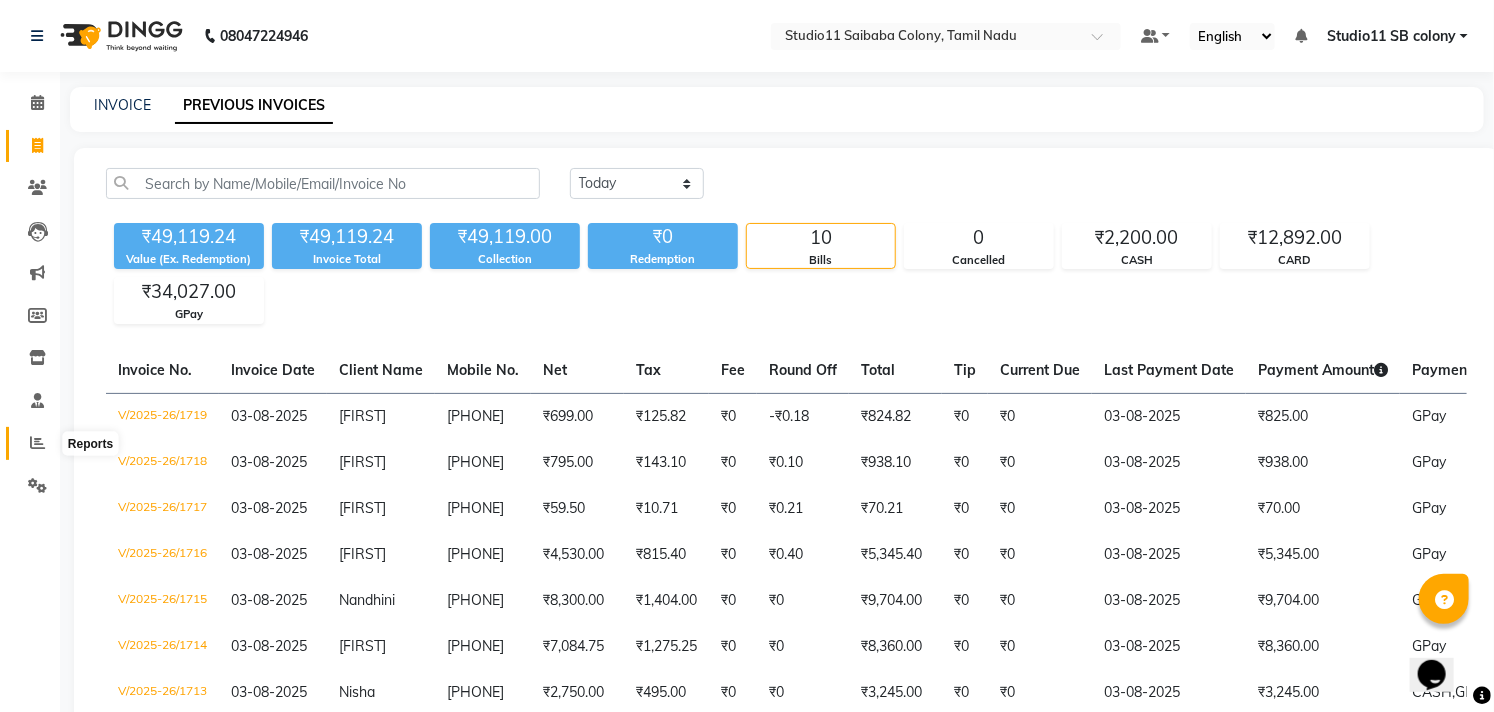 click 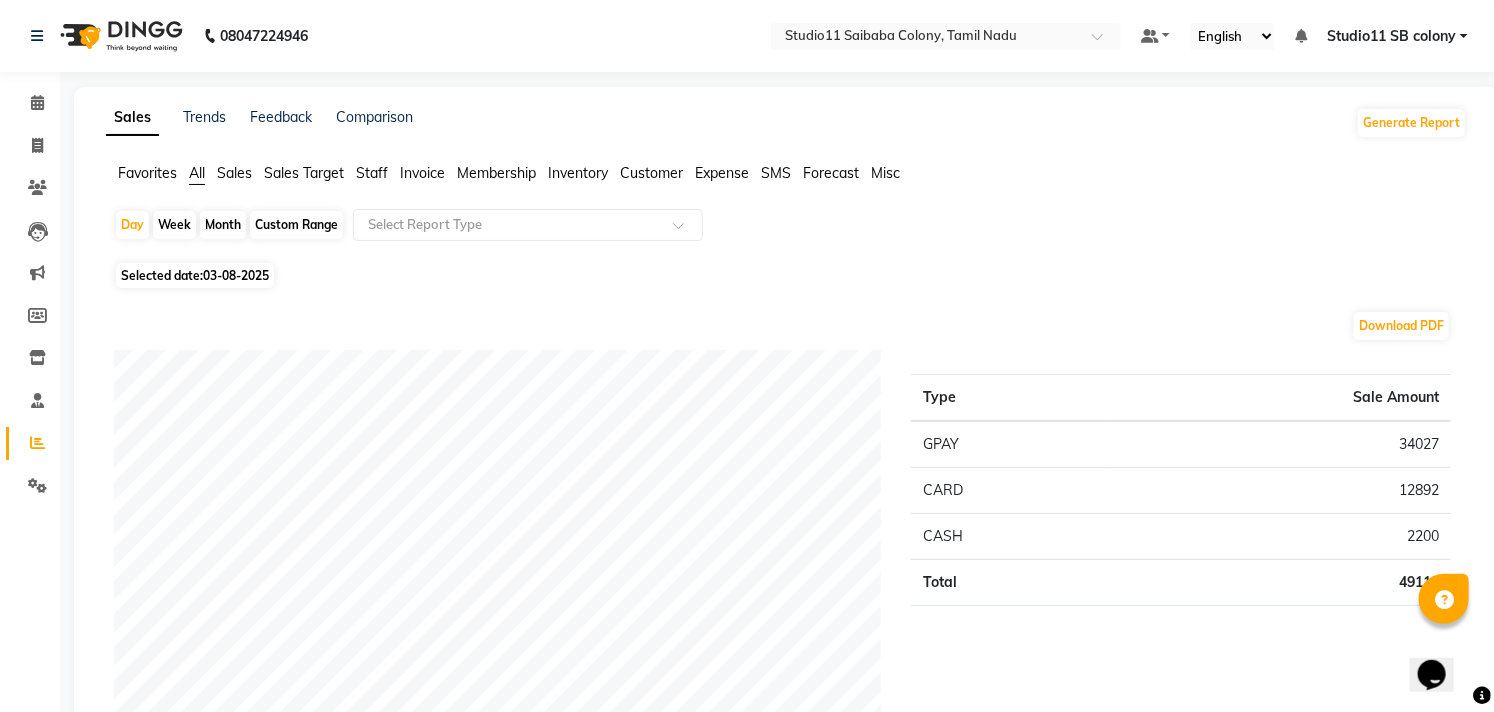 click on "Sales" 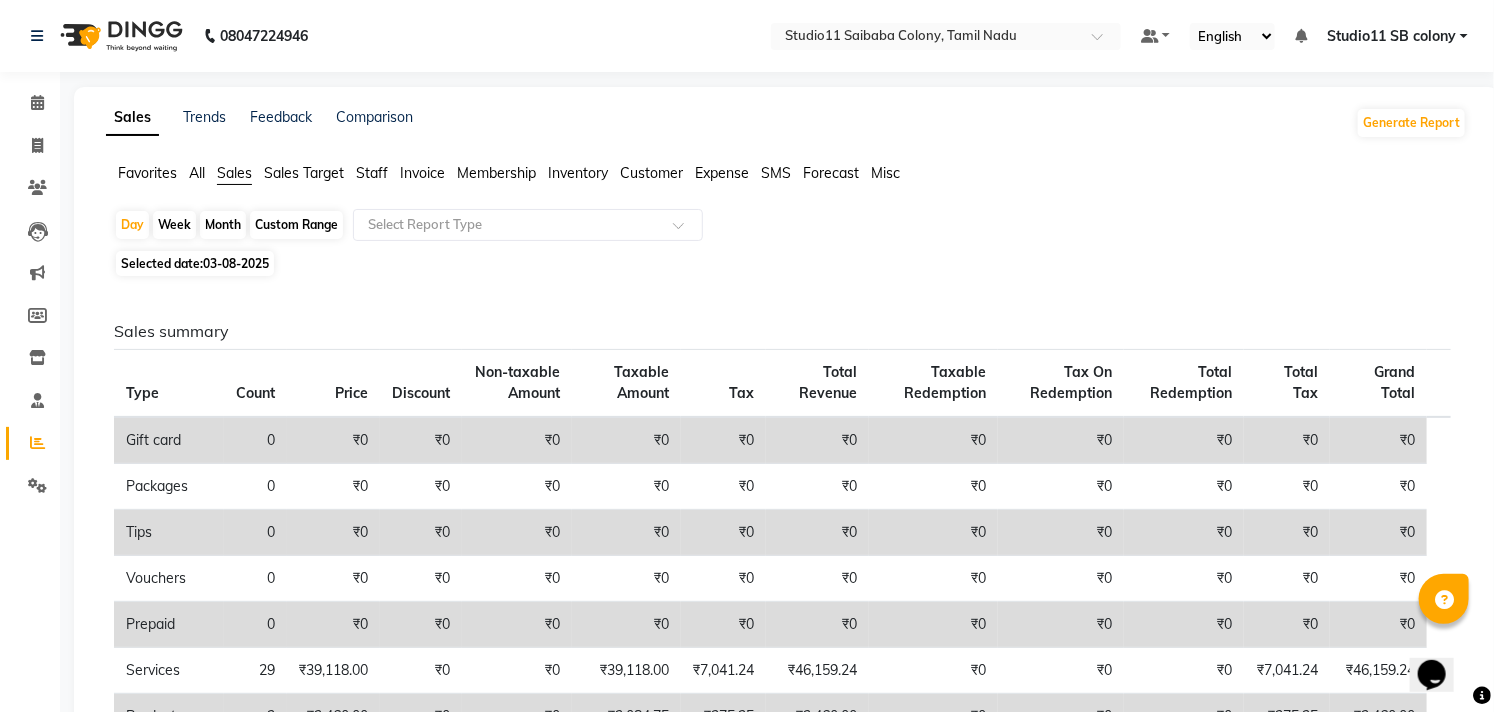 click on "Month" 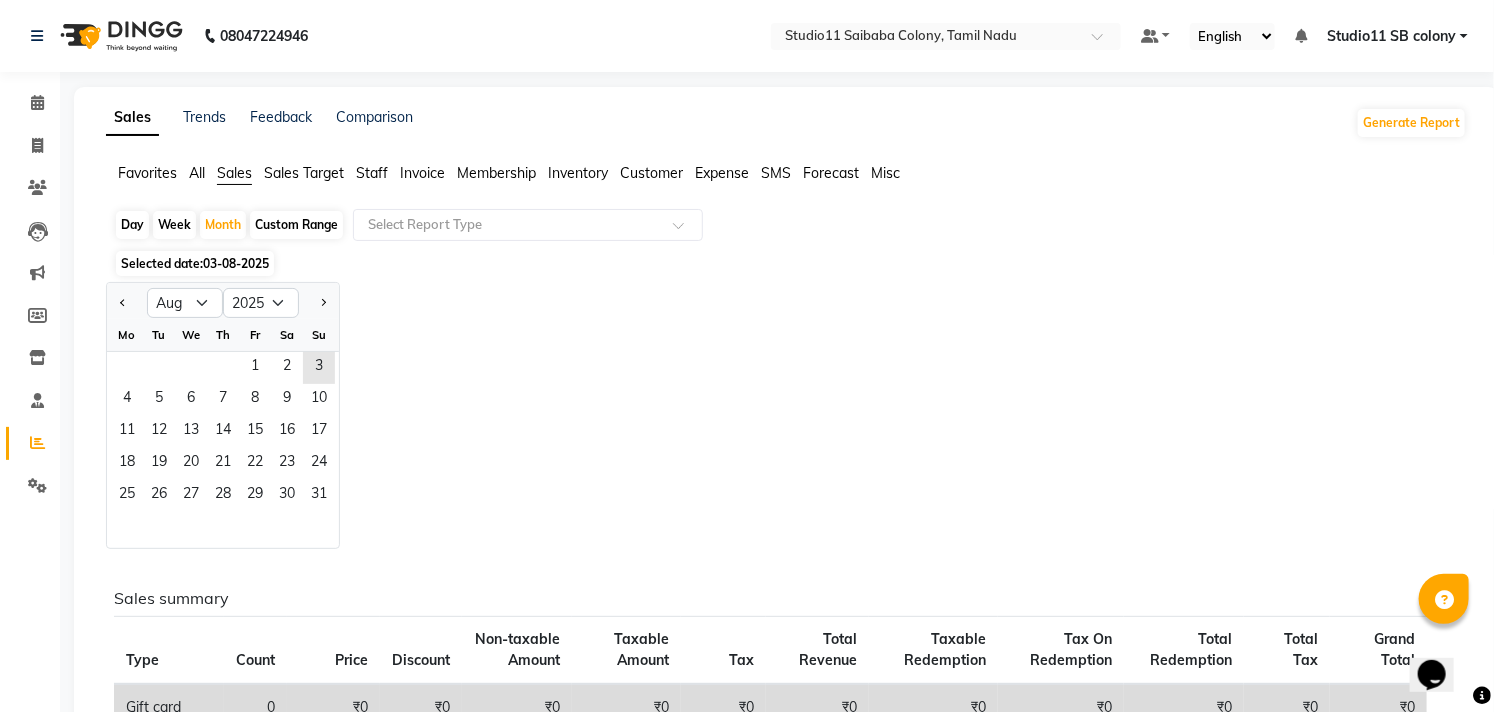 click on "Selected date:  03-08-2025" 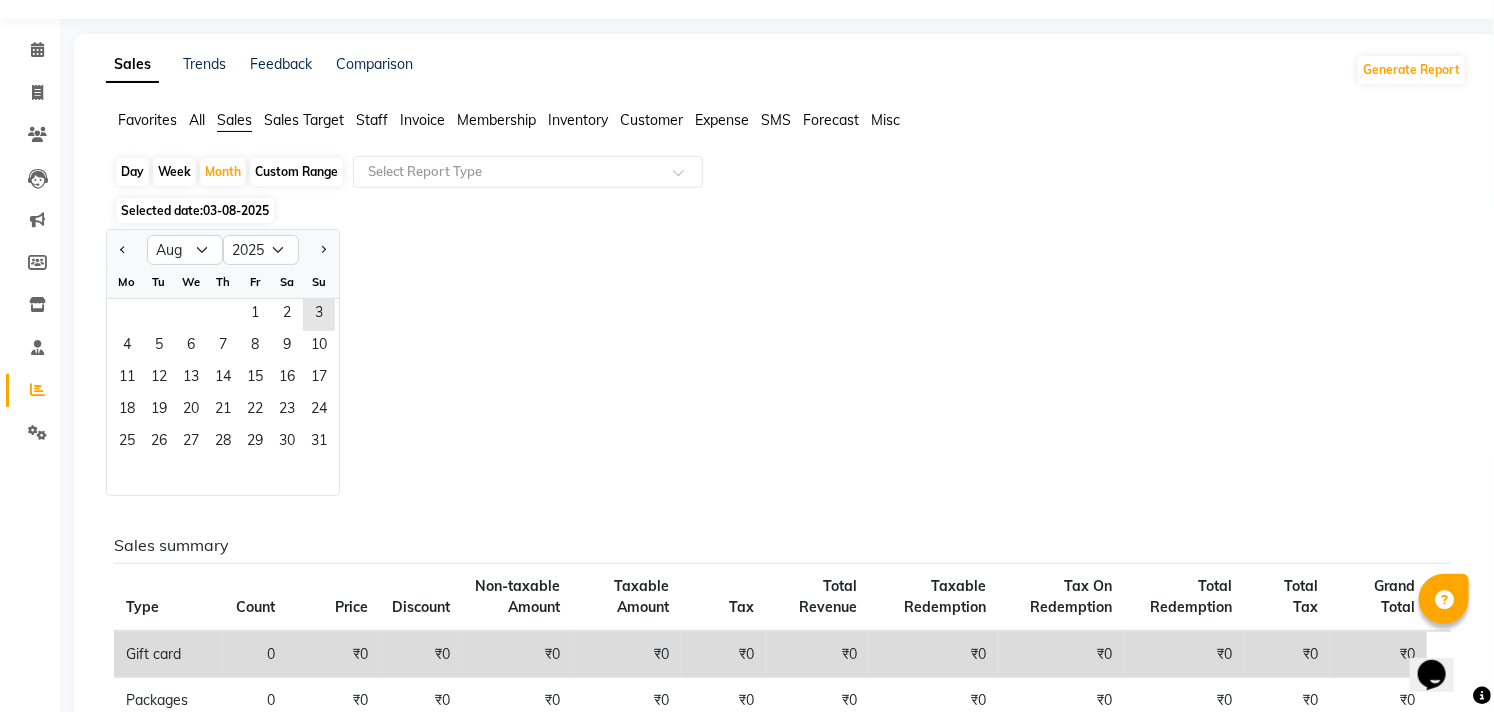 scroll, scrollTop: 0, scrollLeft: 0, axis: both 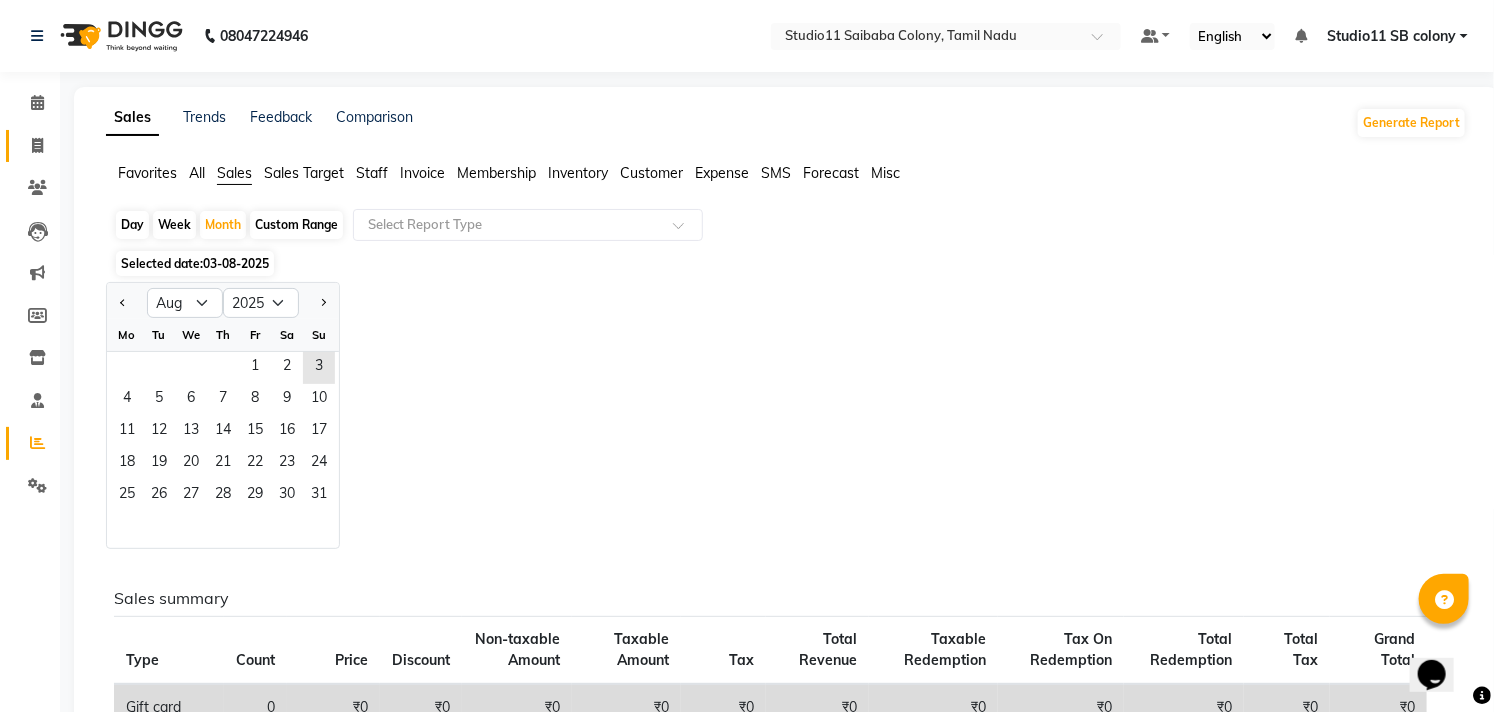 click on "Invoice" 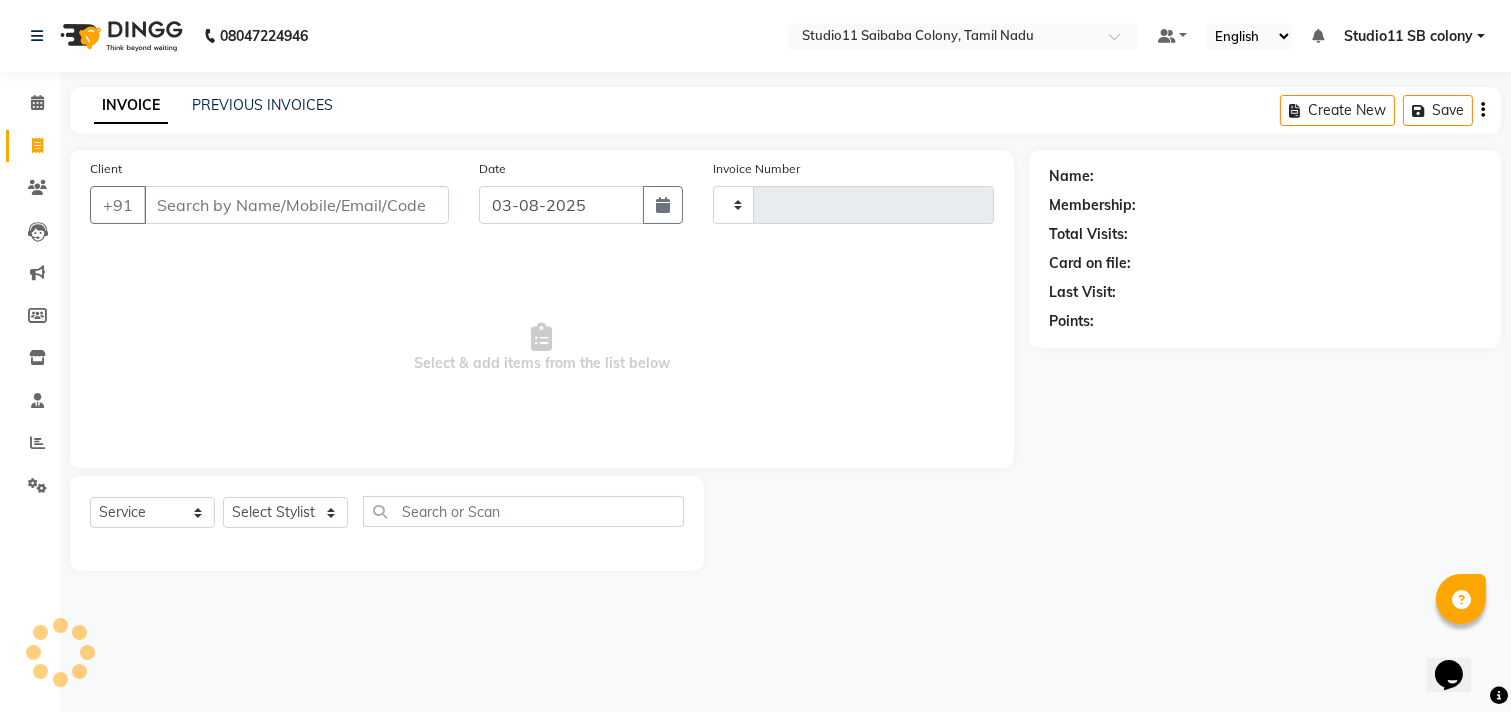 type on "1720" 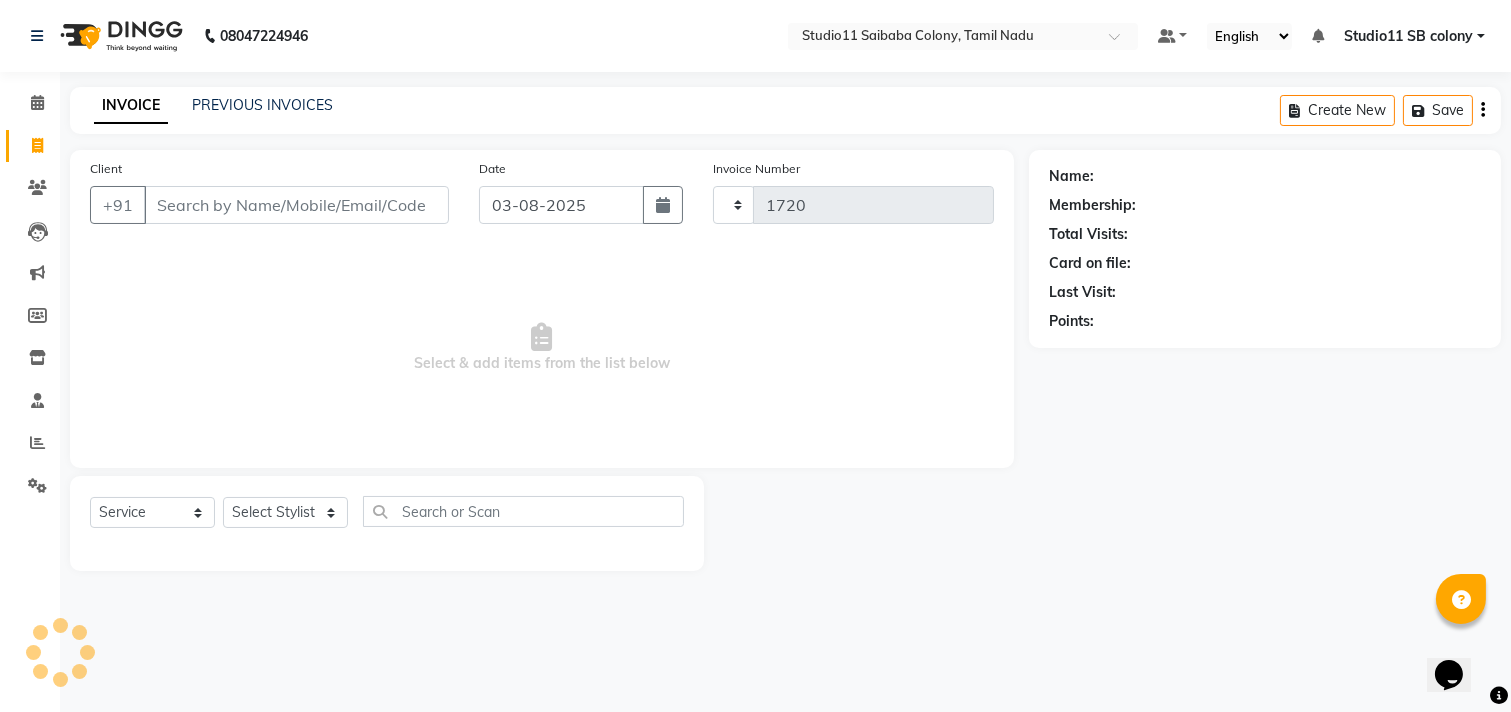 select on "7717" 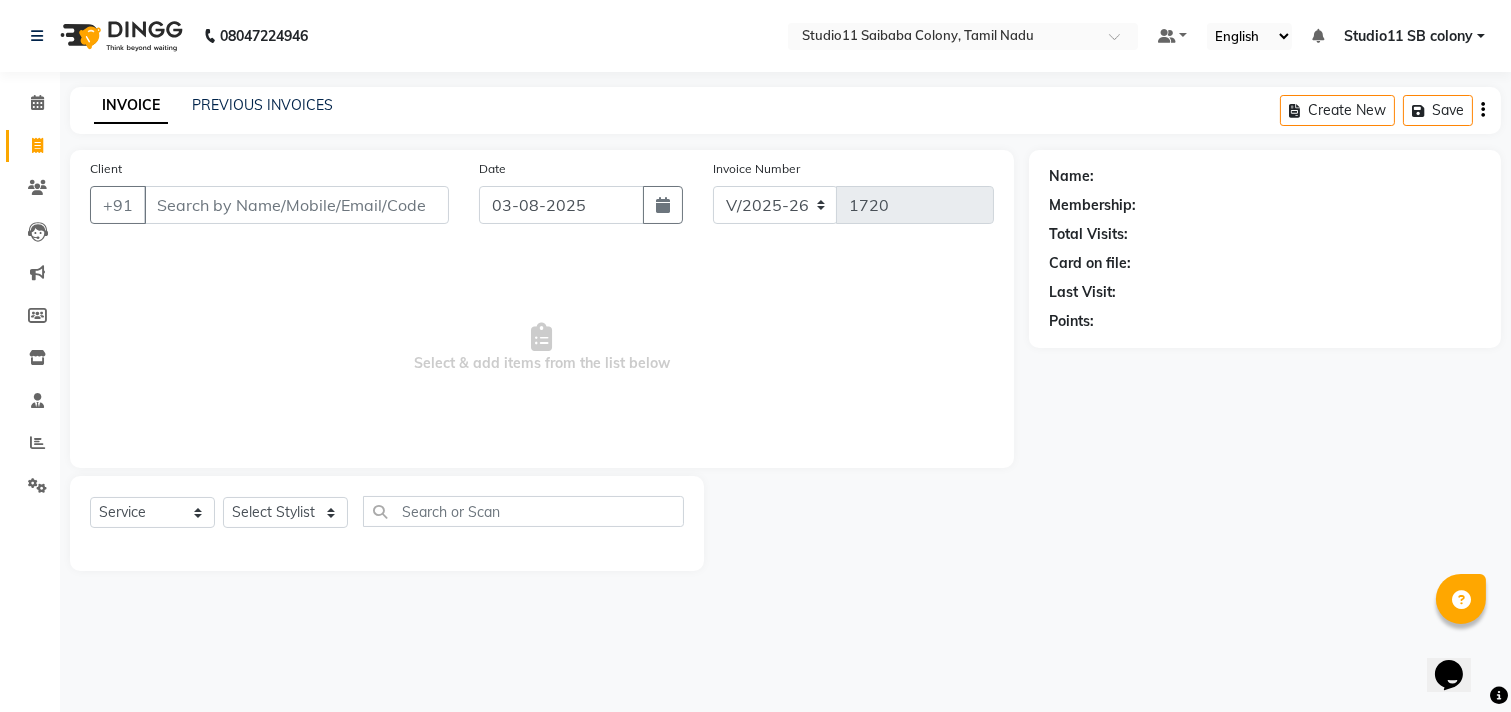 click on "08047224946 Select Location × Studio11 Saibaba Colony, Tamil Nadu Default Panel My Panel English ENGLISH Español العربية मराठी हिंदी ગુજરાતી தமிழ் 中文 Notifications nothing to show Studio11 SB colony Manage Profile Change Password Sign out  Version:3.15.11  ☀ Studio11 saibaba colony, Tamil Nadu  Calendar  Invoice  Clients  Leads   Marketing  Members  Inventory  Staff  Reports  Settings Completed InProgress Upcoming Dropped Tentative Check-In Confirm Bookings Generate Report Segments Page Builder INVOICE PREVIOUS INVOICES Create New   Save  Client +91 Date 03-08-2025 Invoice Number V/2025 V/2025-26 1720  Select & add items from the list below  Select  Service  Product  Membership  Package Voucher Prepaid Gift Card  Select Stylist Name: Membership: Total Visits: Card on file: Last Visit:  Points:" at bounding box center [755, 356] 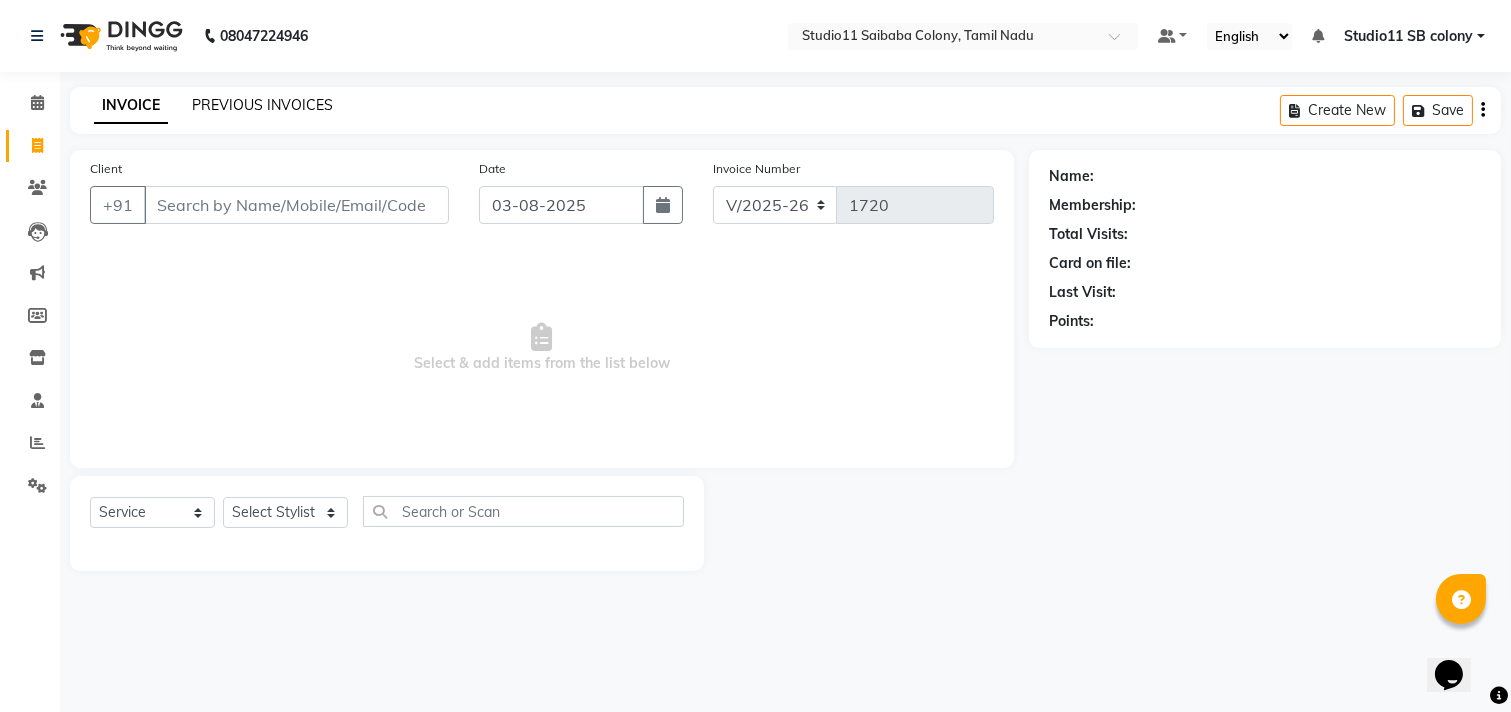 click on "PREVIOUS INVOICES" 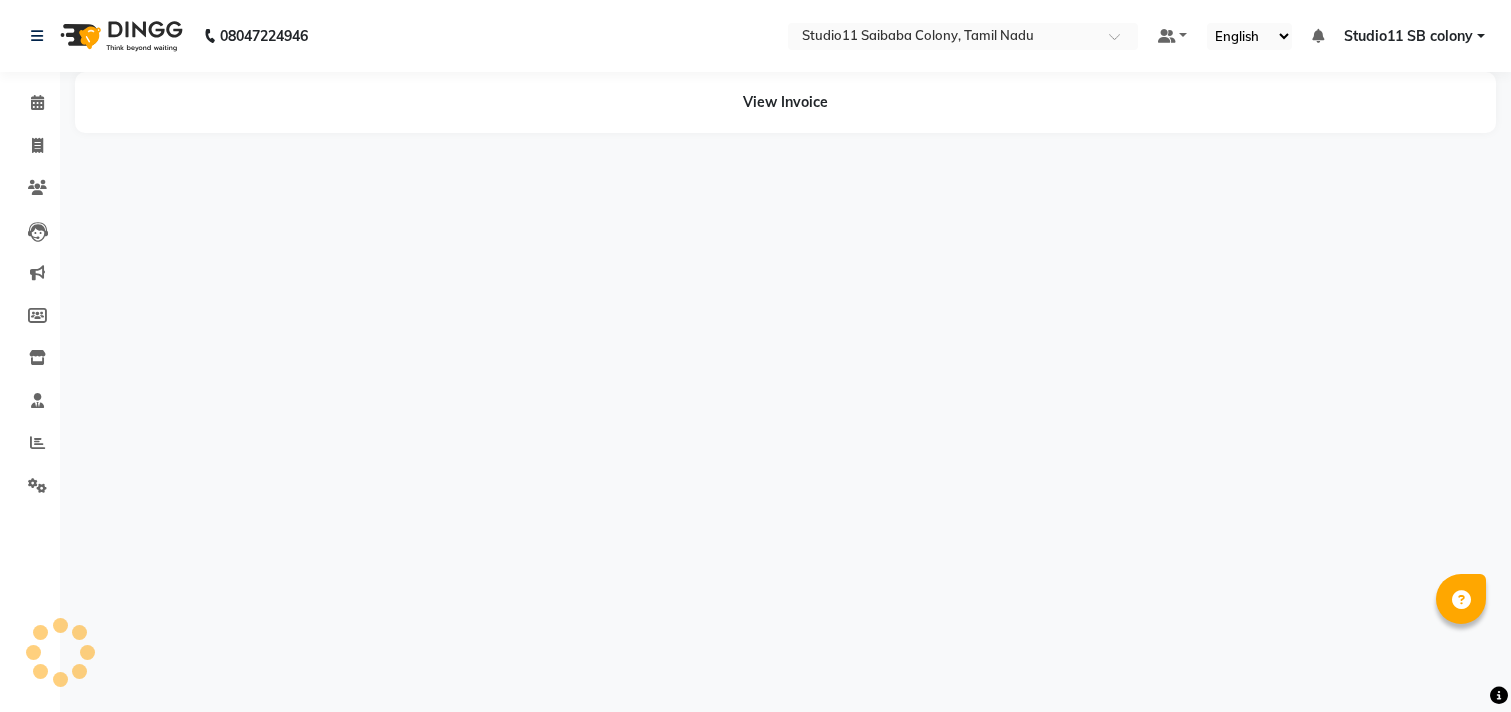 scroll, scrollTop: 0, scrollLeft: 0, axis: both 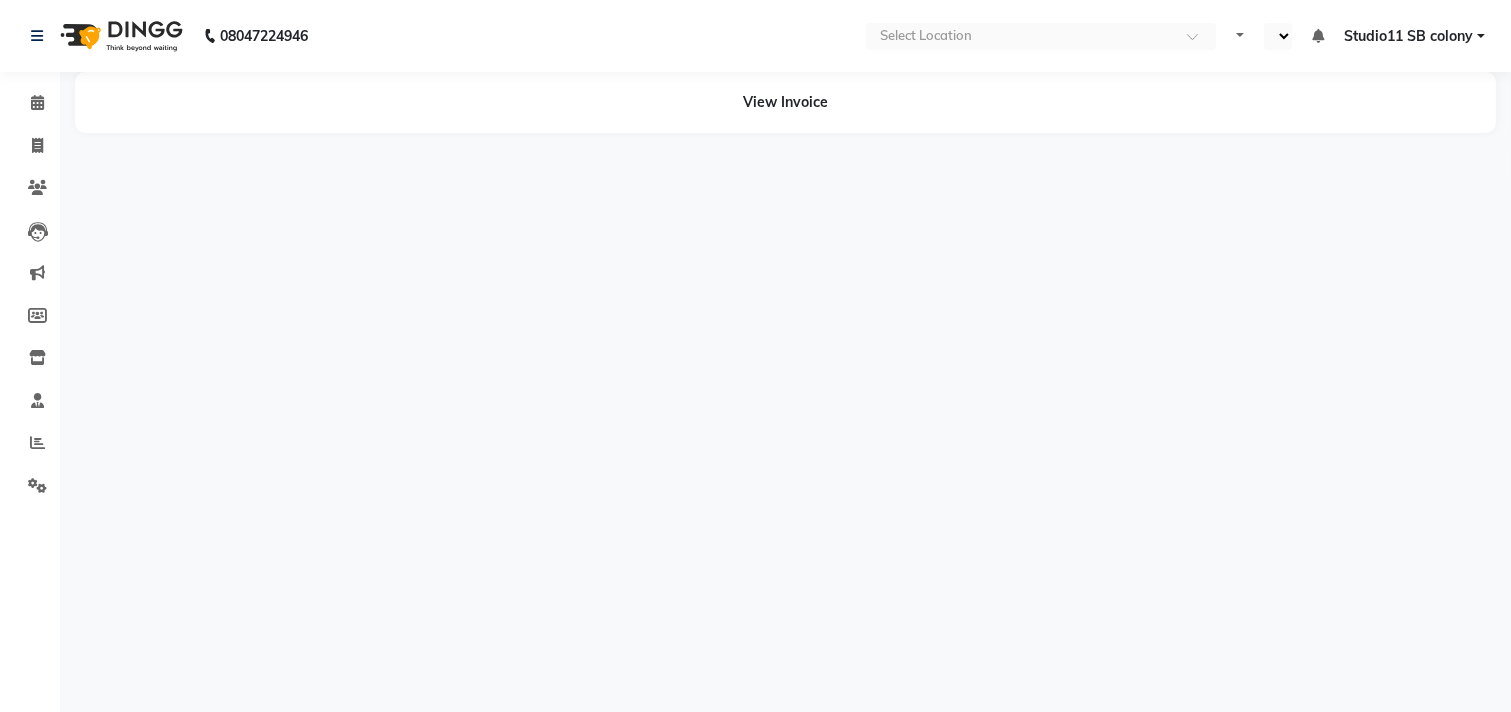 select on "en" 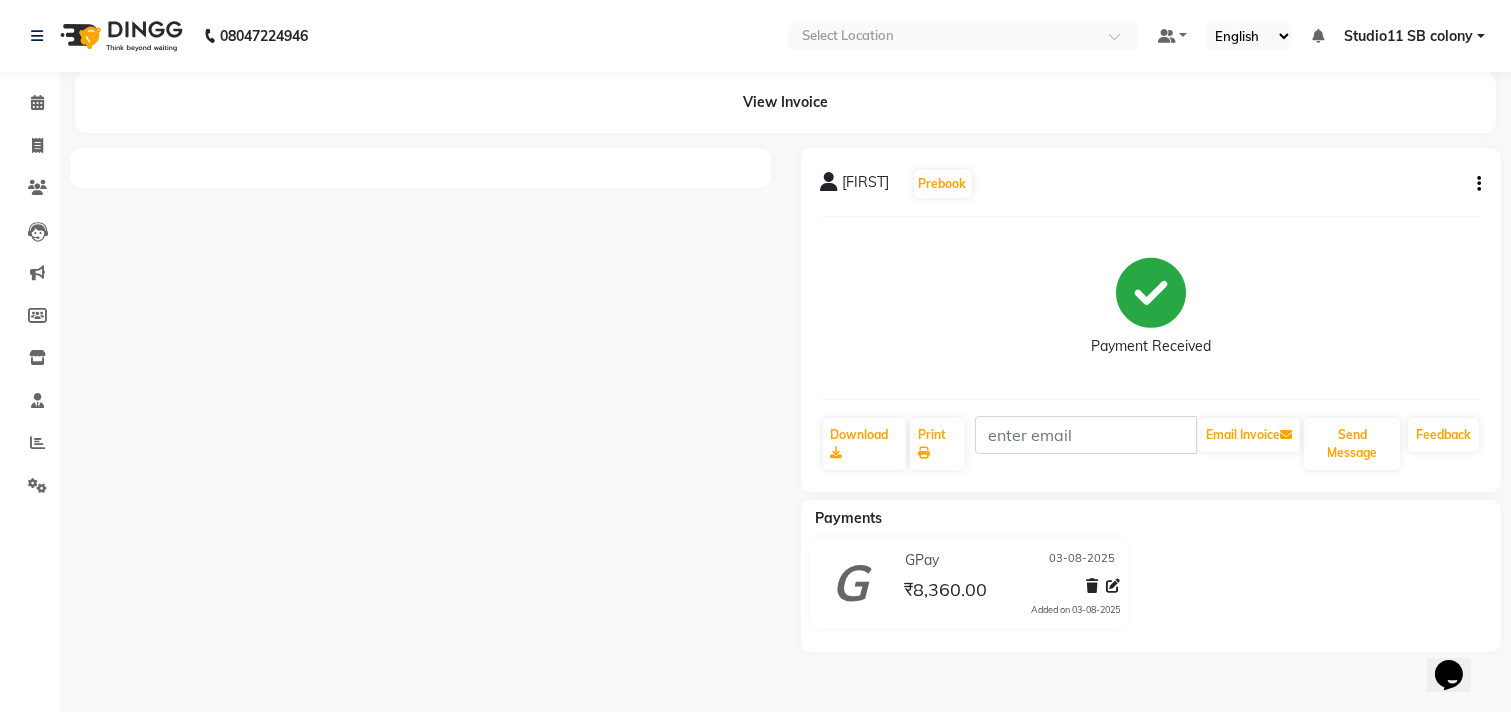 scroll, scrollTop: 0, scrollLeft: 0, axis: both 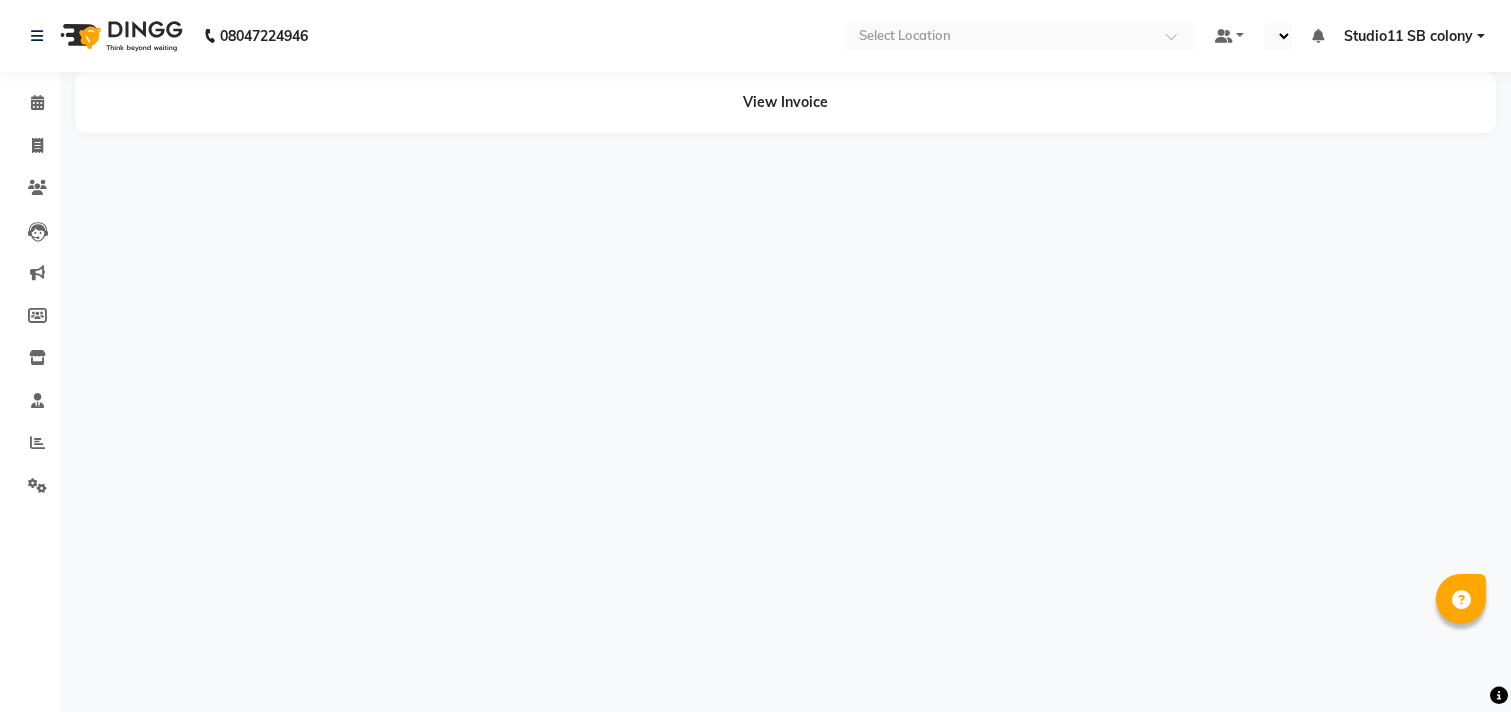 select on "en" 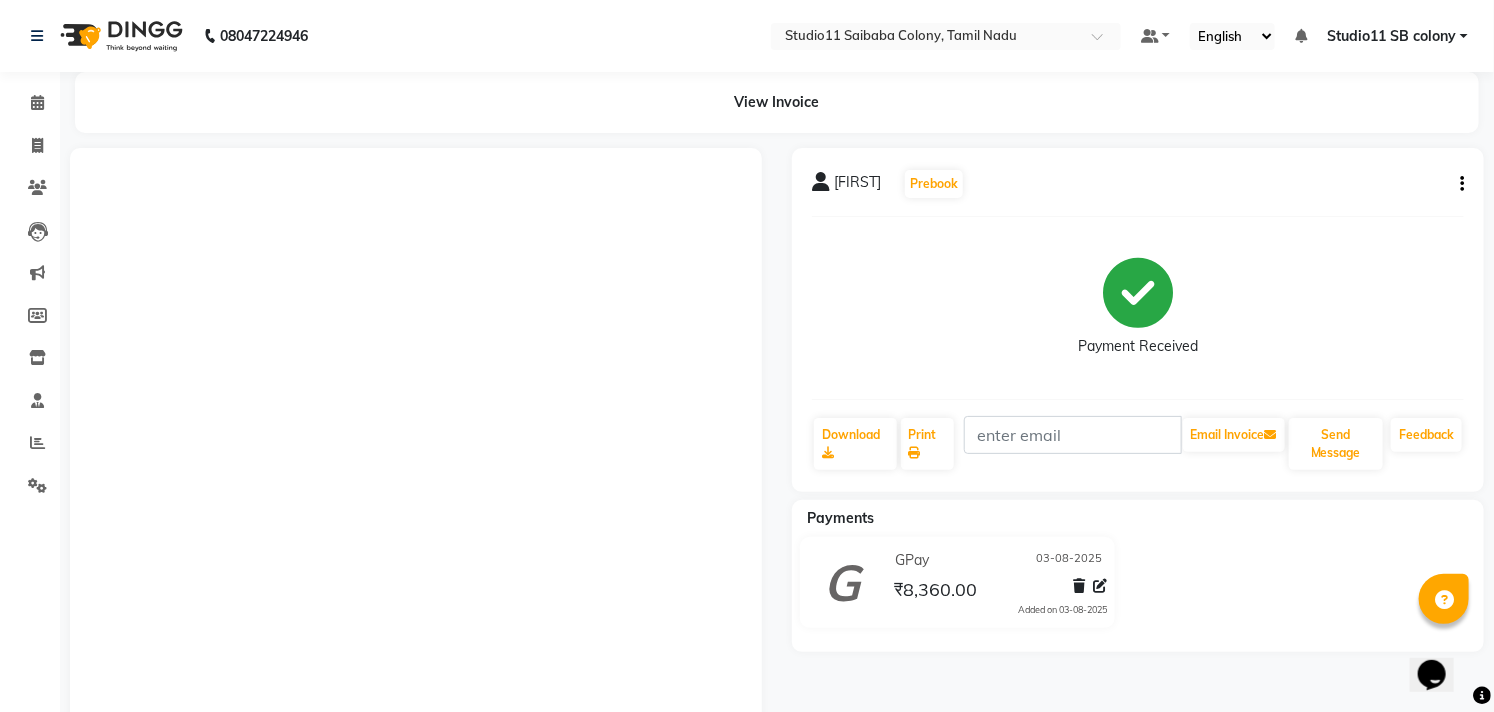 scroll, scrollTop: 0, scrollLeft: 0, axis: both 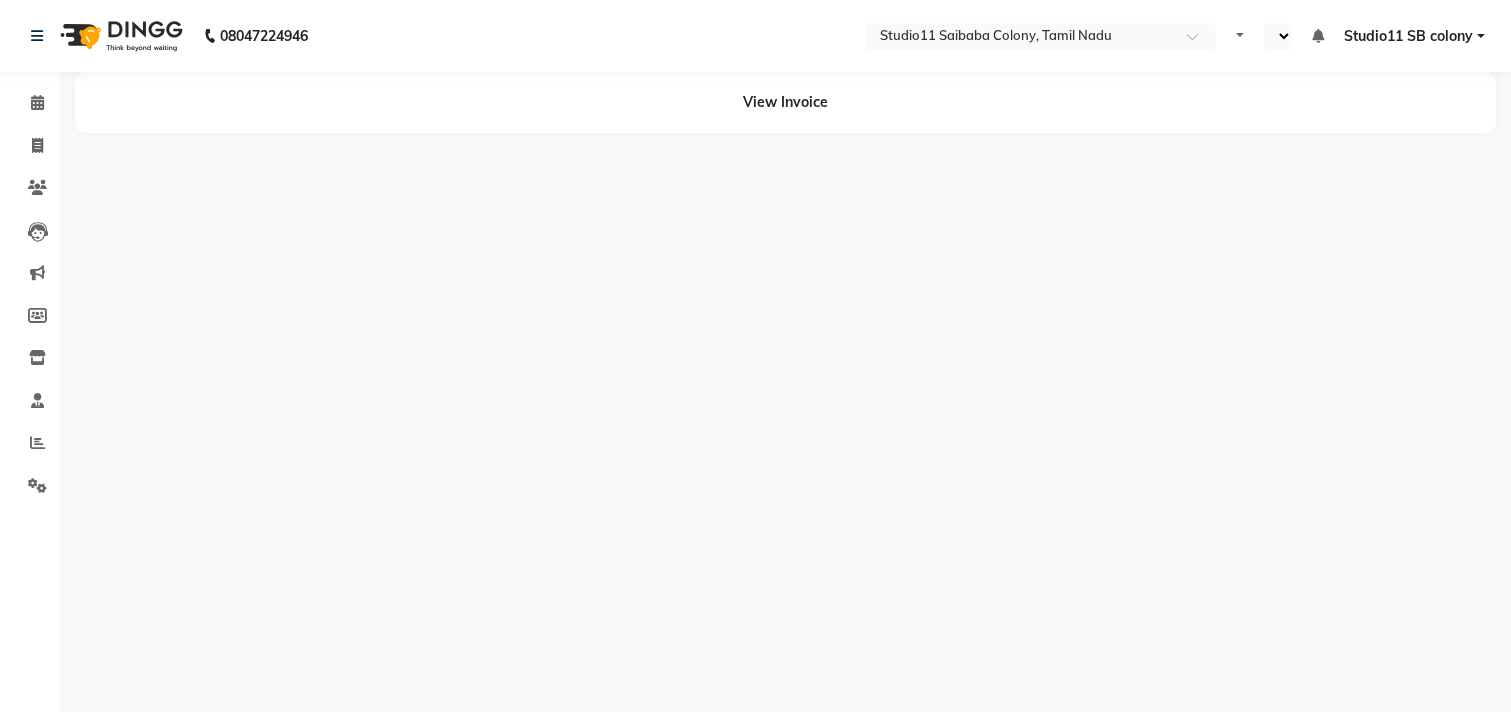 select on "en" 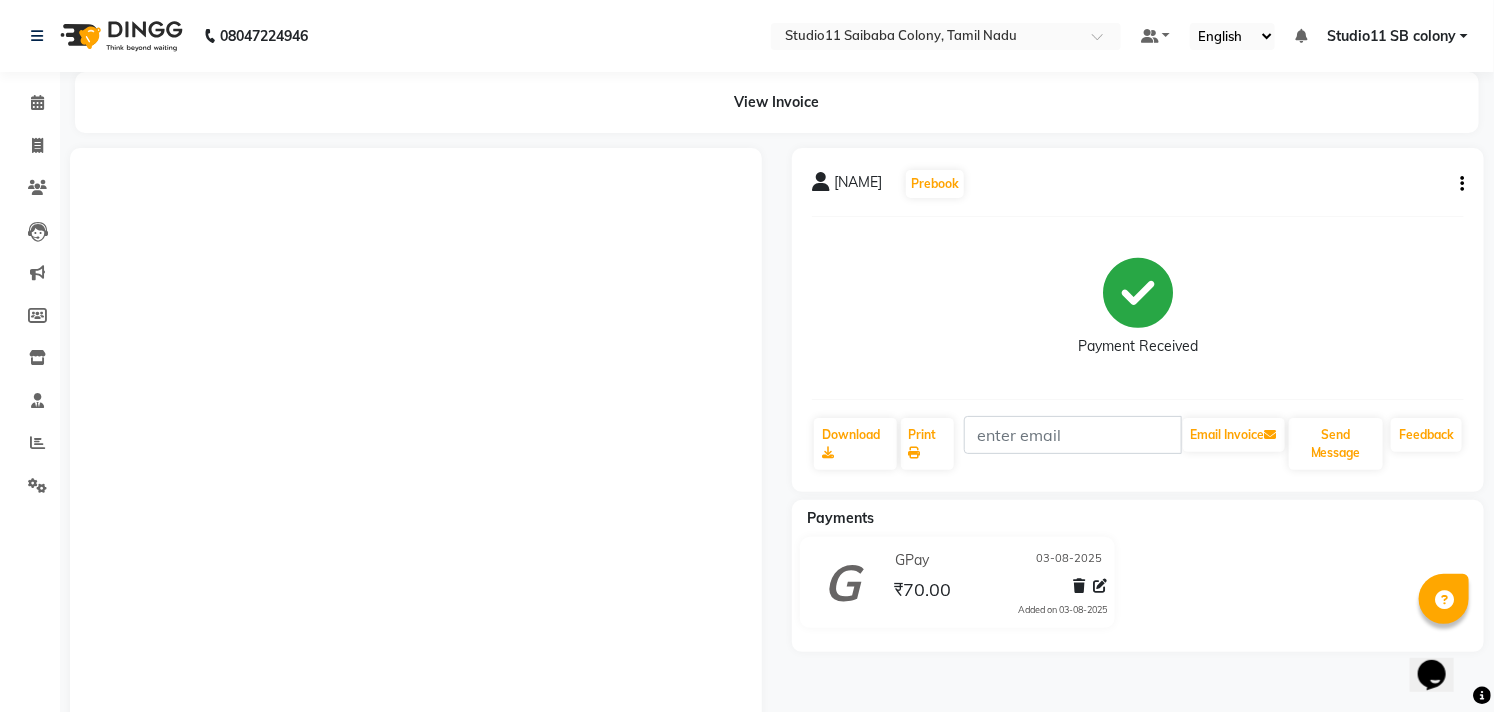 scroll, scrollTop: 0, scrollLeft: 0, axis: both 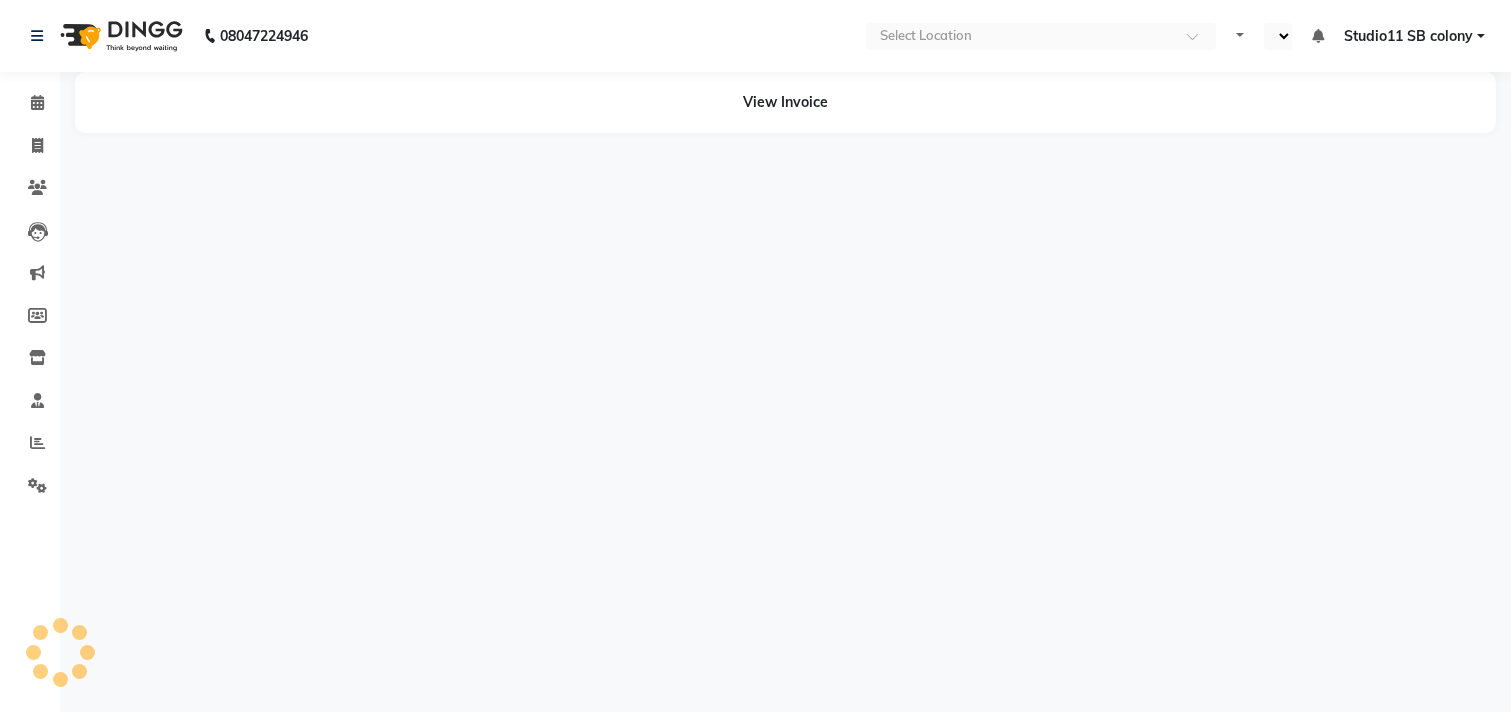 select on "en" 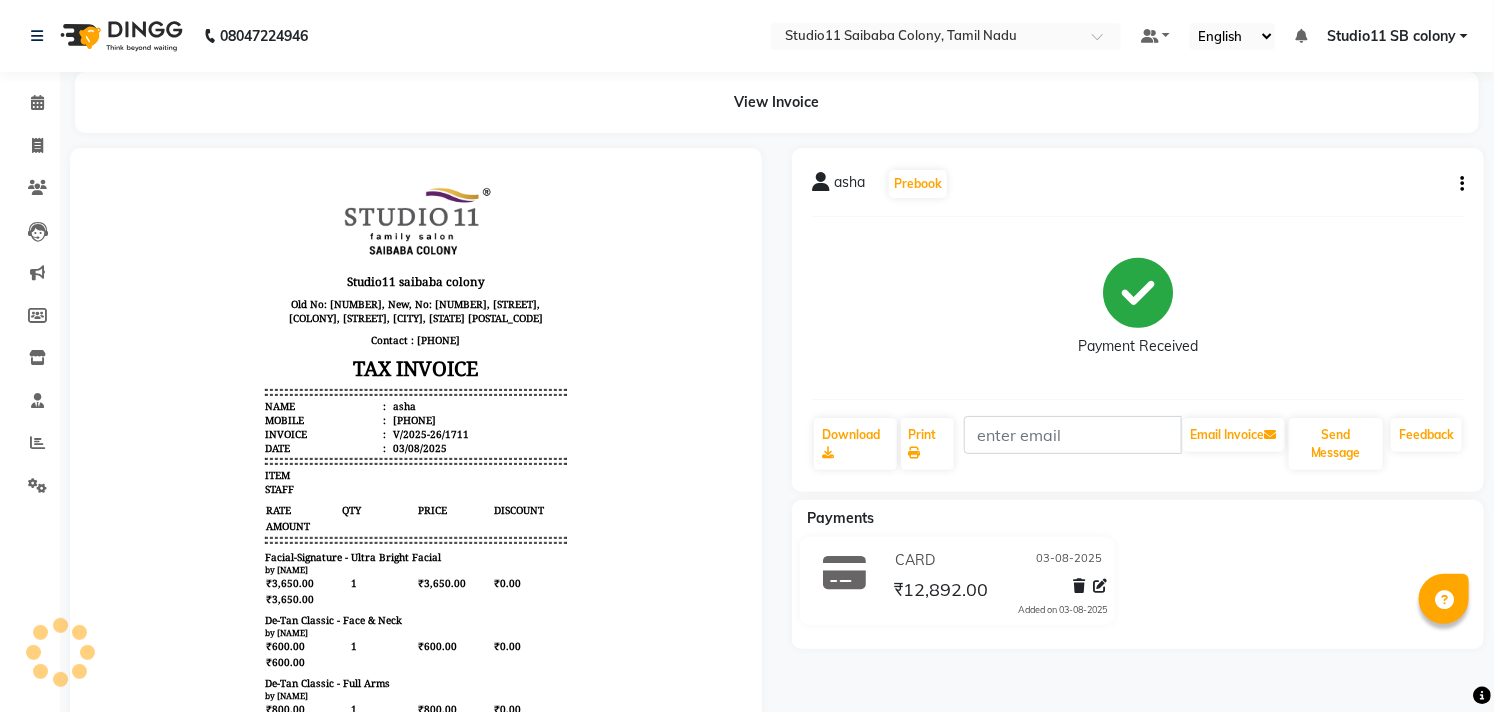 scroll, scrollTop: 0, scrollLeft: 0, axis: both 